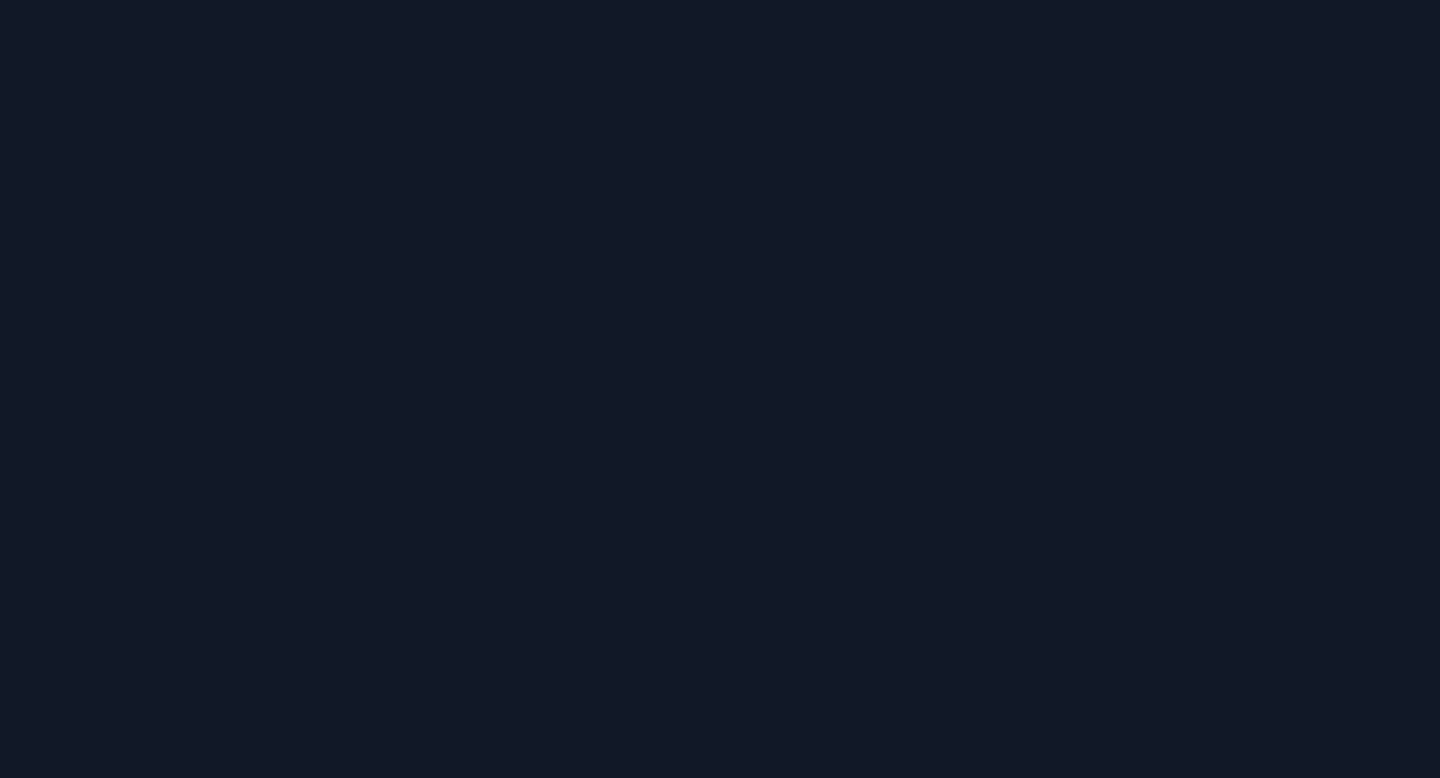 scroll, scrollTop: 0, scrollLeft: 0, axis: both 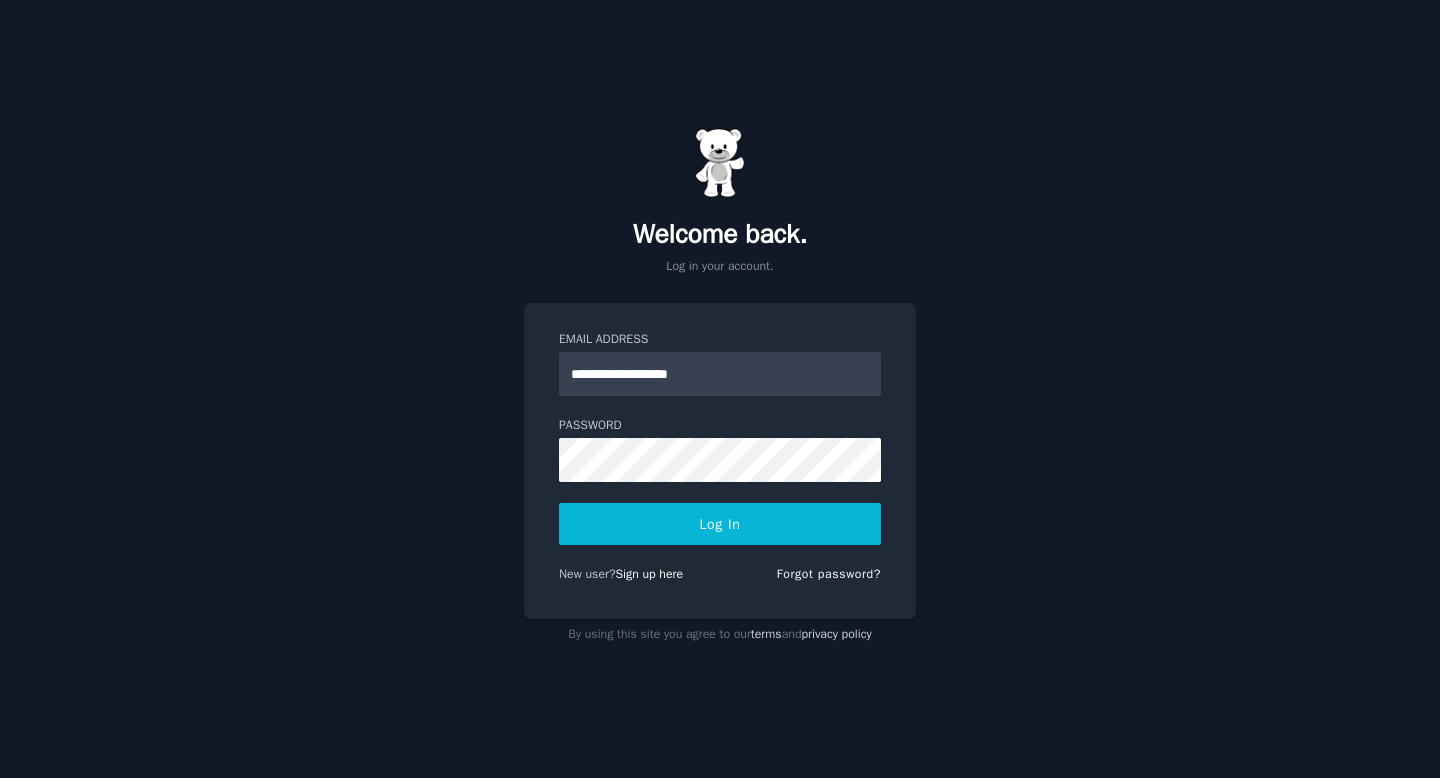 type on "**********" 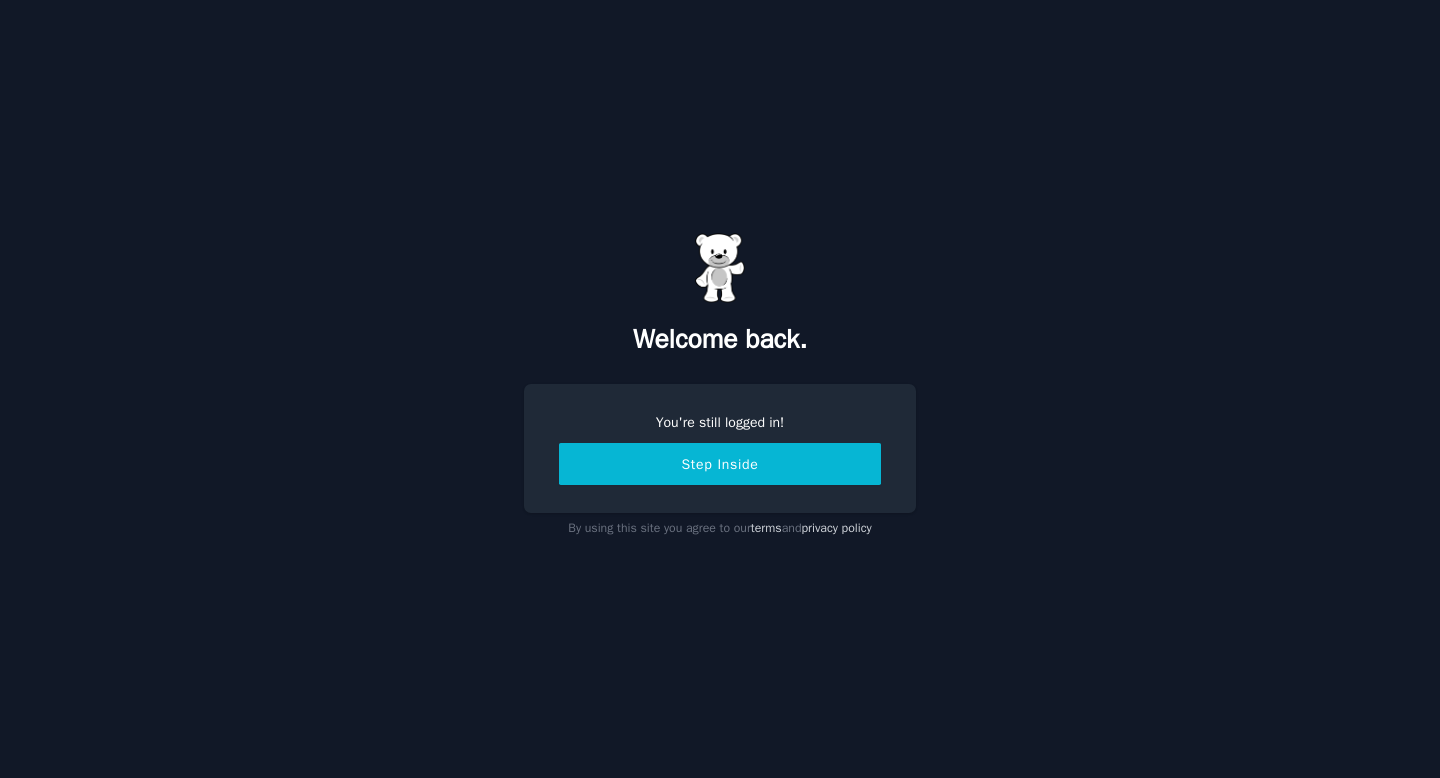 scroll, scrollTop: 0, scrollLeft: 0, axis: both 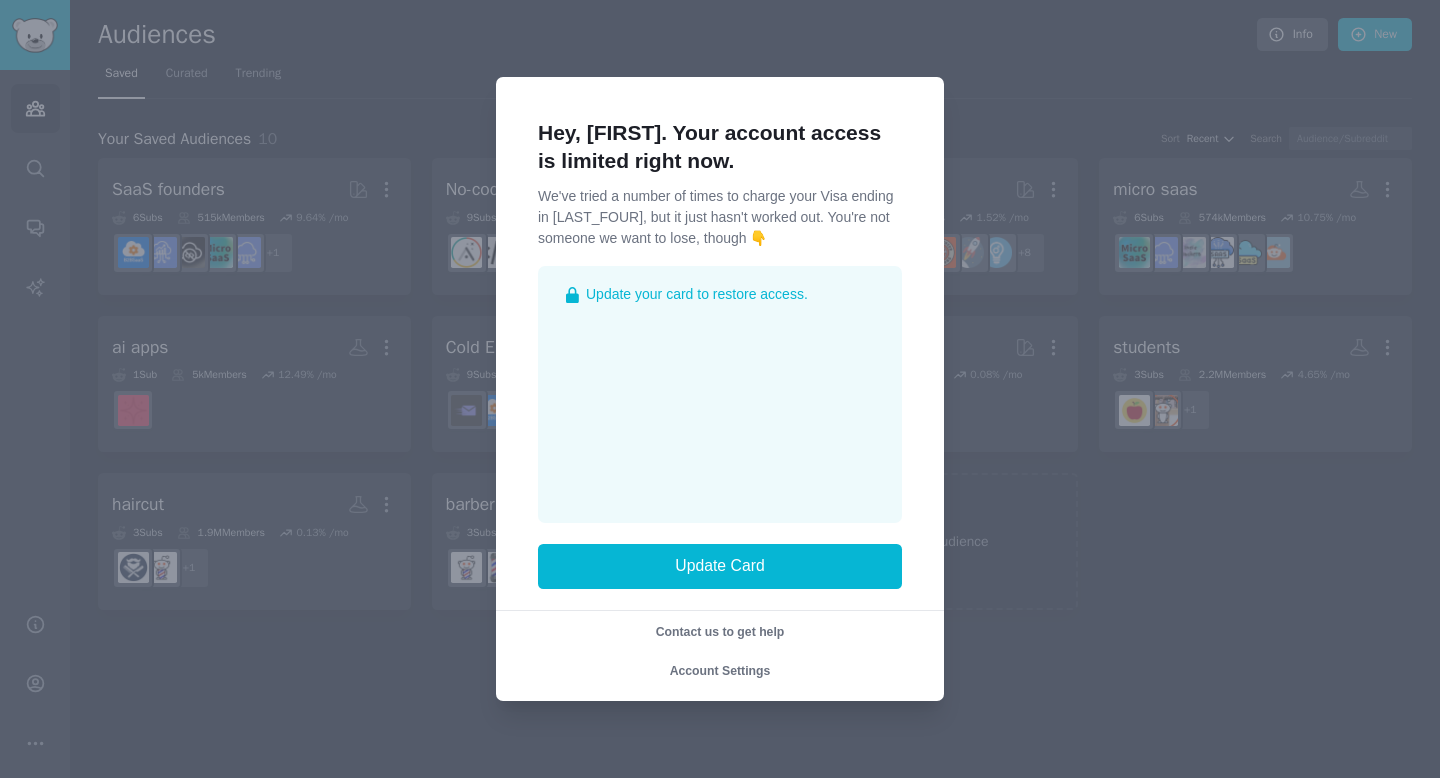 click at bounding box center [720, 389] 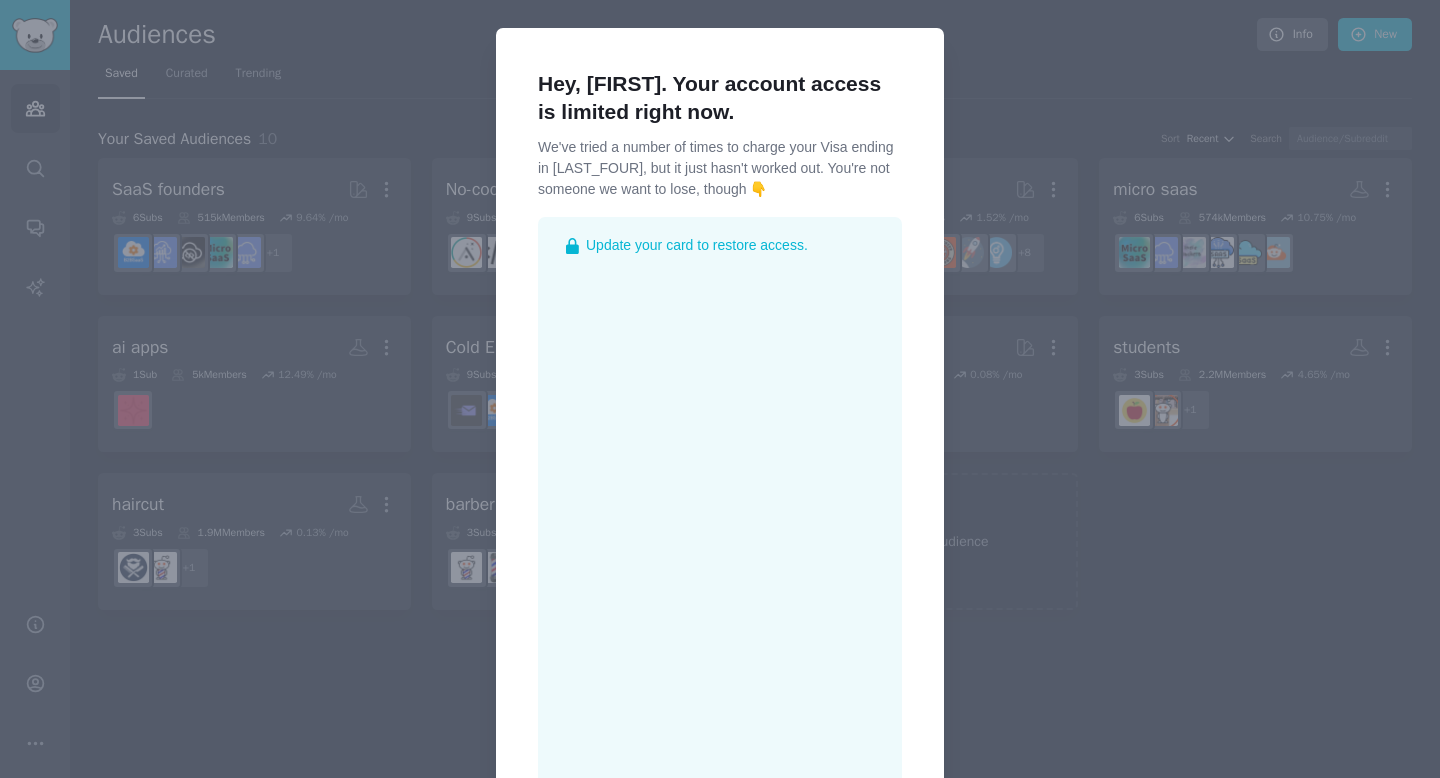 scroll, scrollTop: 220, scrollLeft: 0, axis: vertical 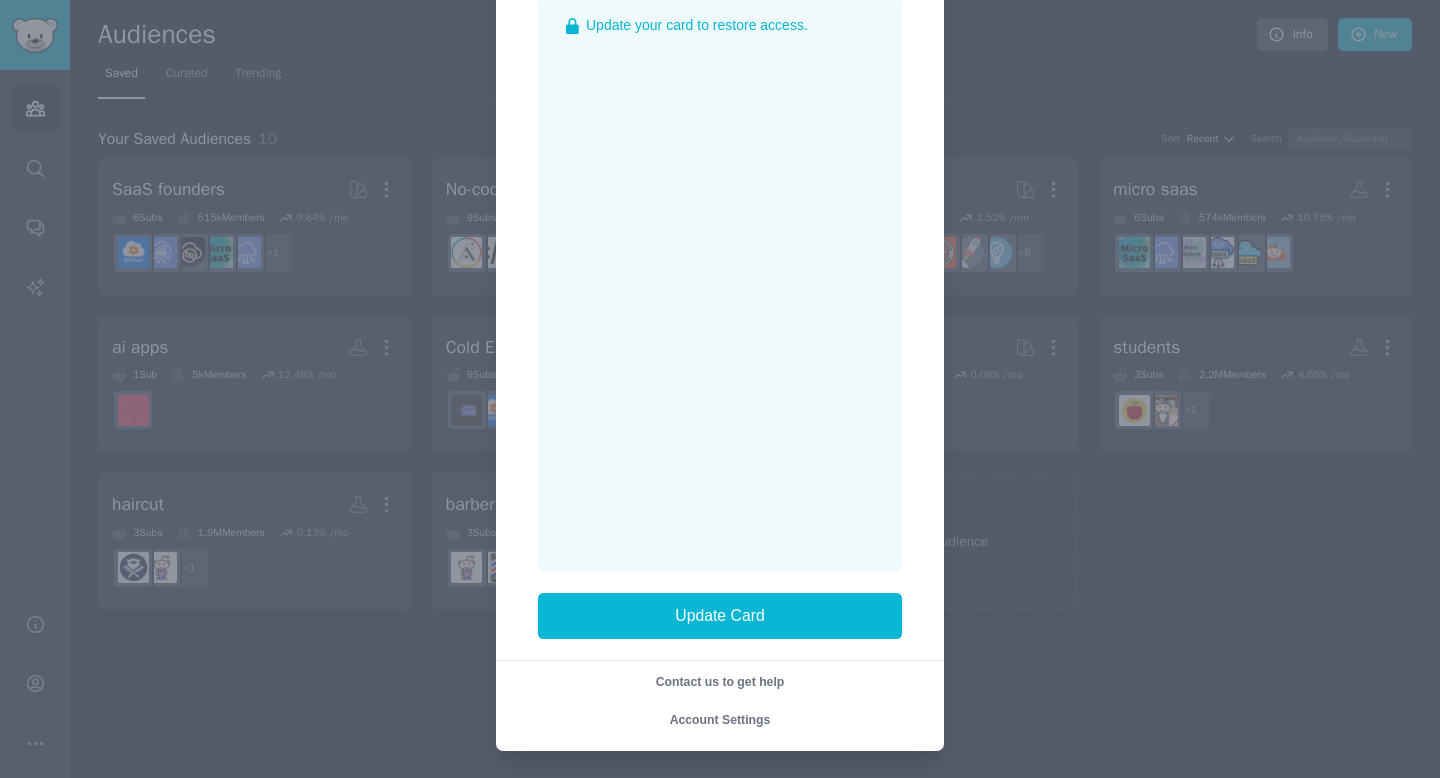 click on "Account Settings" at bounding box center [720, 720] 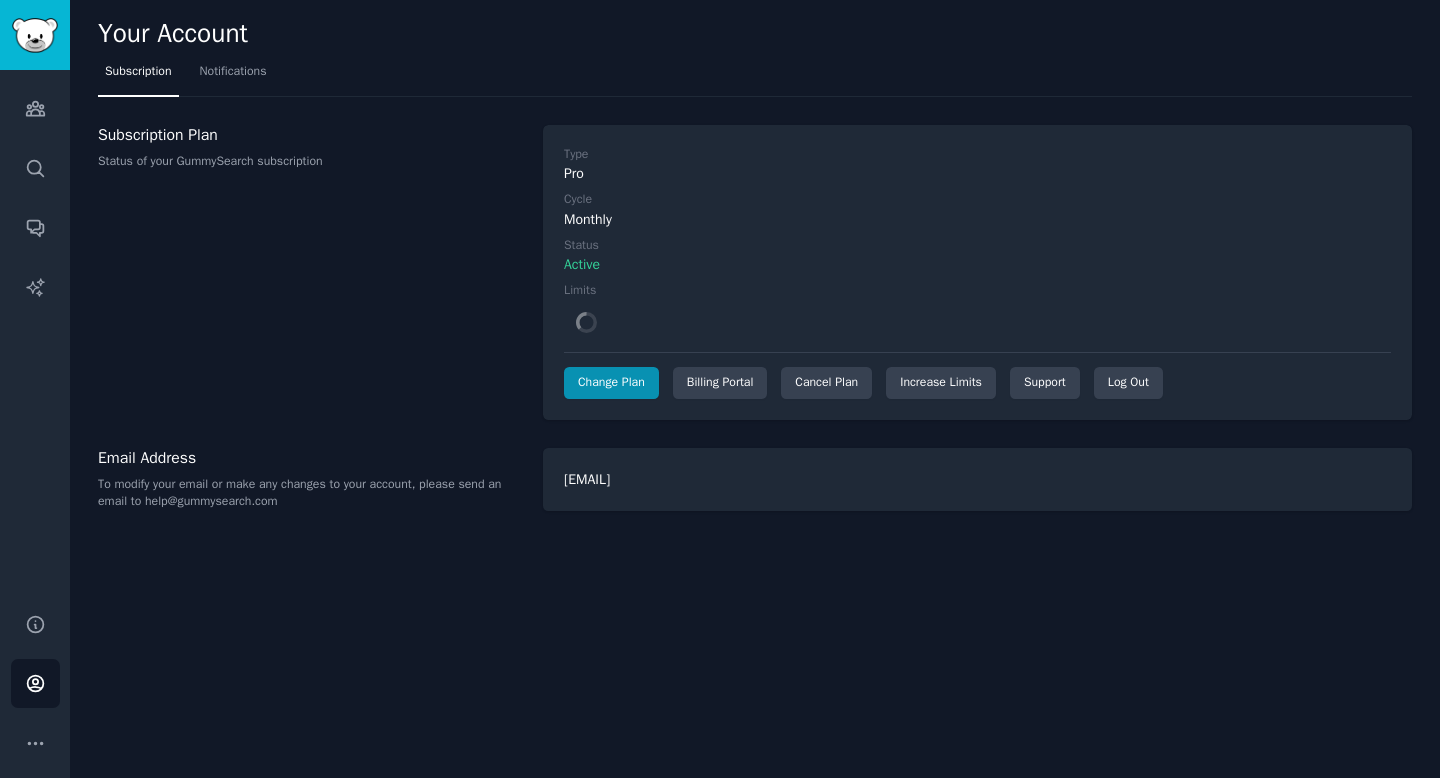 scroll, scrollTop: 0, scrollLeft: 0, axis: both 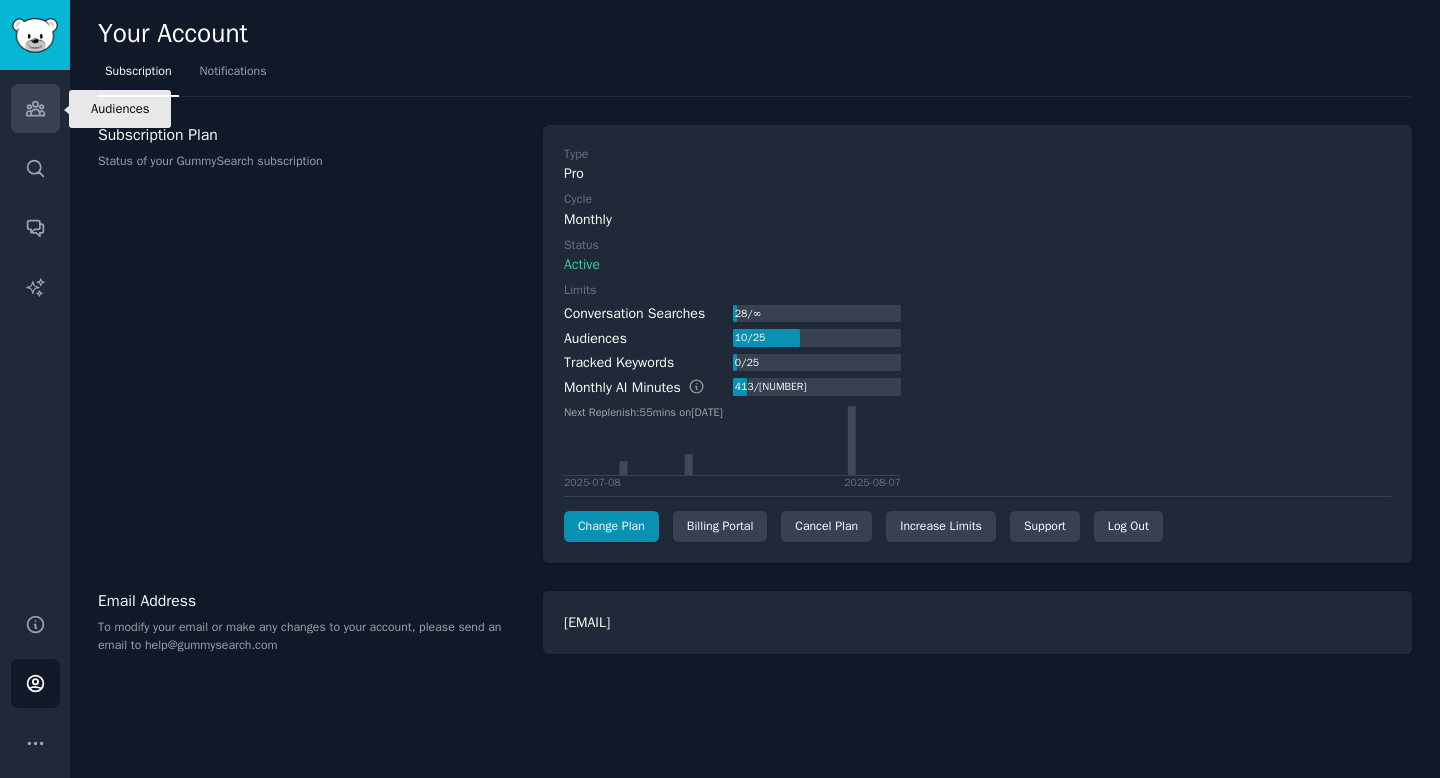 click 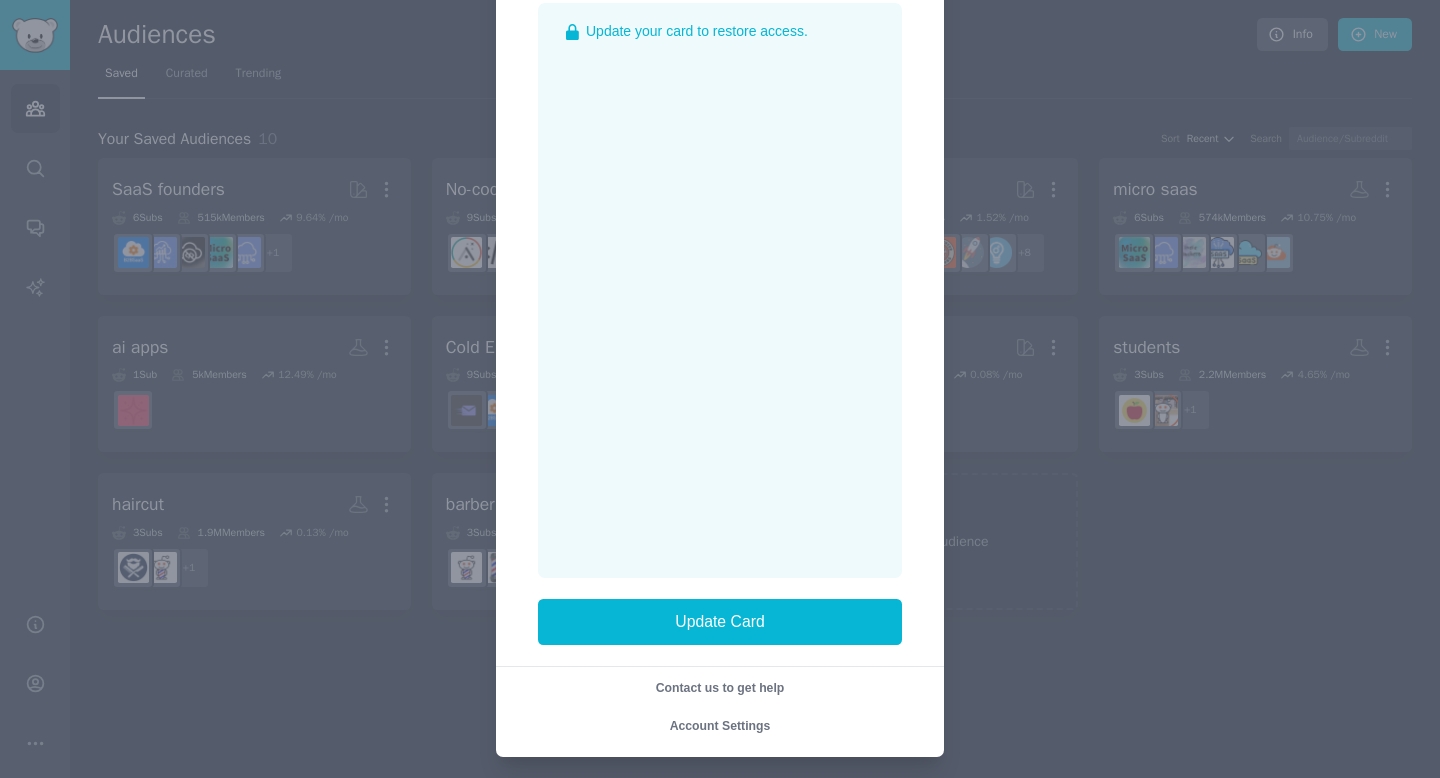 scroll, scrollTop: 220, scrollLeft: 0, axis: vertical 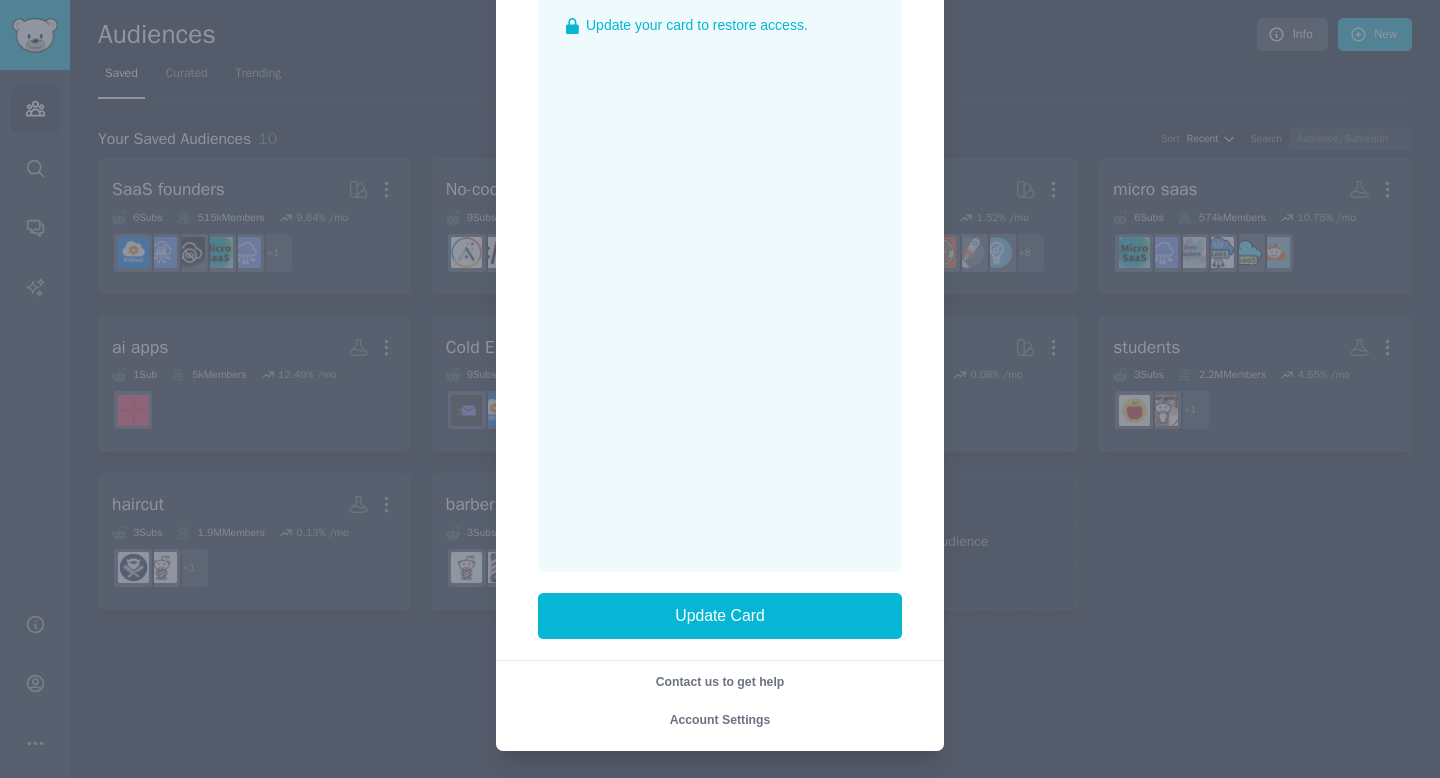click on "Account Settings" at bounding box center [720, 720] 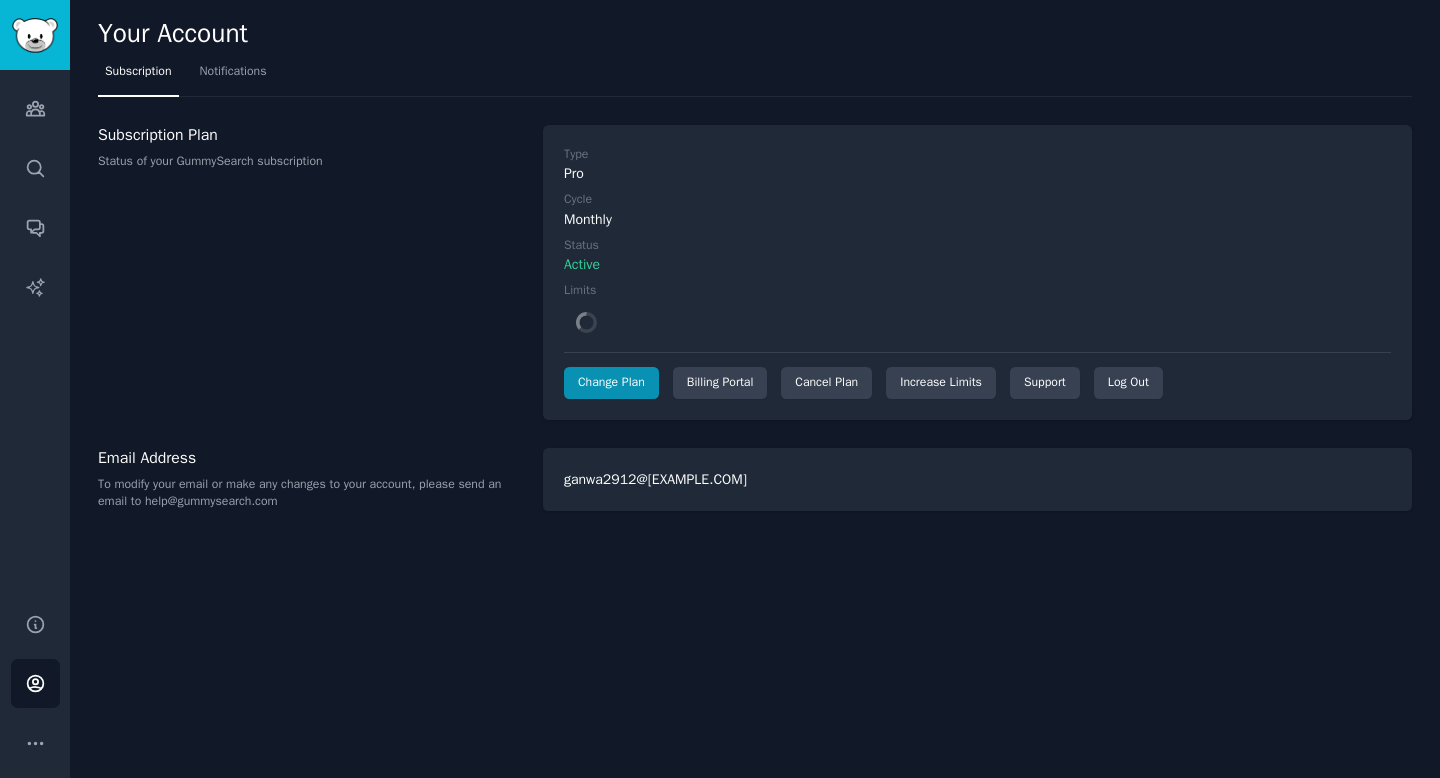 scroll, scrollTop: 0, scrollLeft: 0, axis: both 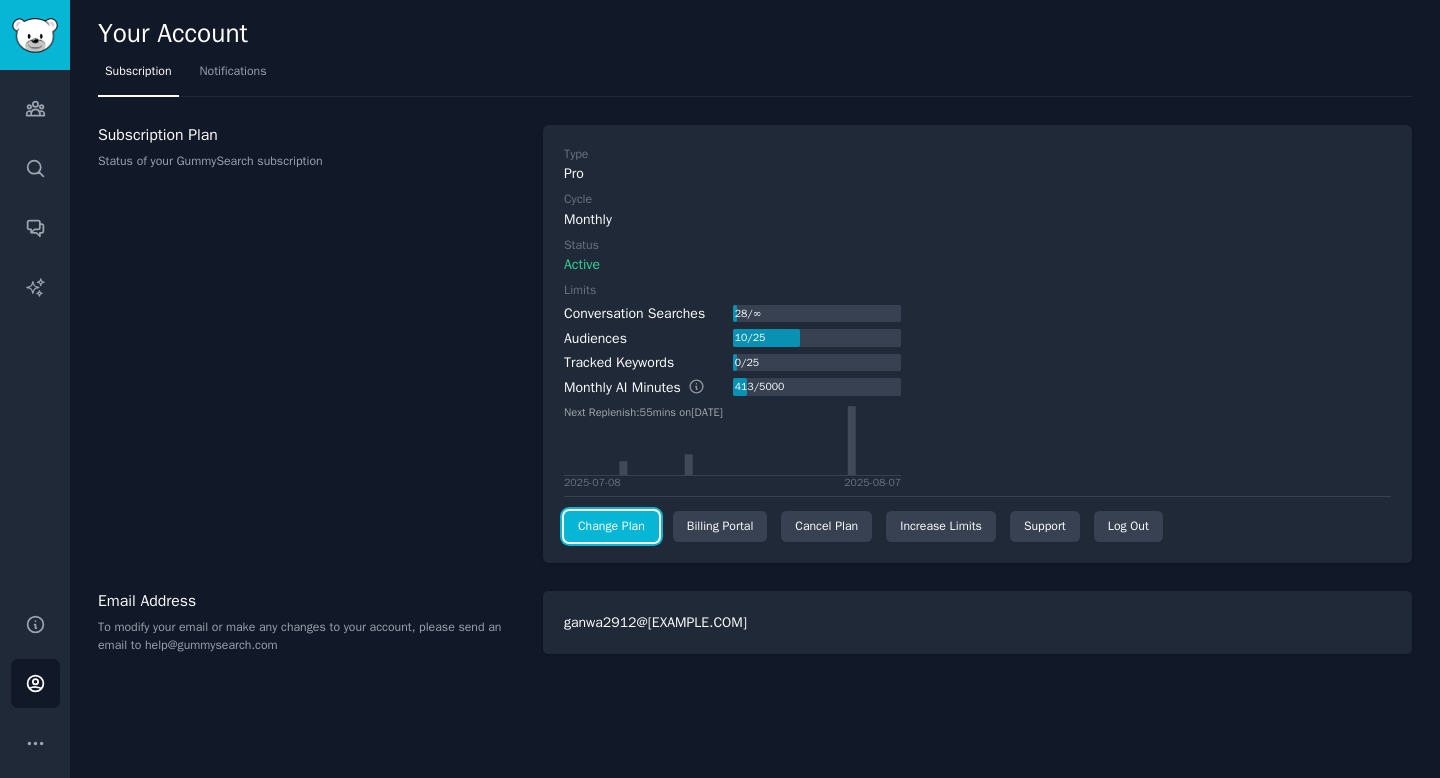 click on "Change Plan" at bounding box center [611, 527] 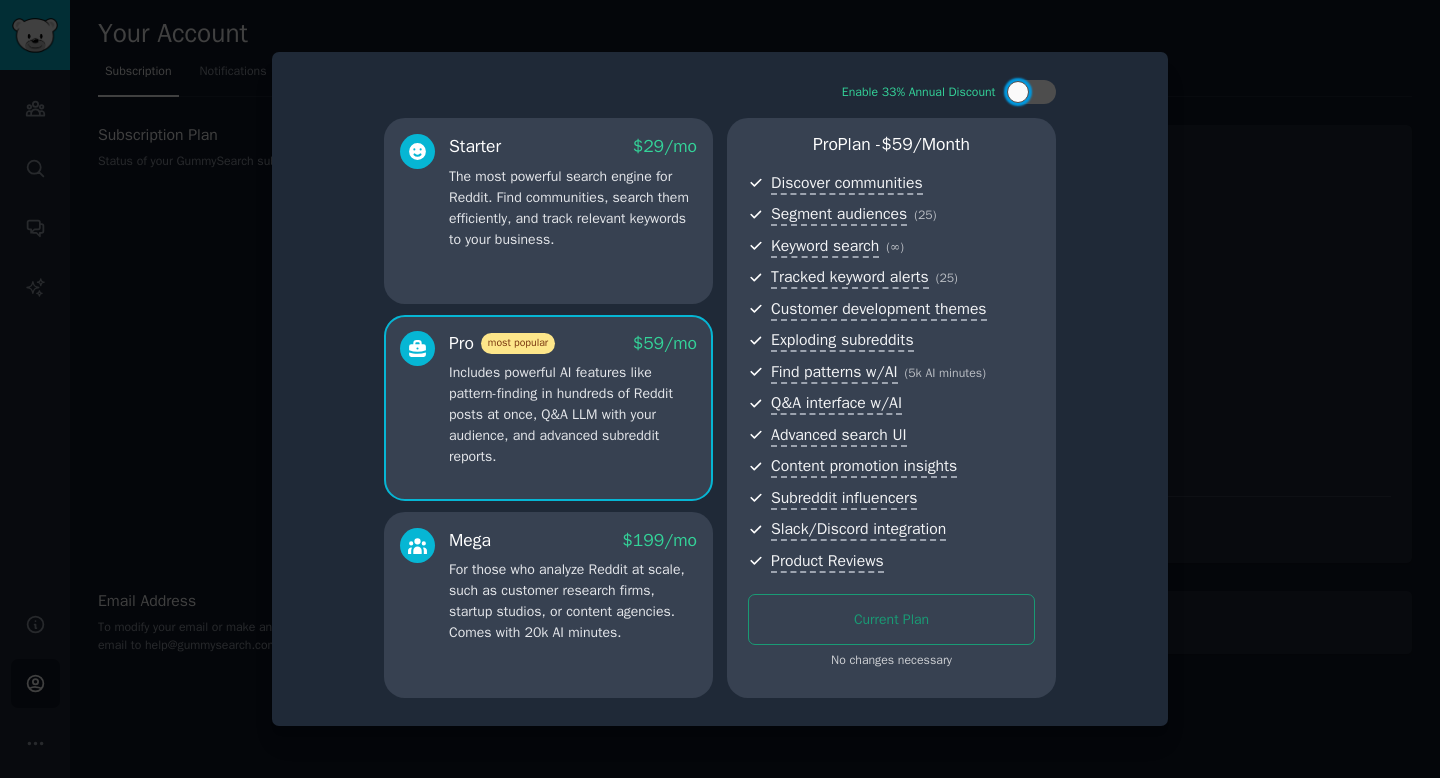 click on "The most powerful search engine for Reddit. Find communities, search them efficiently, and track relevant keywords to your business." at bounding box center [573, 208] 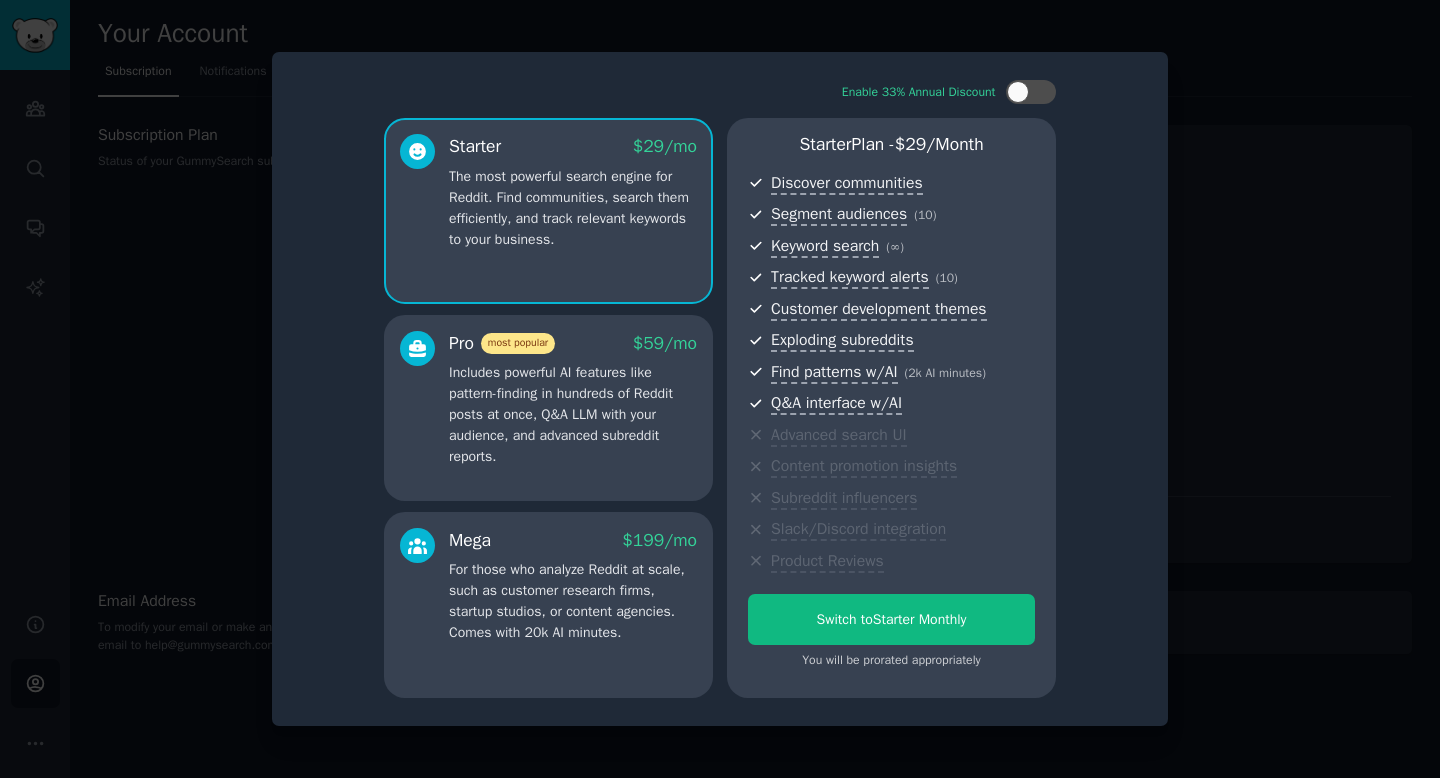 click on "Includes powerful AI features like pattern-finding in hundreds of Reddit posts at once, Q&A LLM with your audience, and advanced subreddit reports." at bounding box center (573, 414) 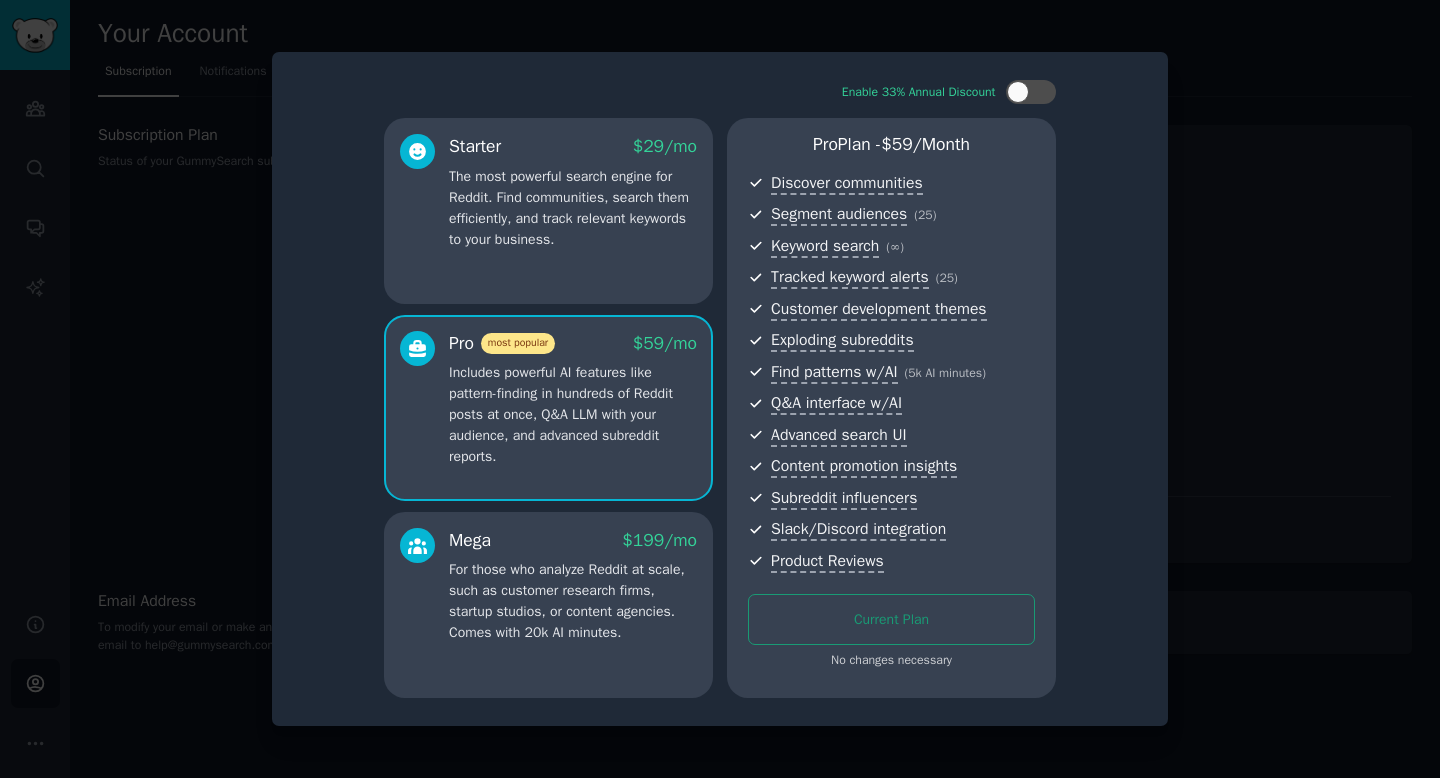 click at bounding box center [720, 389] 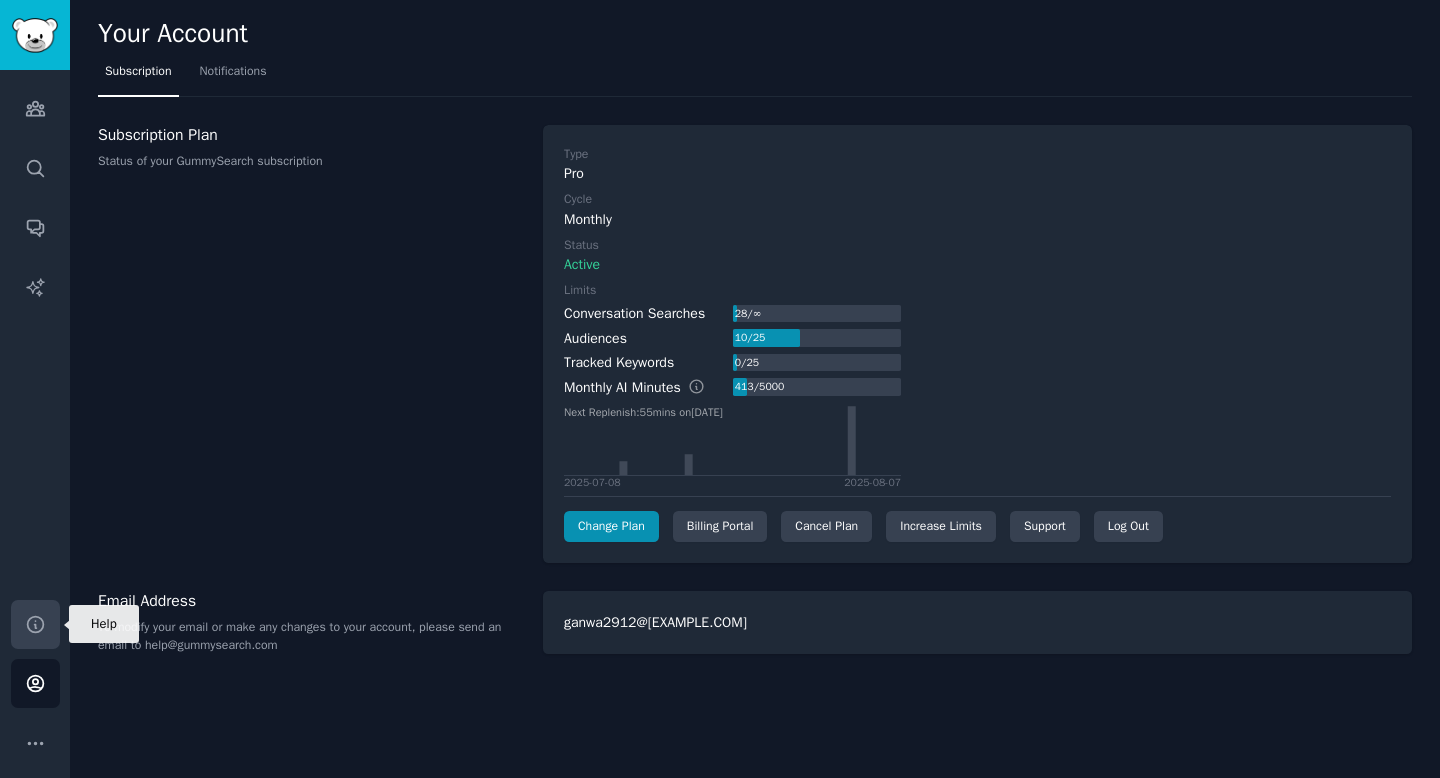 click 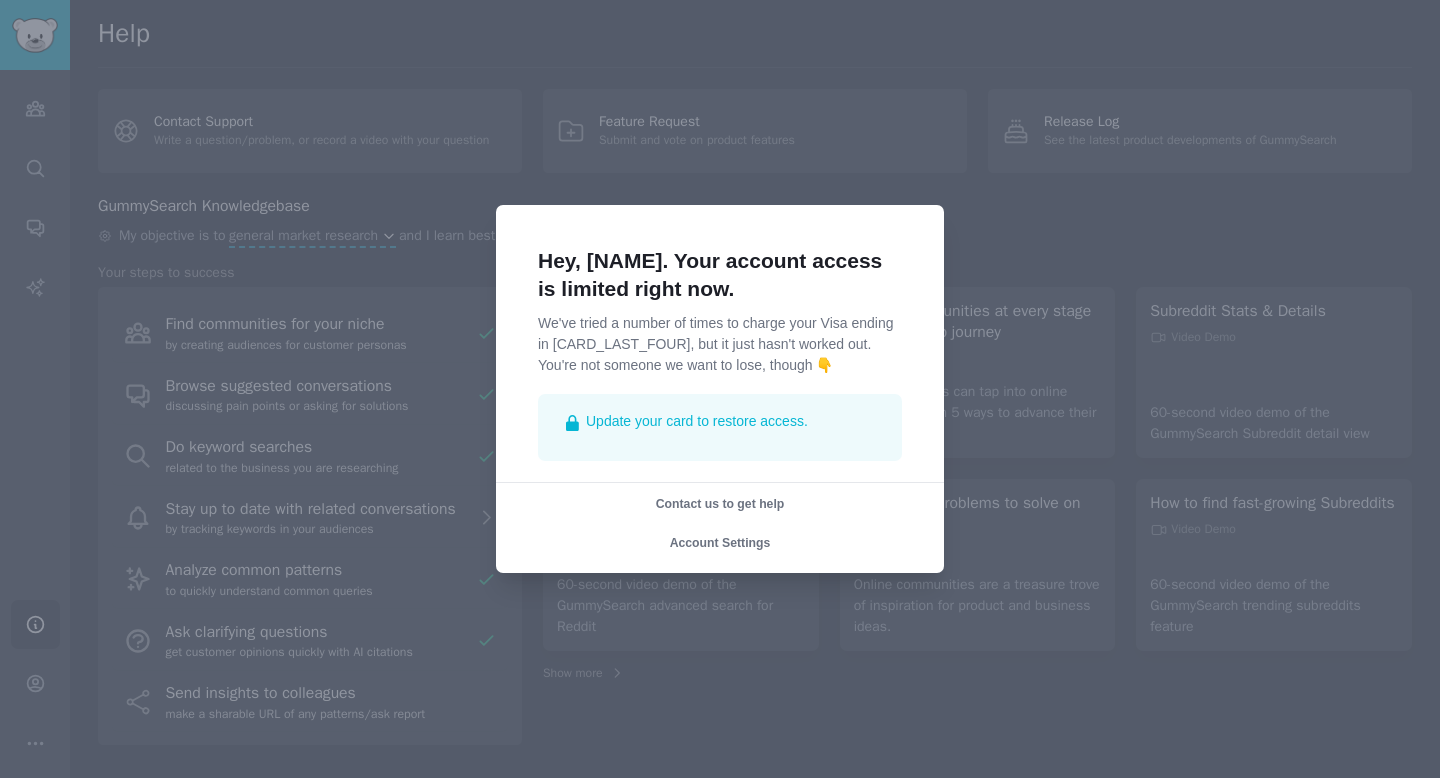 click at bounding box center (720, 389) 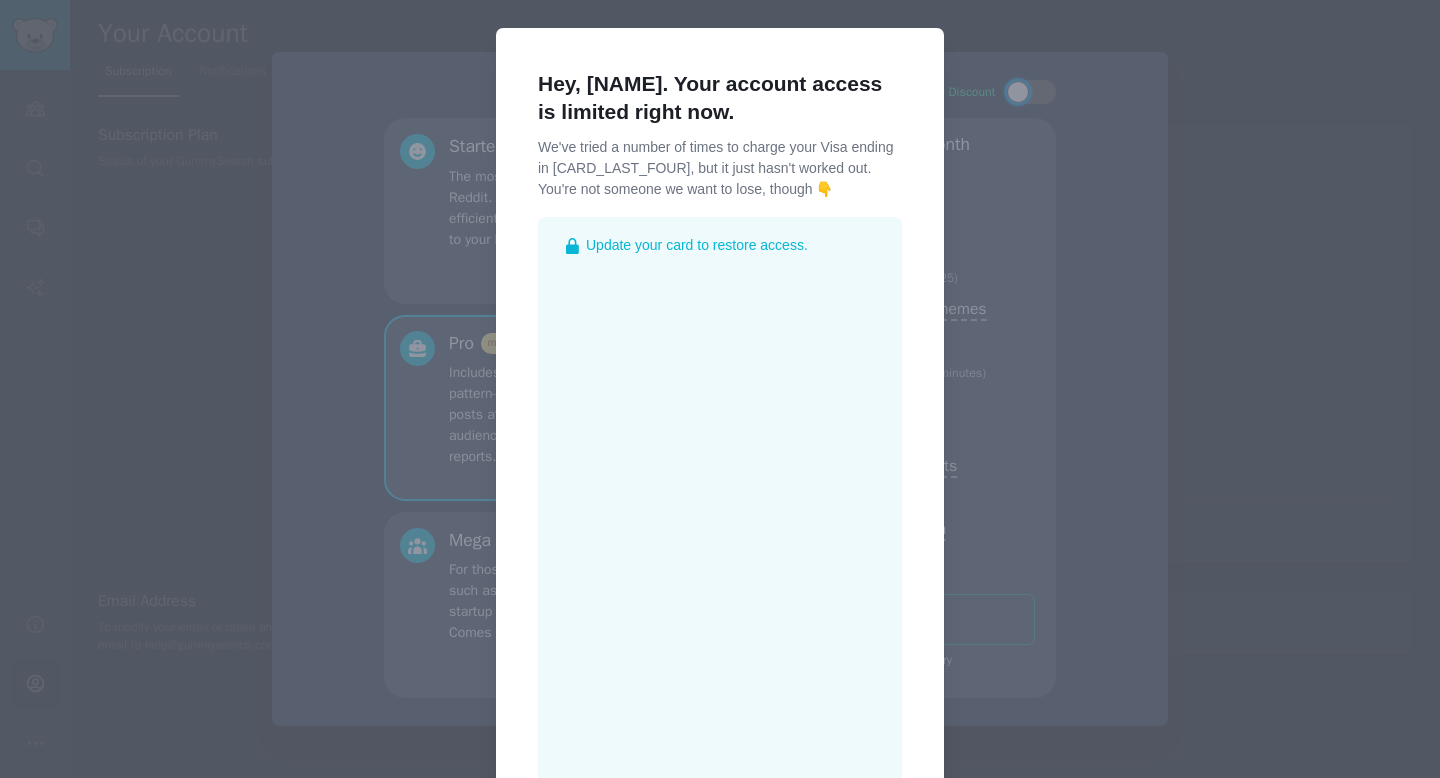 click at bounding box center (720, 389) 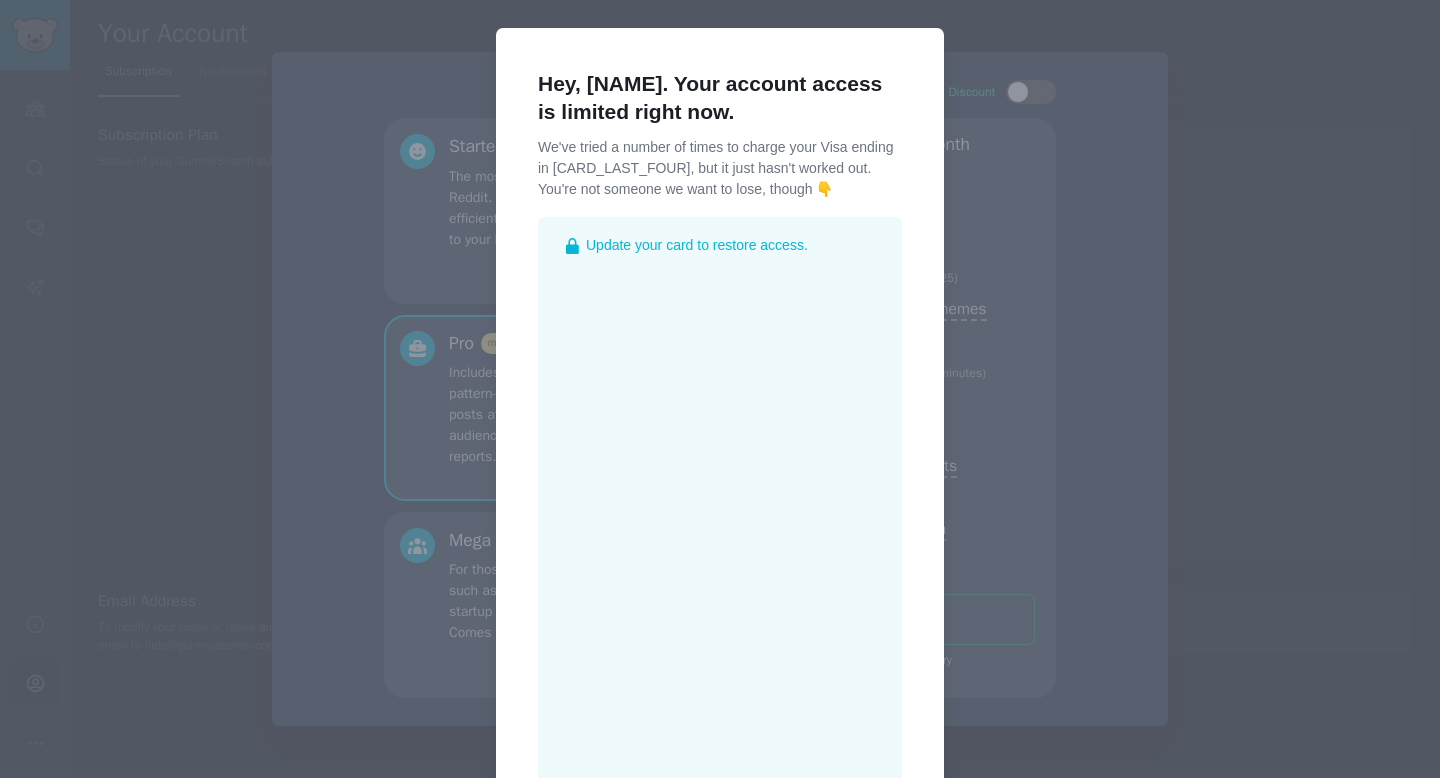 scroll, scrollTop: 220, scrollLeft: 0, axis: vertical 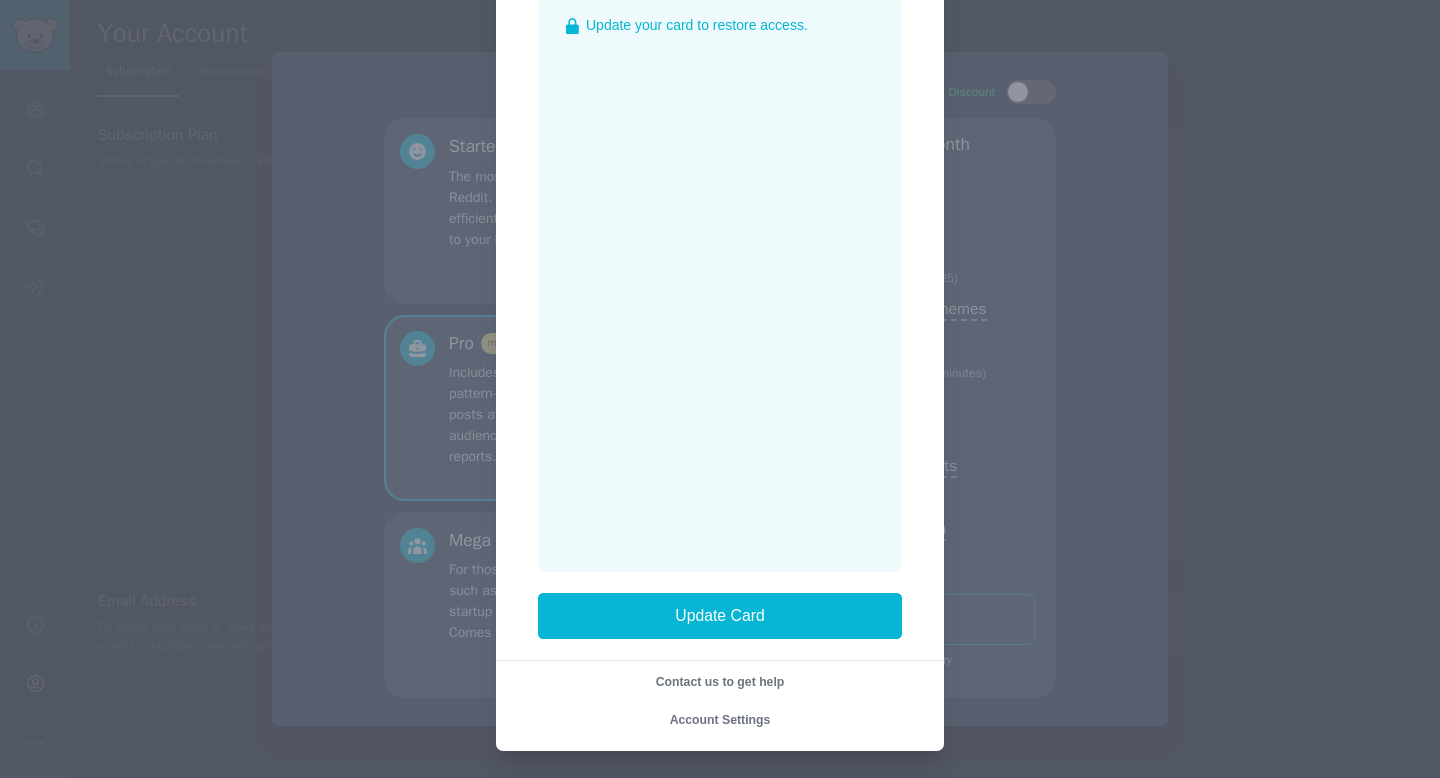 click on "Account Settings" at bounding box center (720, 720) 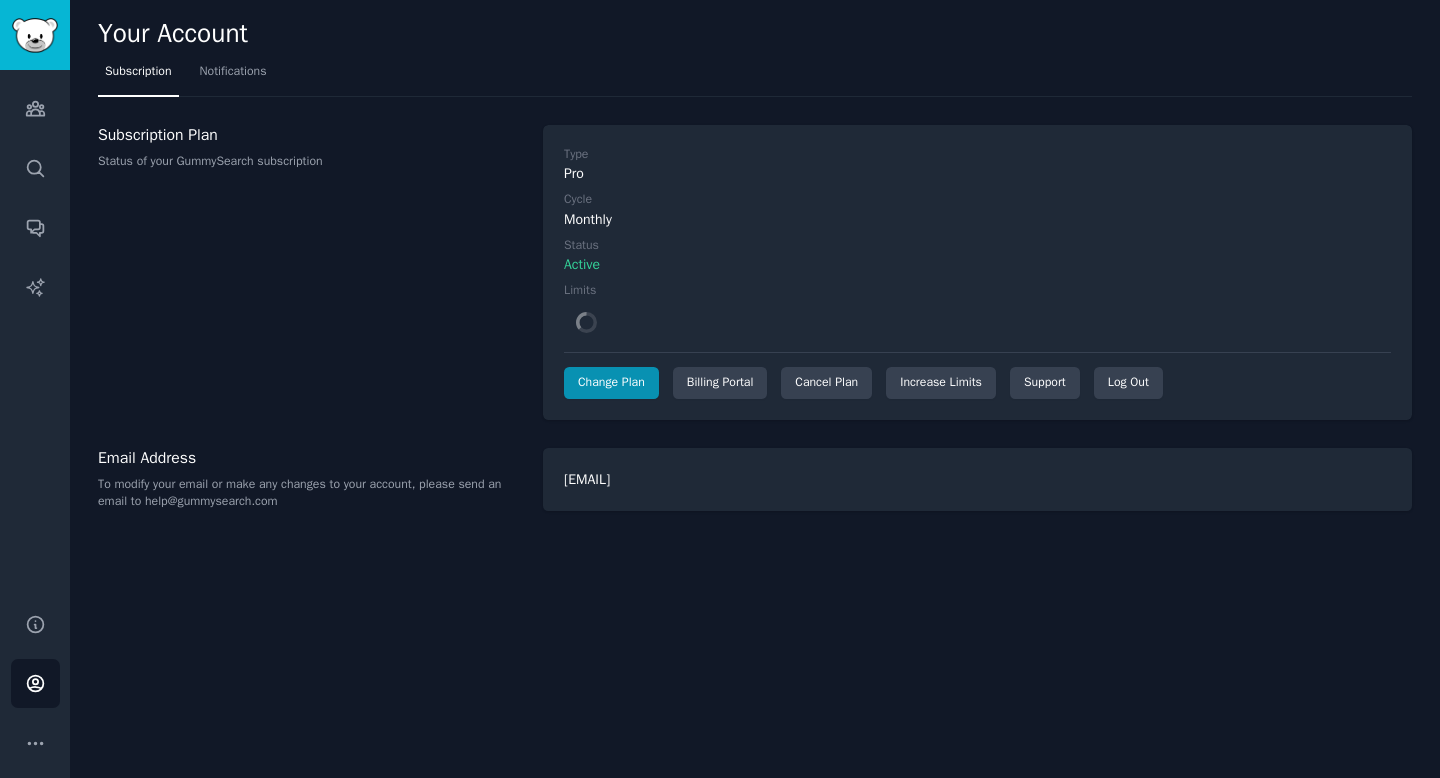 scroll, scrollTop: 0, scrollLeft: 0, axis: both 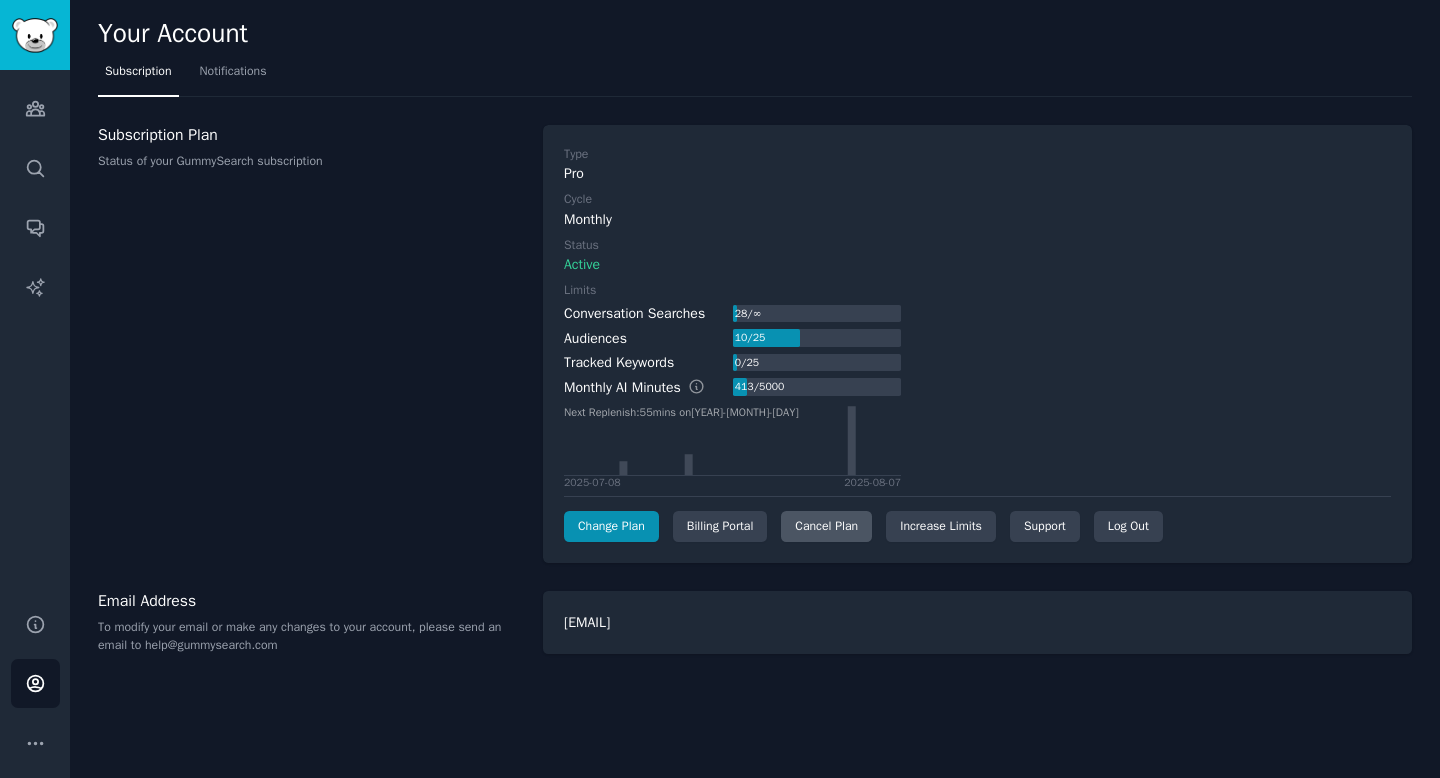 click on "Cancel Plan" at bounding box center (826, 527) 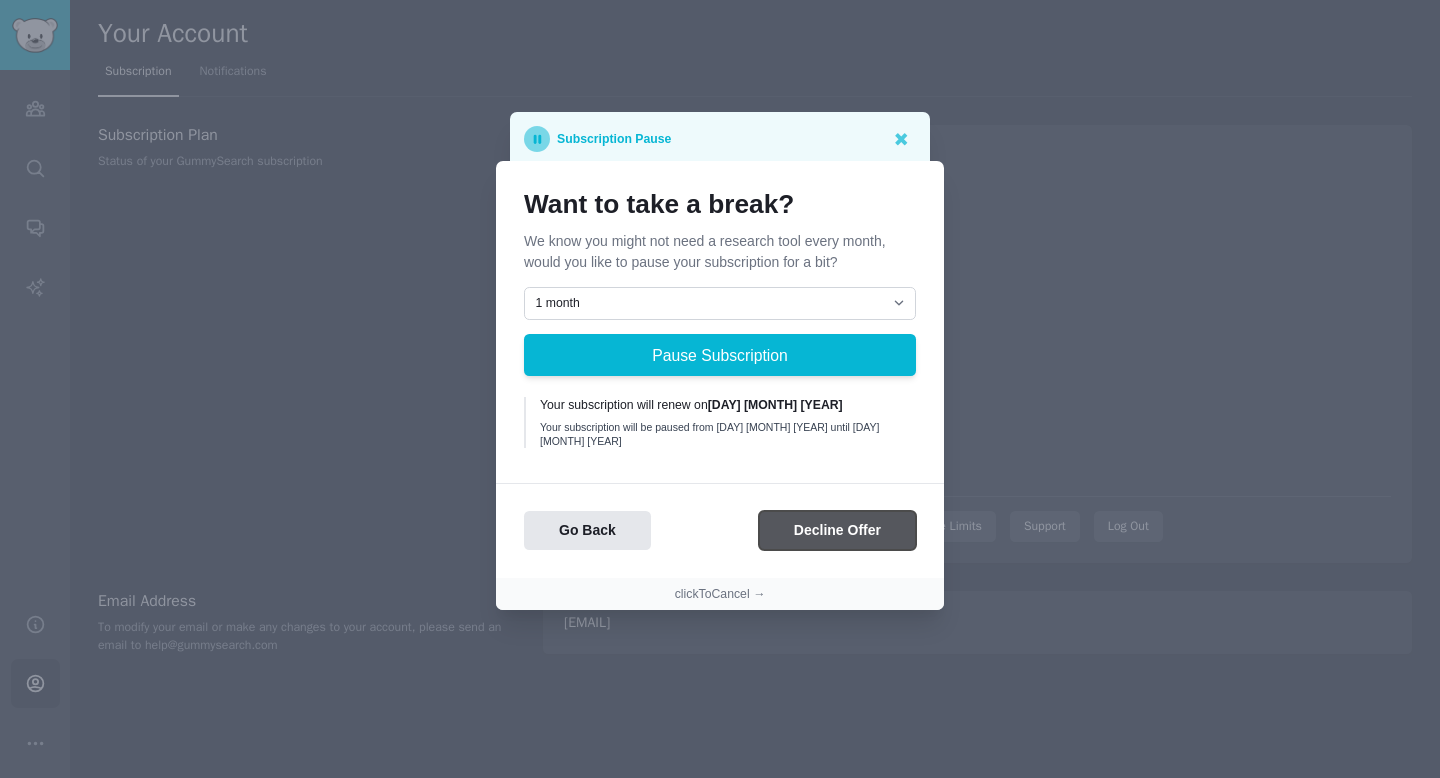 click on "Decline Offer" at bounding box center [837, 530] 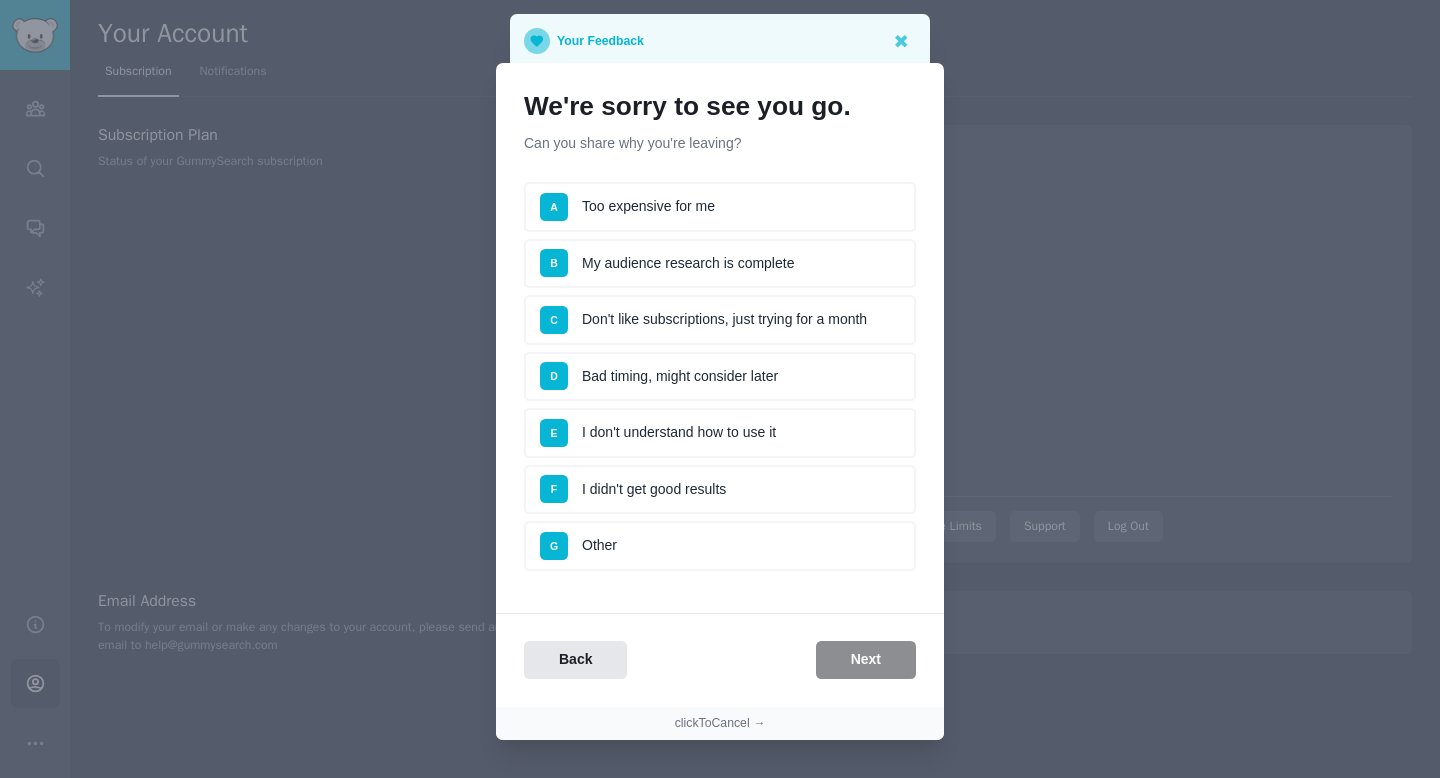 click on "A  Too expensive for me" at bounding box center (720, 207) 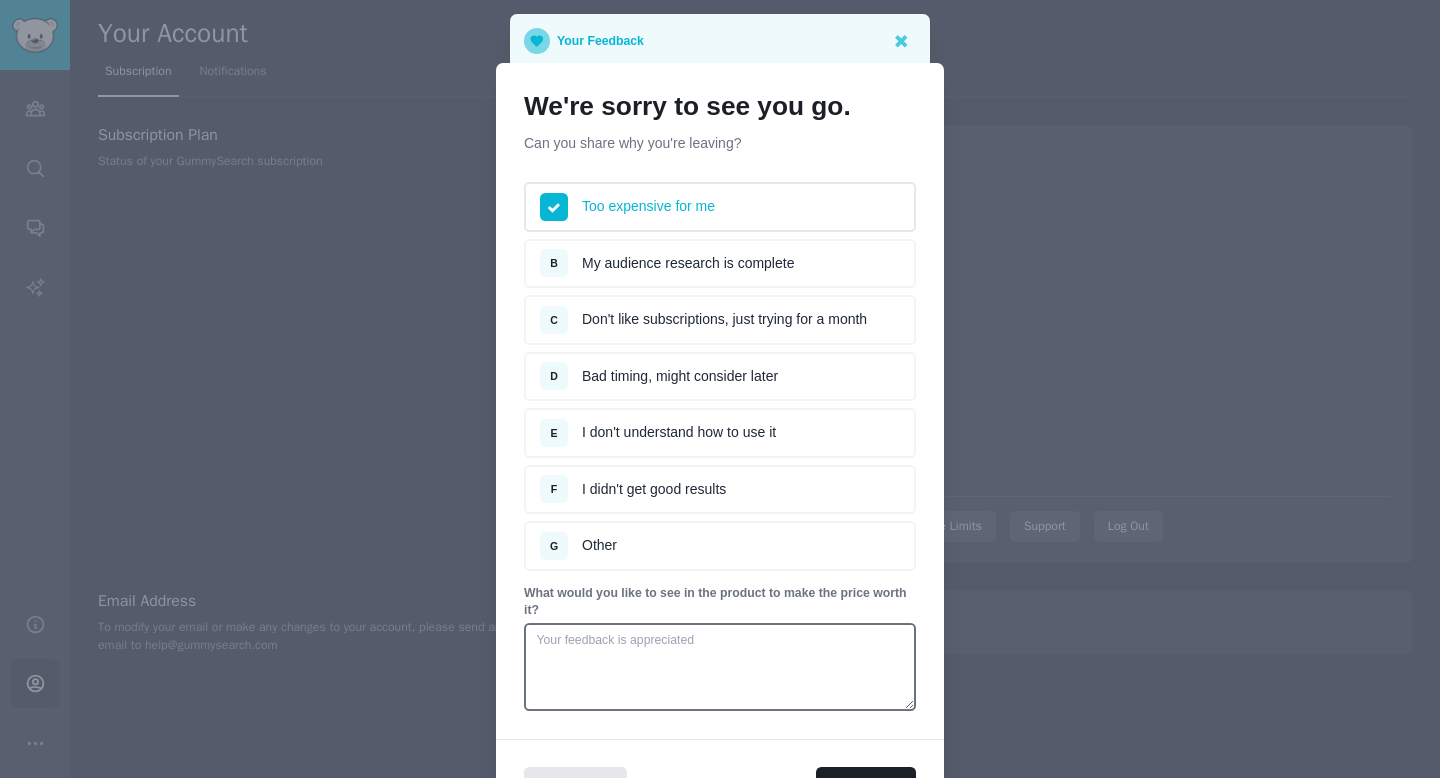 scroll, scrollTop: 157, scrollLeft: 0, axis: vertical 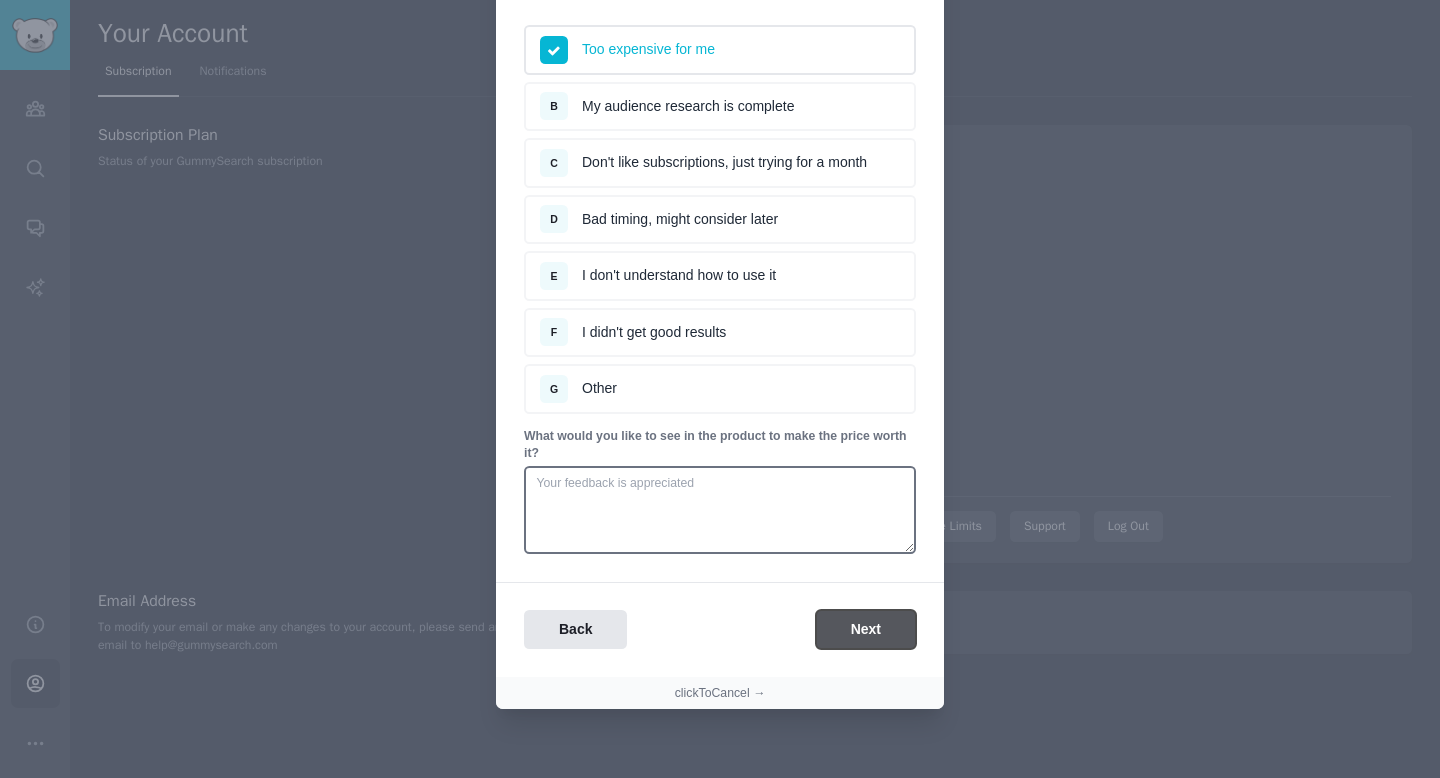 click on "Next" at bounding box center (866, 629) 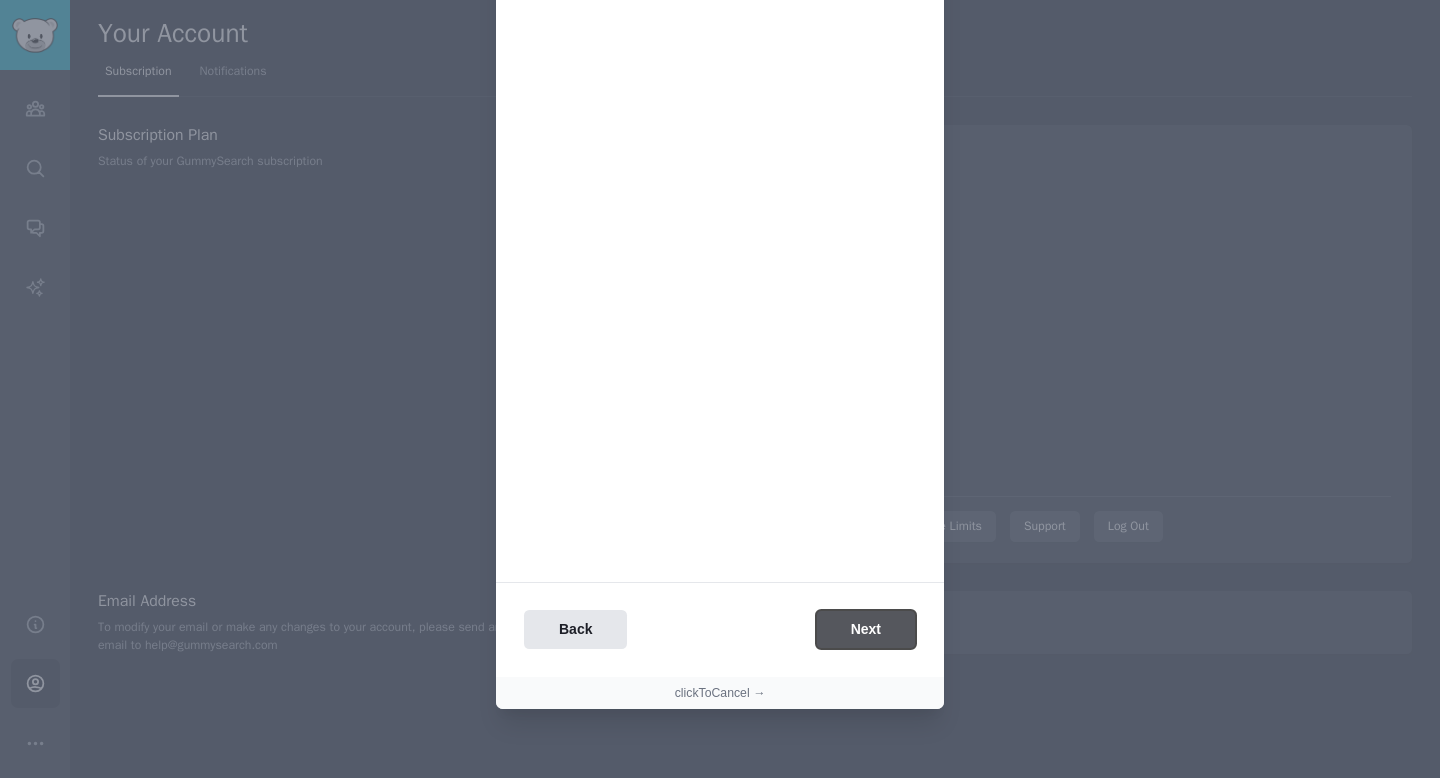 scroll, scrollTop: 0, scrollLeft: 0, axis: both 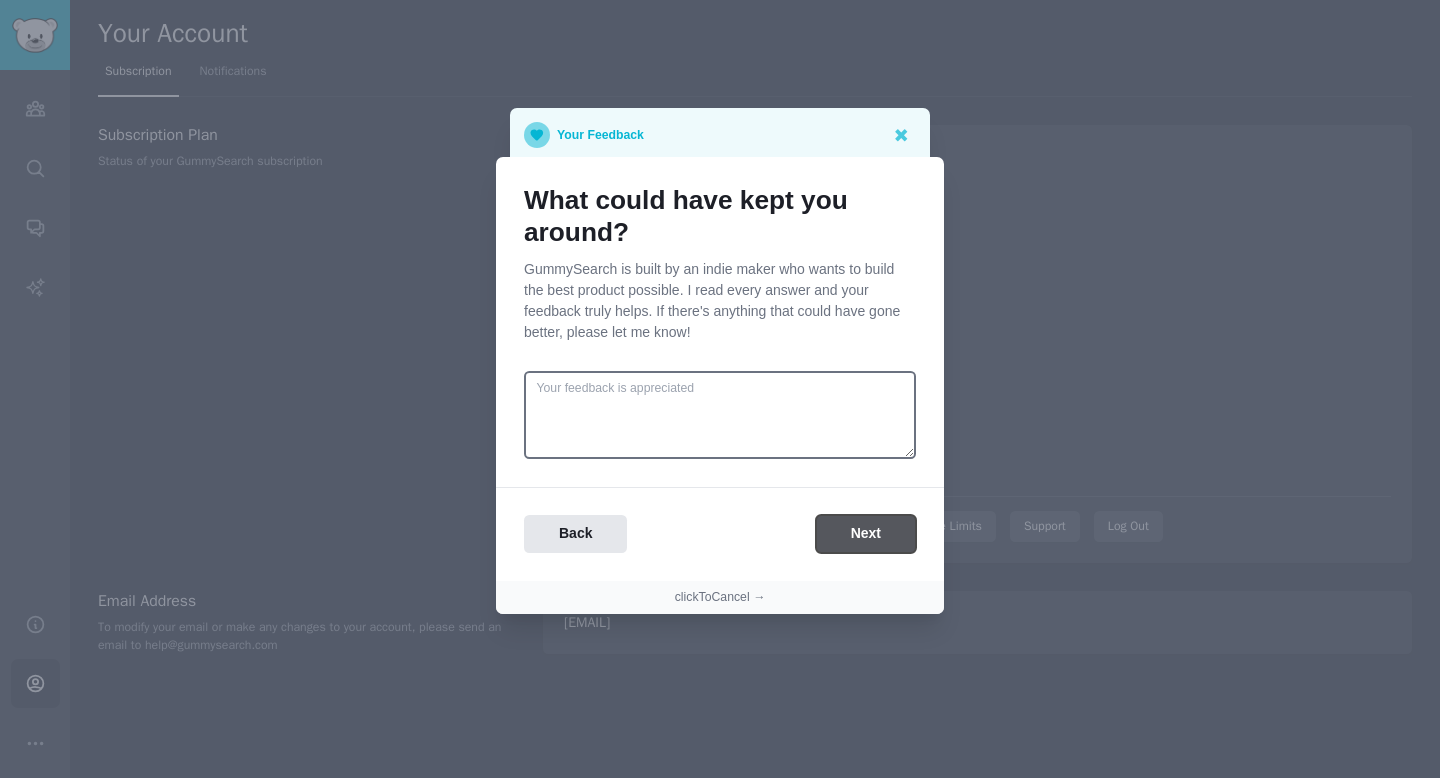 click on "Next" at bounding box center (866, 534) 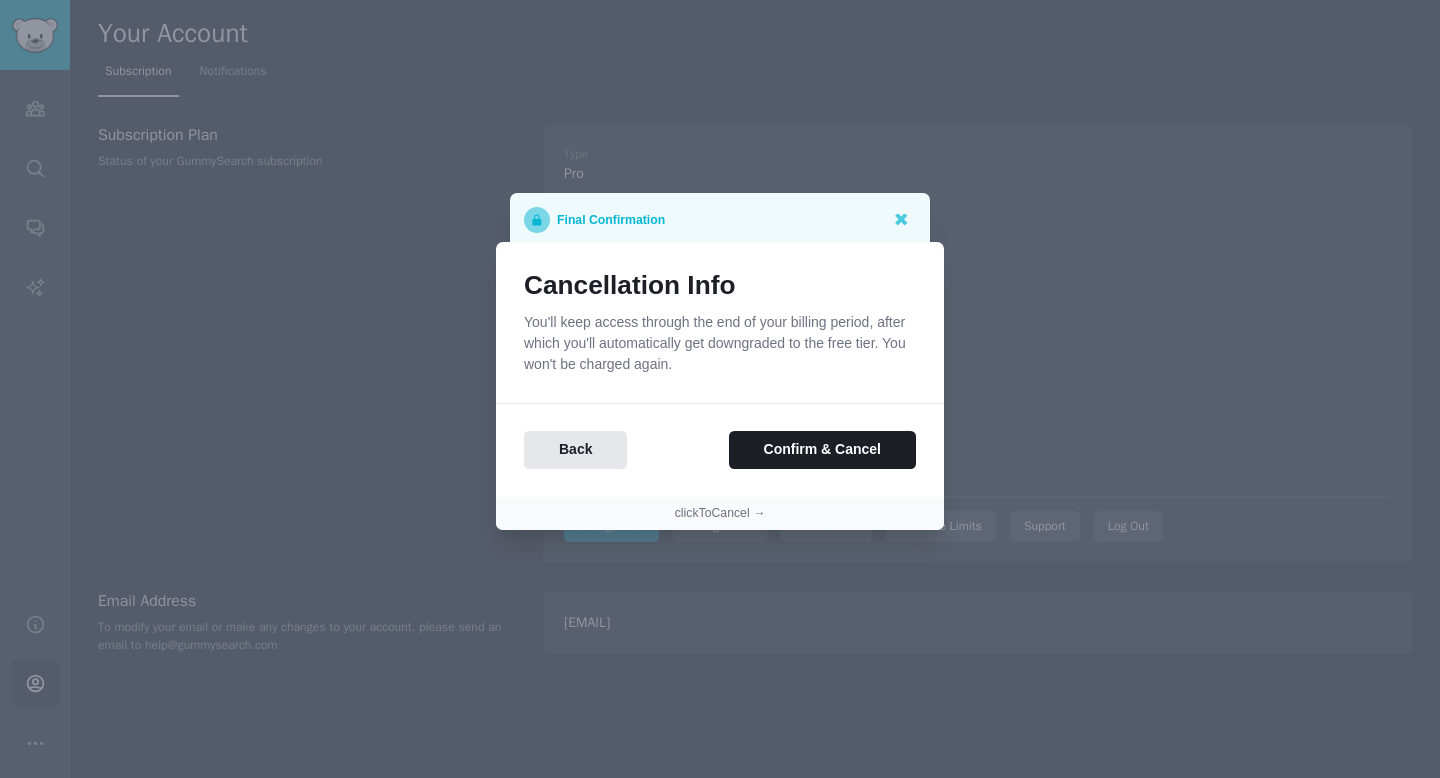 click on "Cancellation Info You'll keep access through the end of your billing period, after which you'll automatically get downgraded to the free tier. You won't be charged again.  Back   Confirm & Cancel" at bounding box center [720, 370] 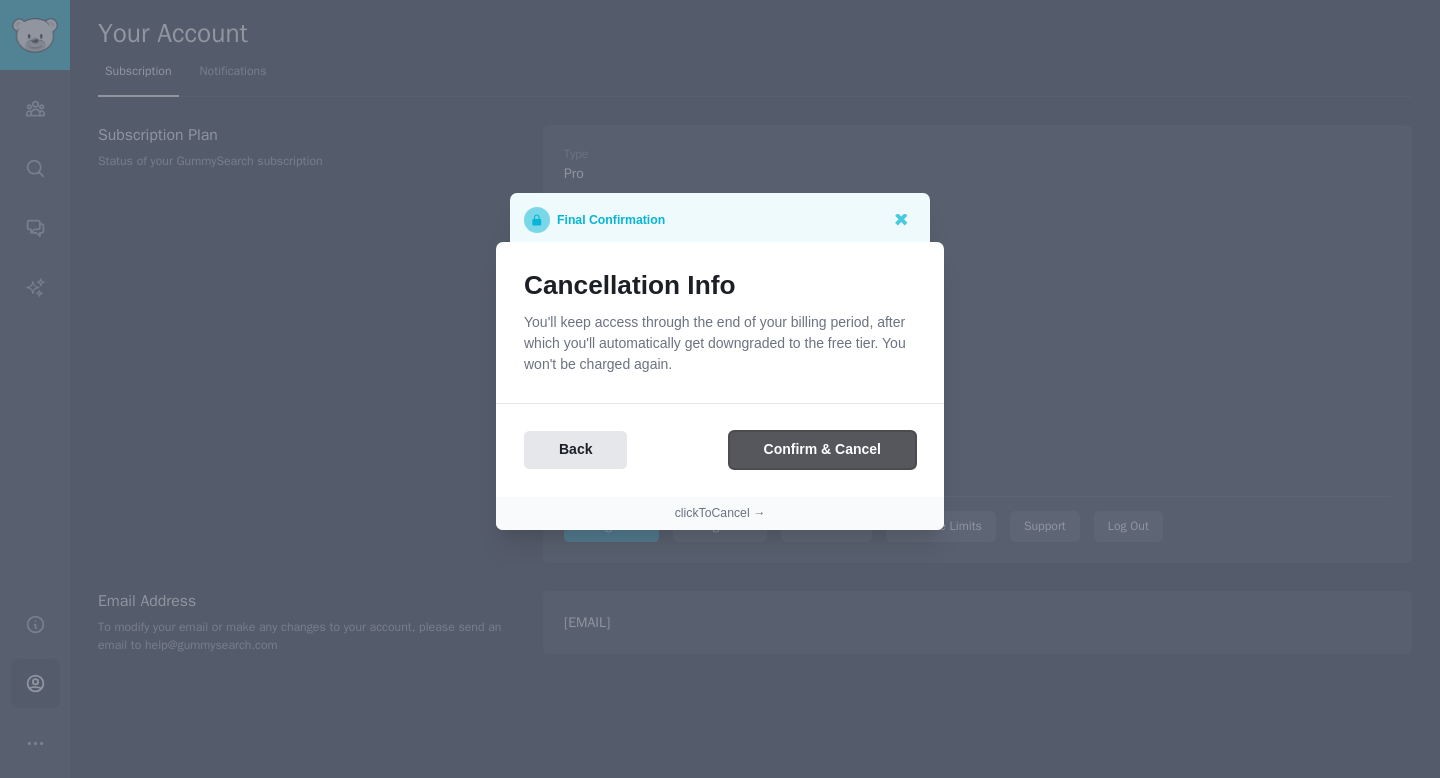 click on "Confirm & Cancel" at bounding box center [822, 450] 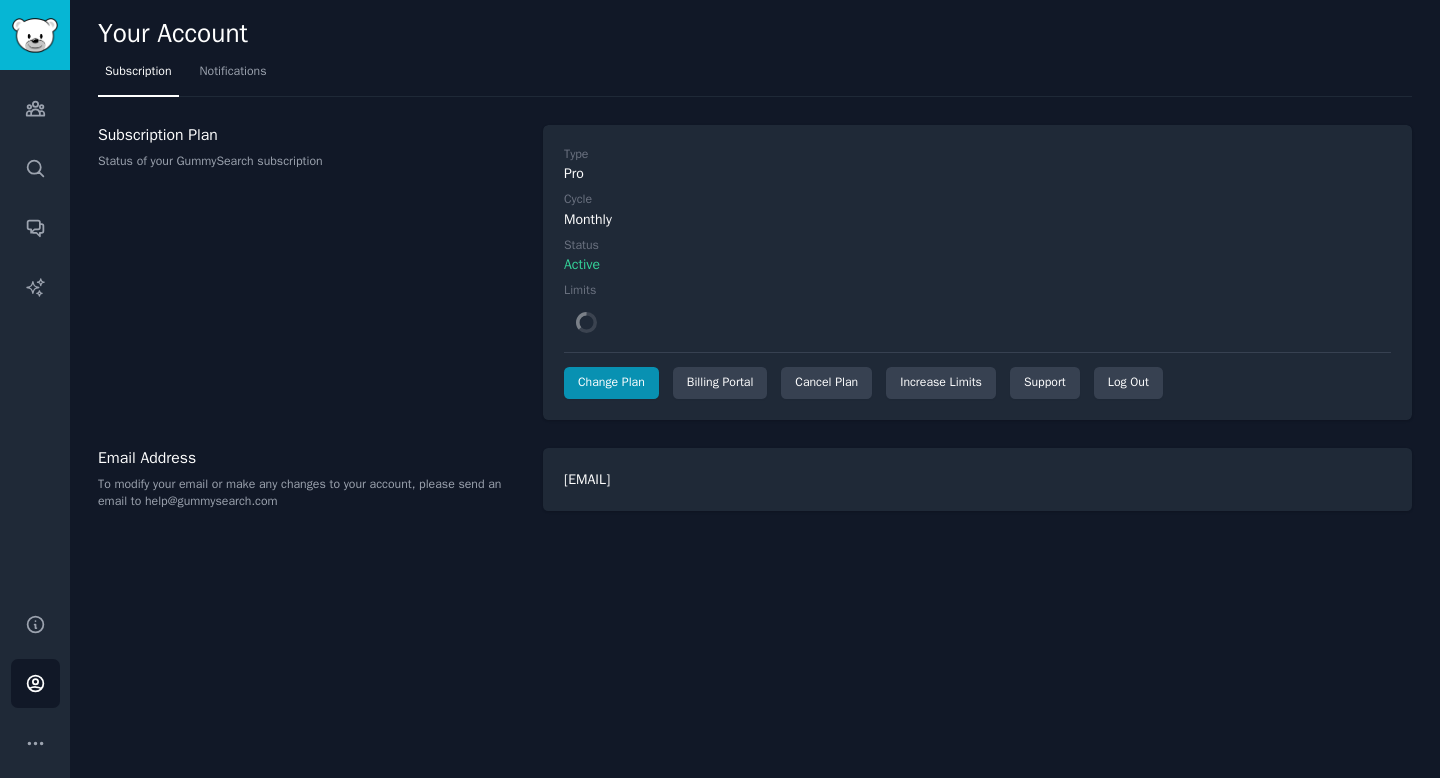 scroll, scrollTop: 0, scrollLeft: 0, axis: both 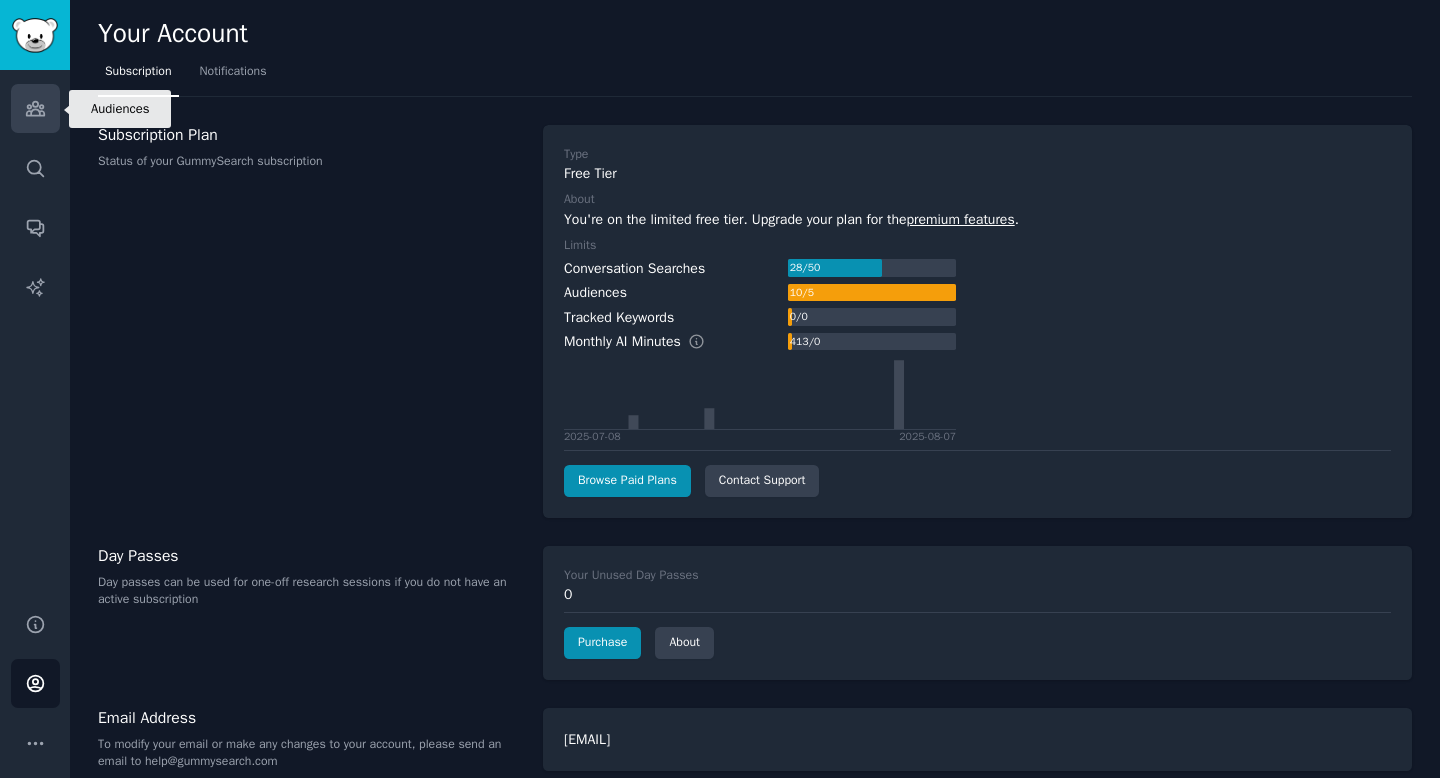 click on "Audiences" at bounding box center (35, 108) 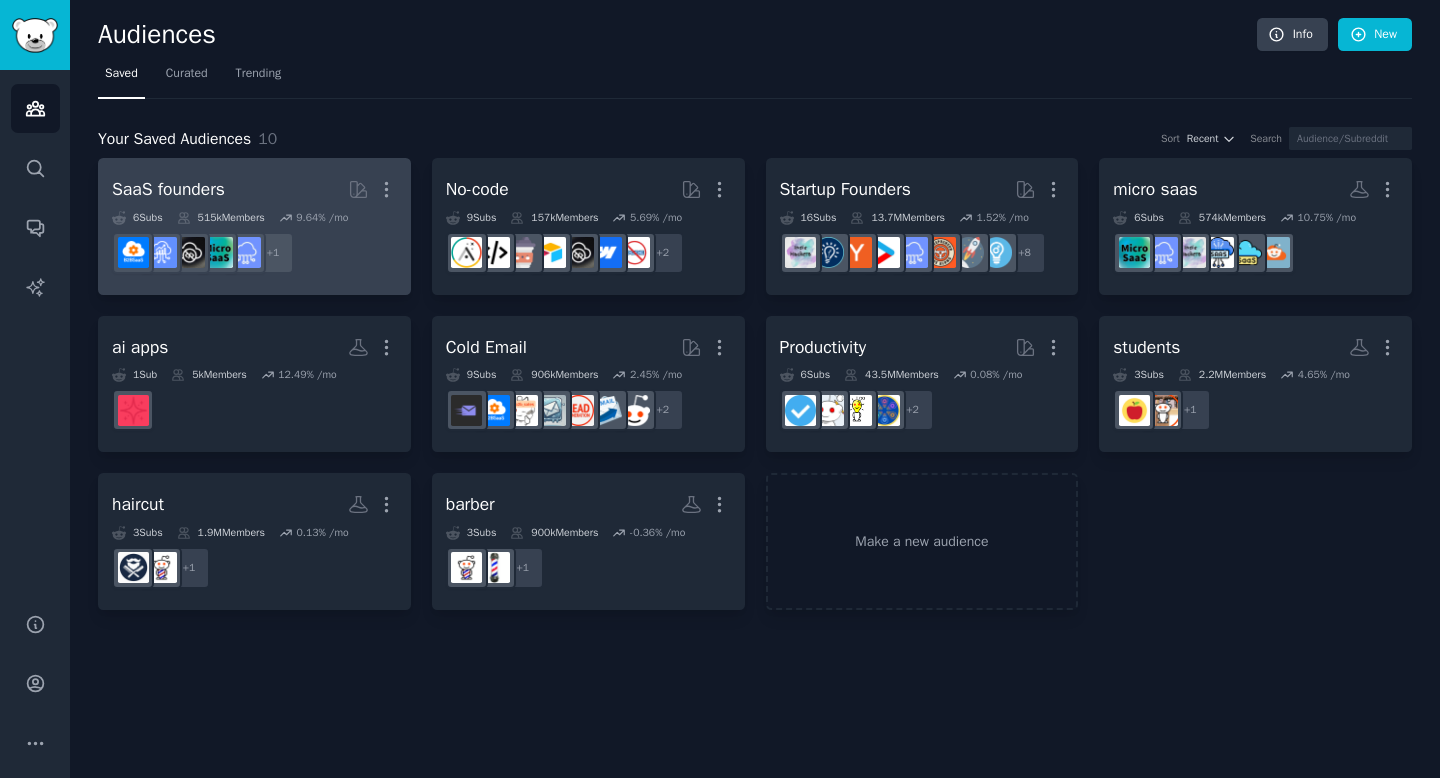 click on "515k  Members" at bounding box center (221, 218) 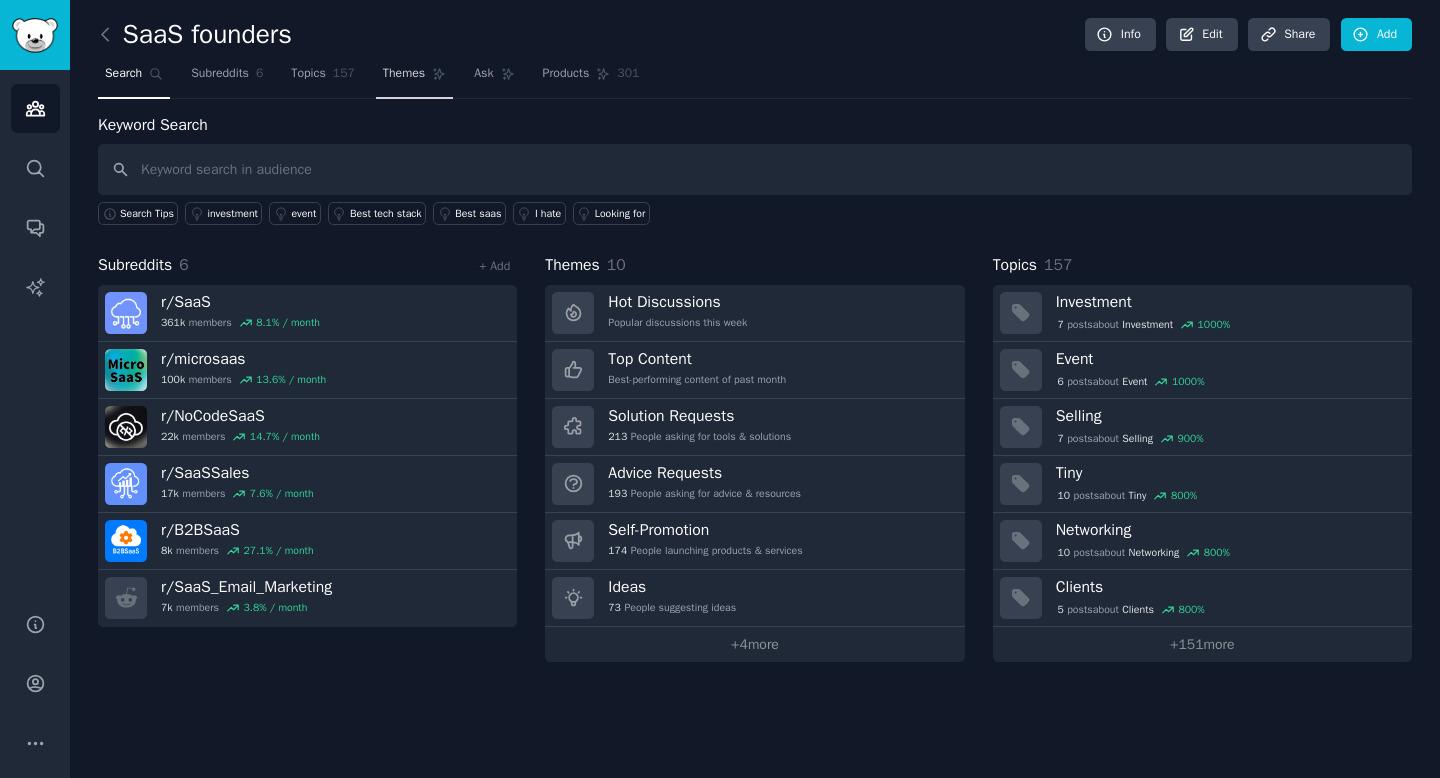 click on "Themes" at bounding box center [414, 78] 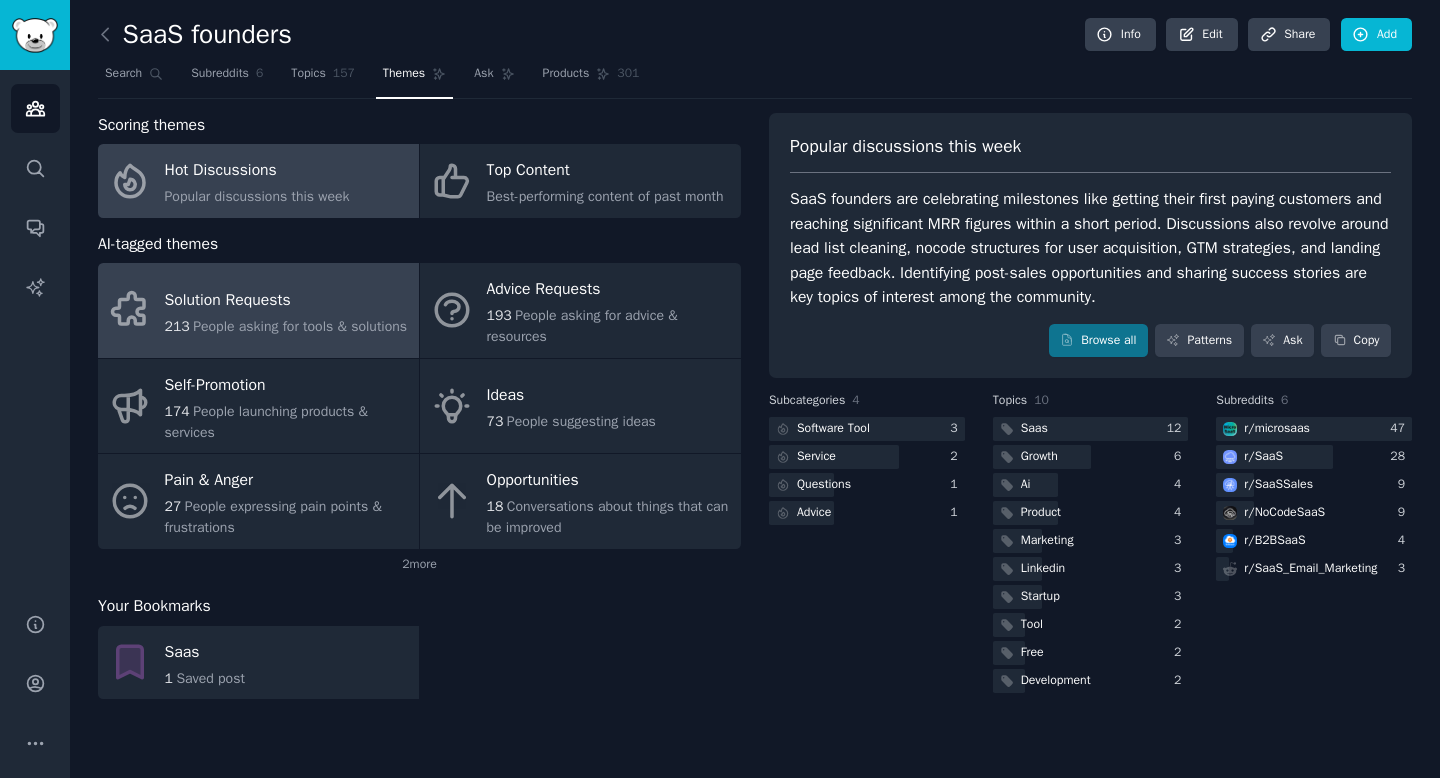 click on "Solution Requests" at bounding box center (286, 300) 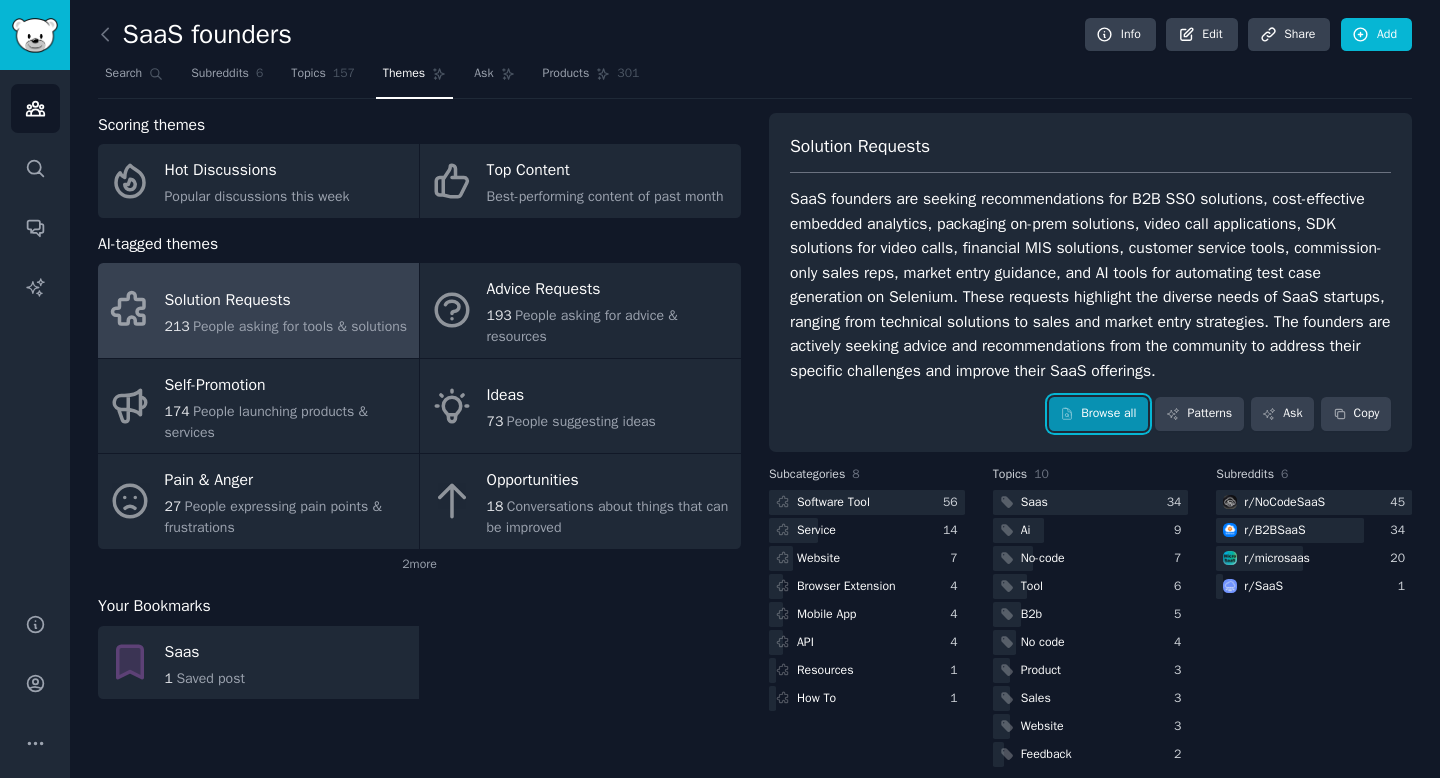 click on "Browse all" at bounding box center [1098, 414] 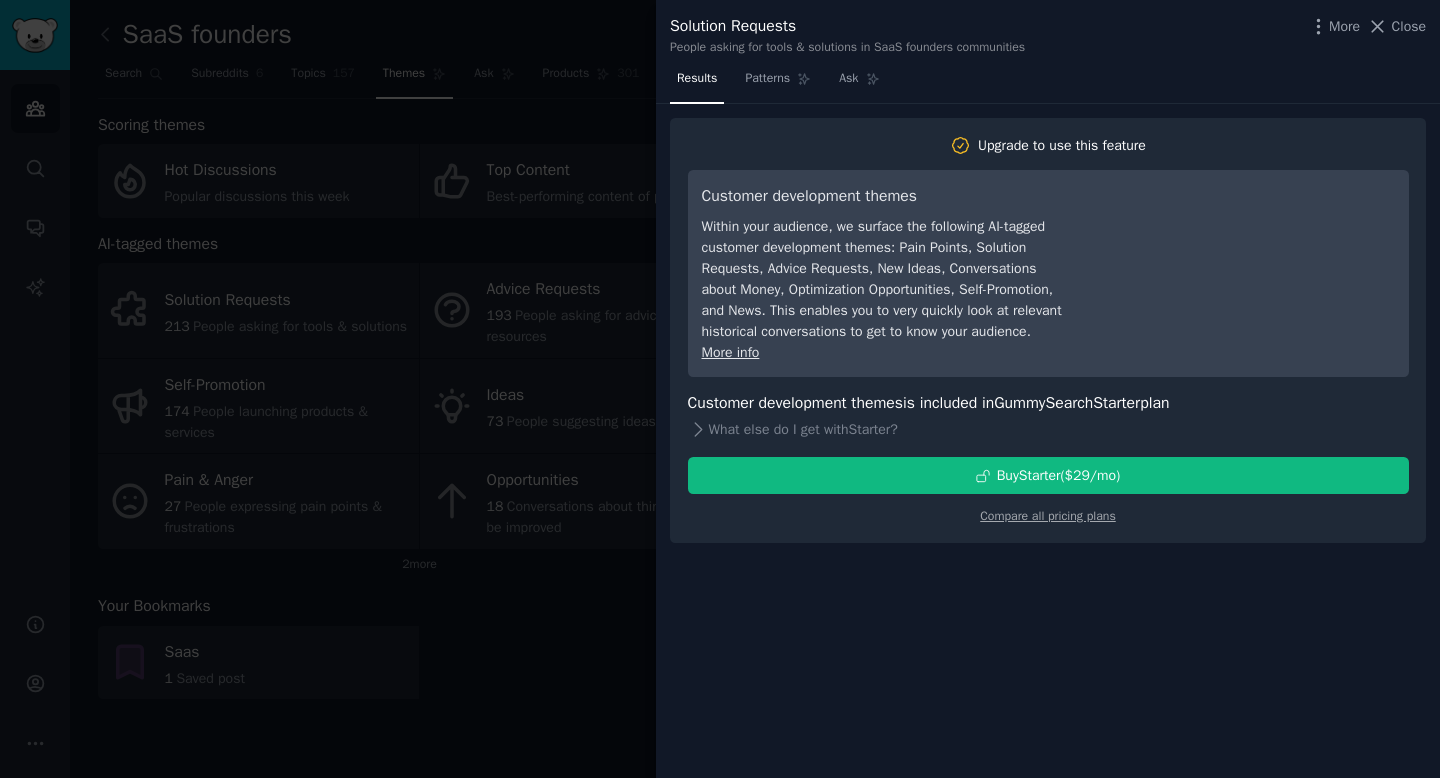 click at bounding box center [720, 389] 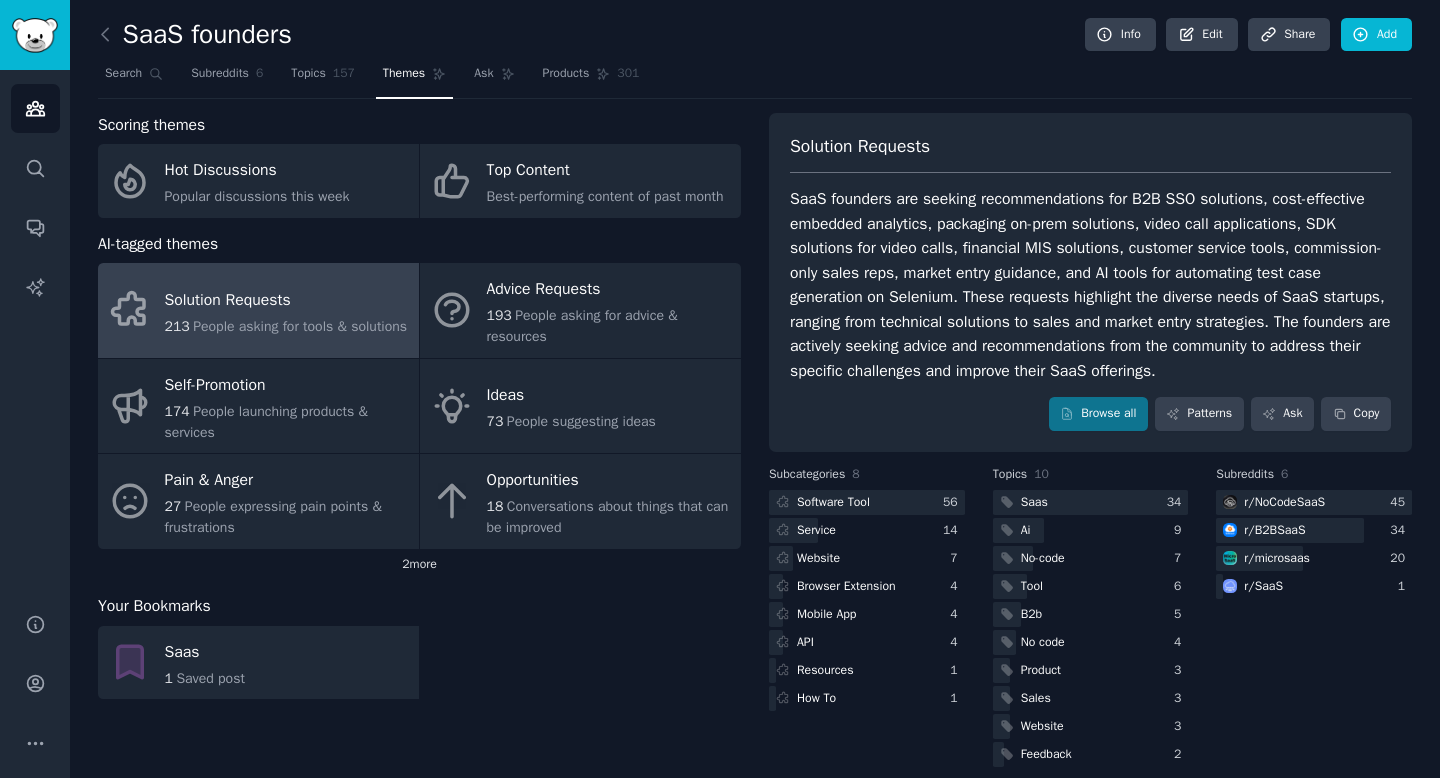 click on "2  more" 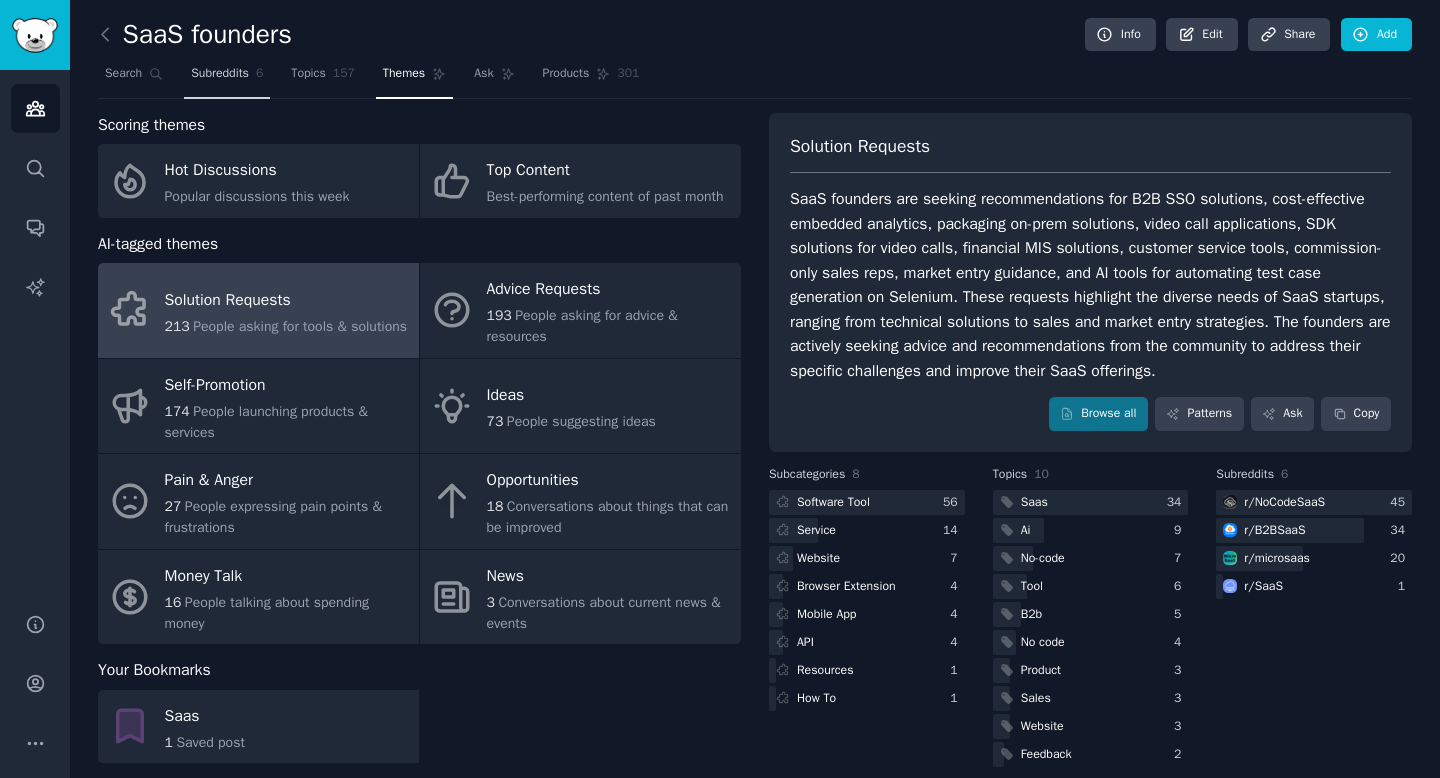 click on "Subreddits" at bounding box center (220, 74) 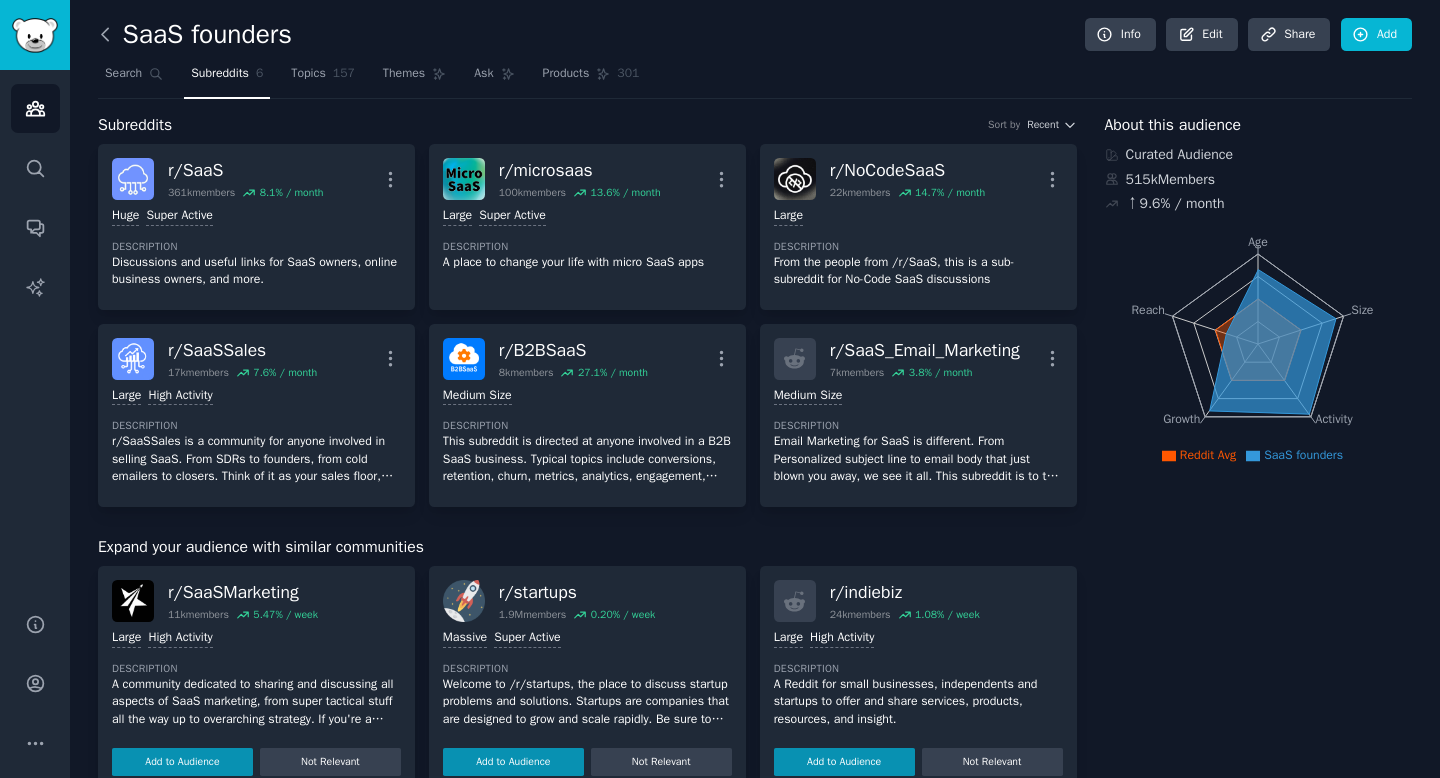 click 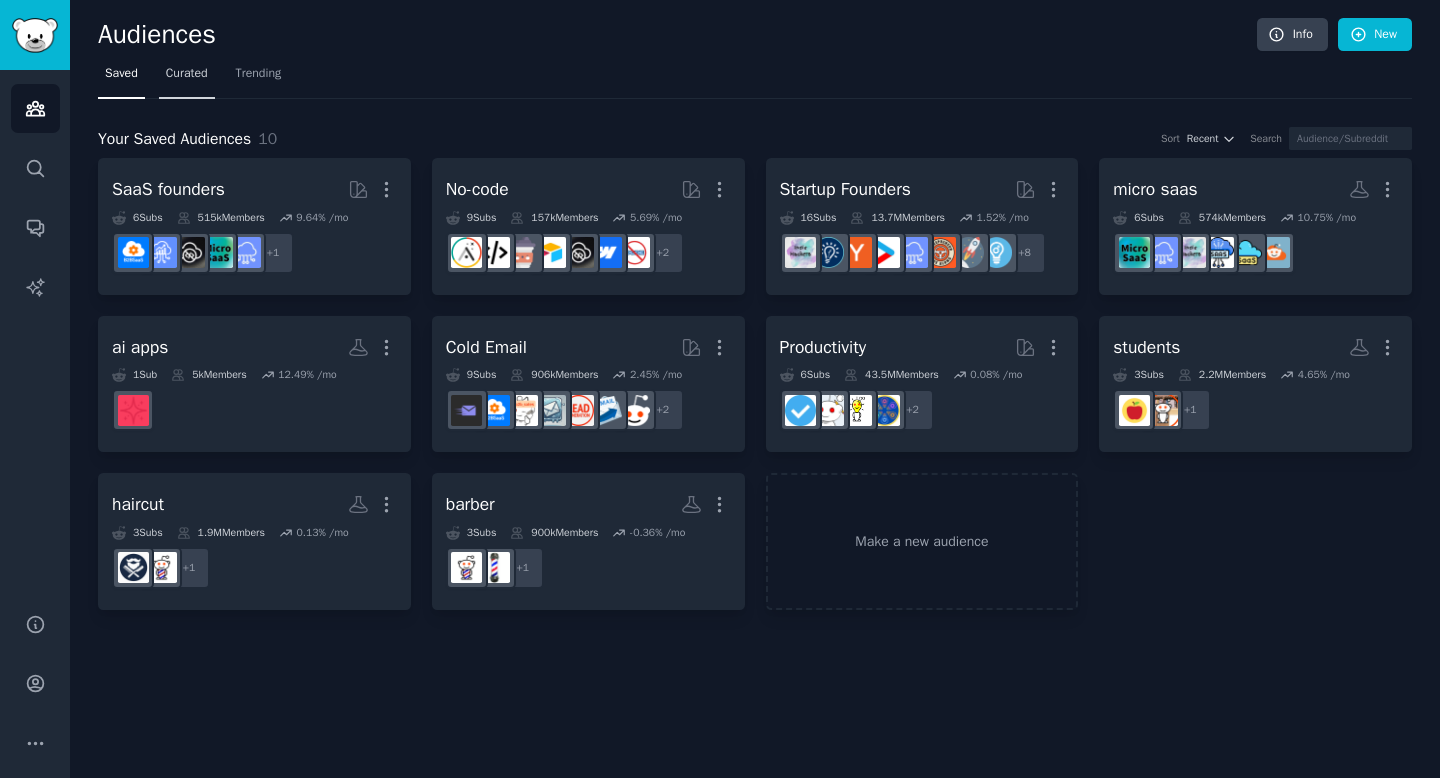 click on "Curated" at bounding box center [187, 74] 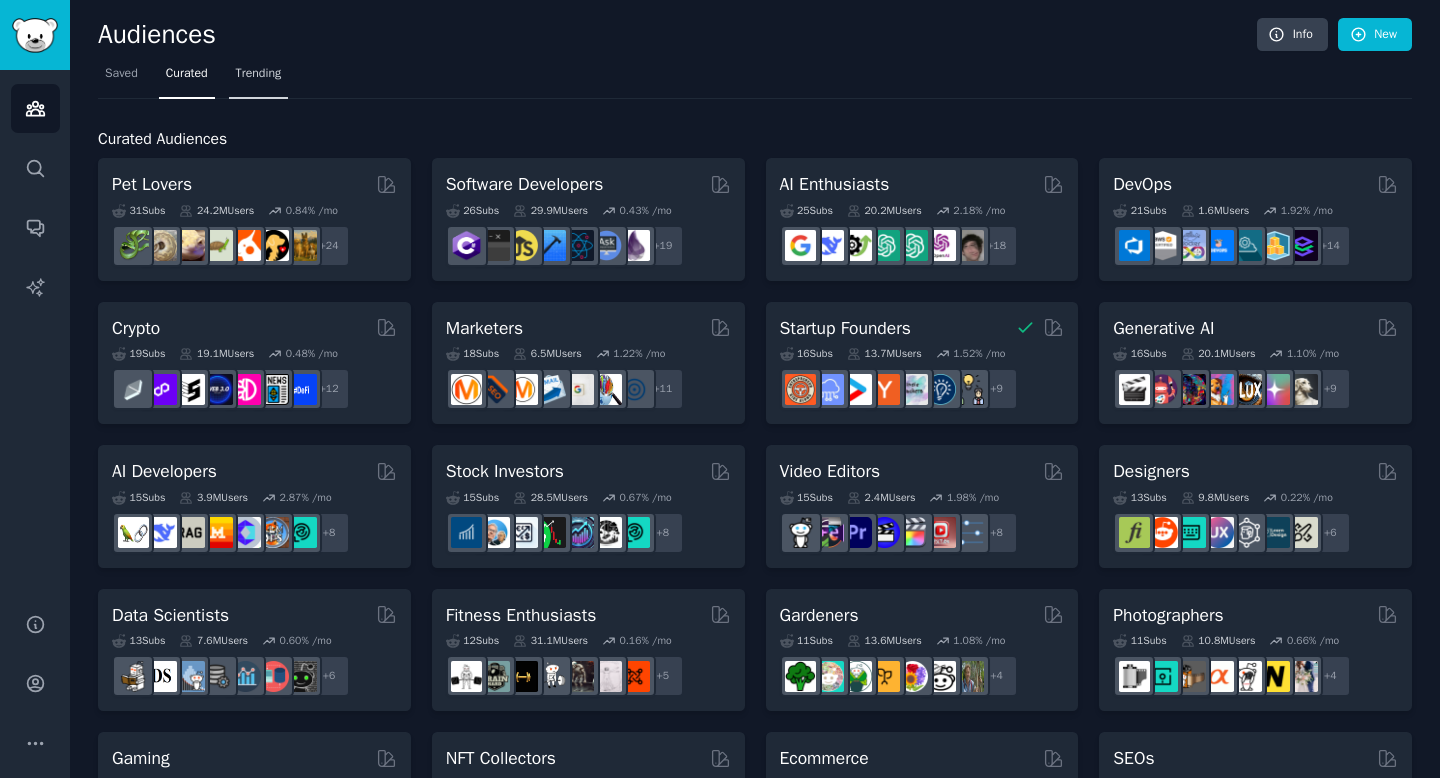 click on "Trending" at bounding box center [259, 74] 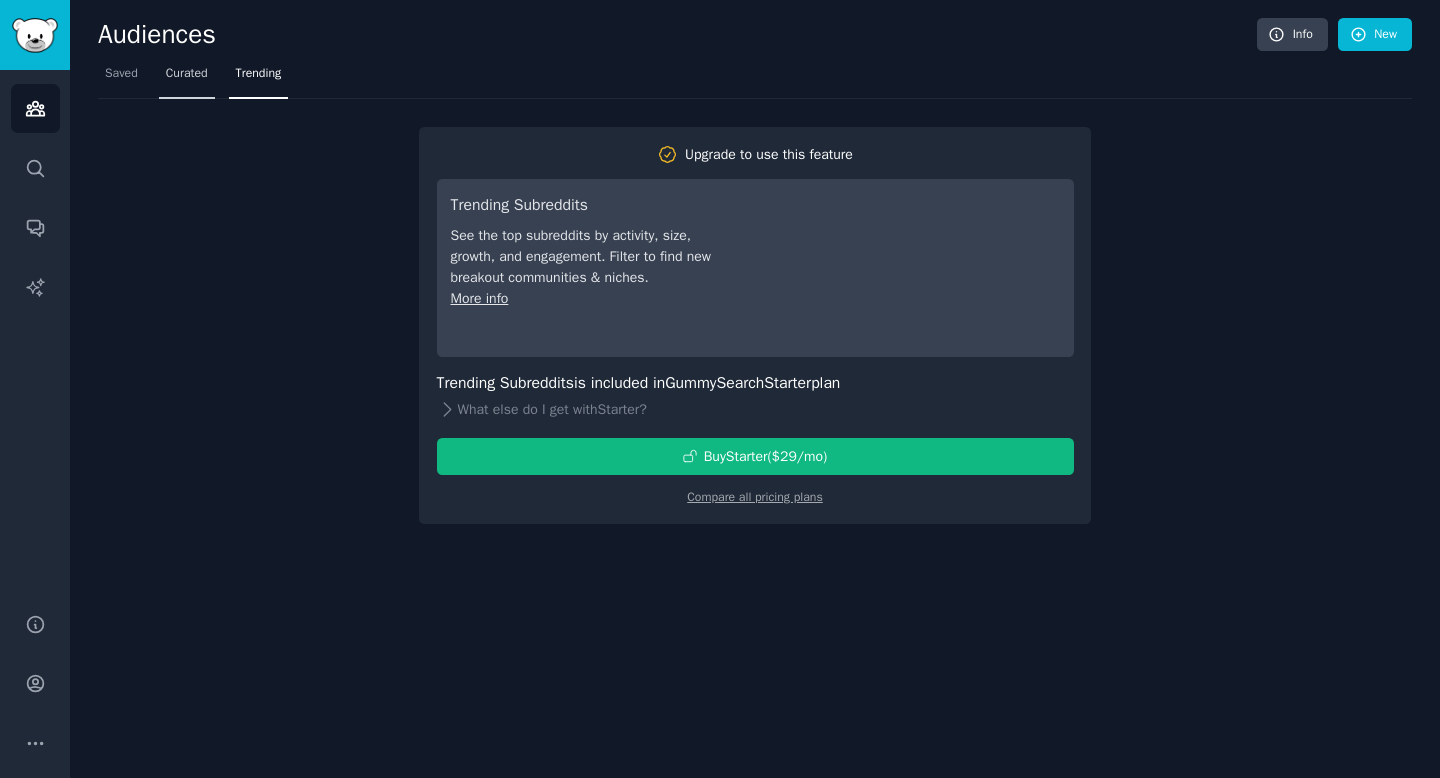 click on "Curated" at bounding box center (187, 74) 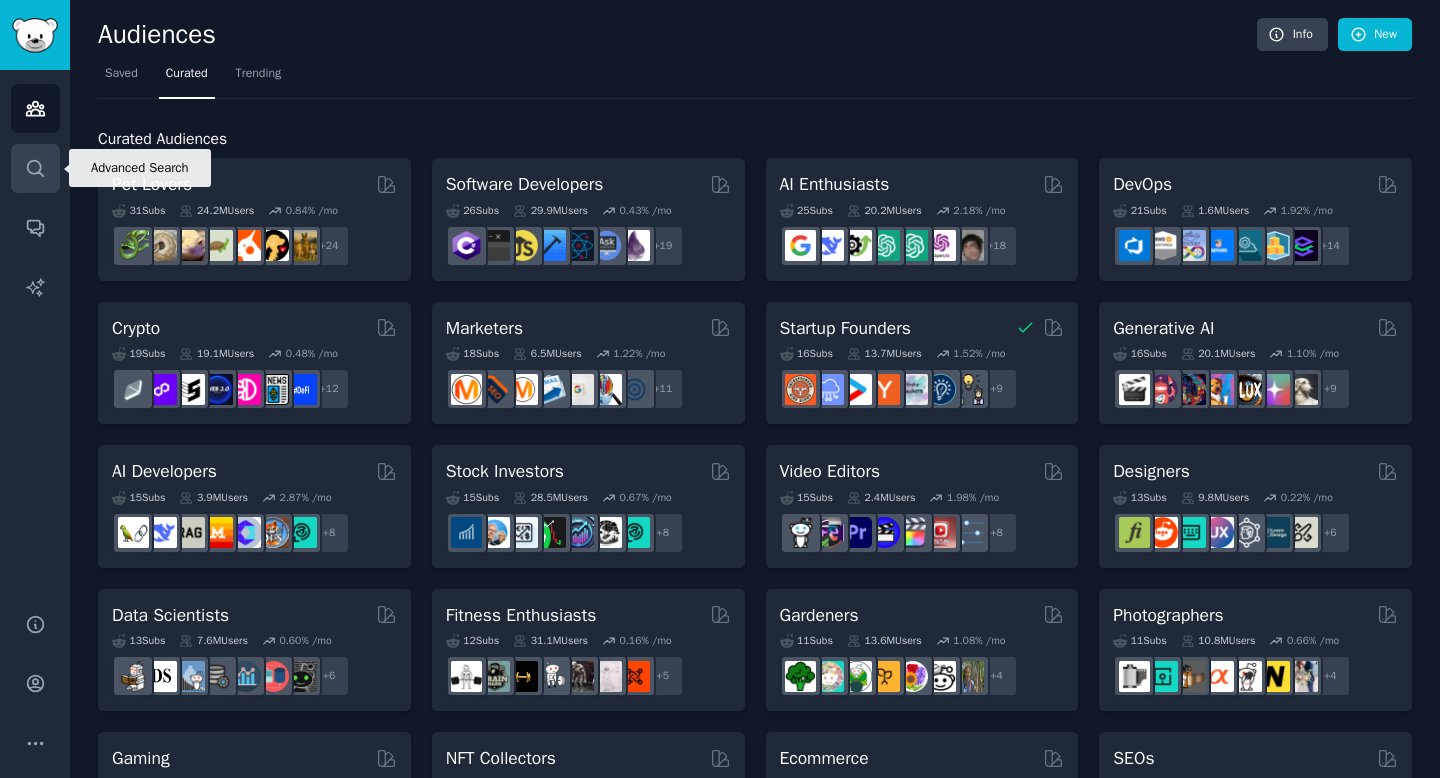 click 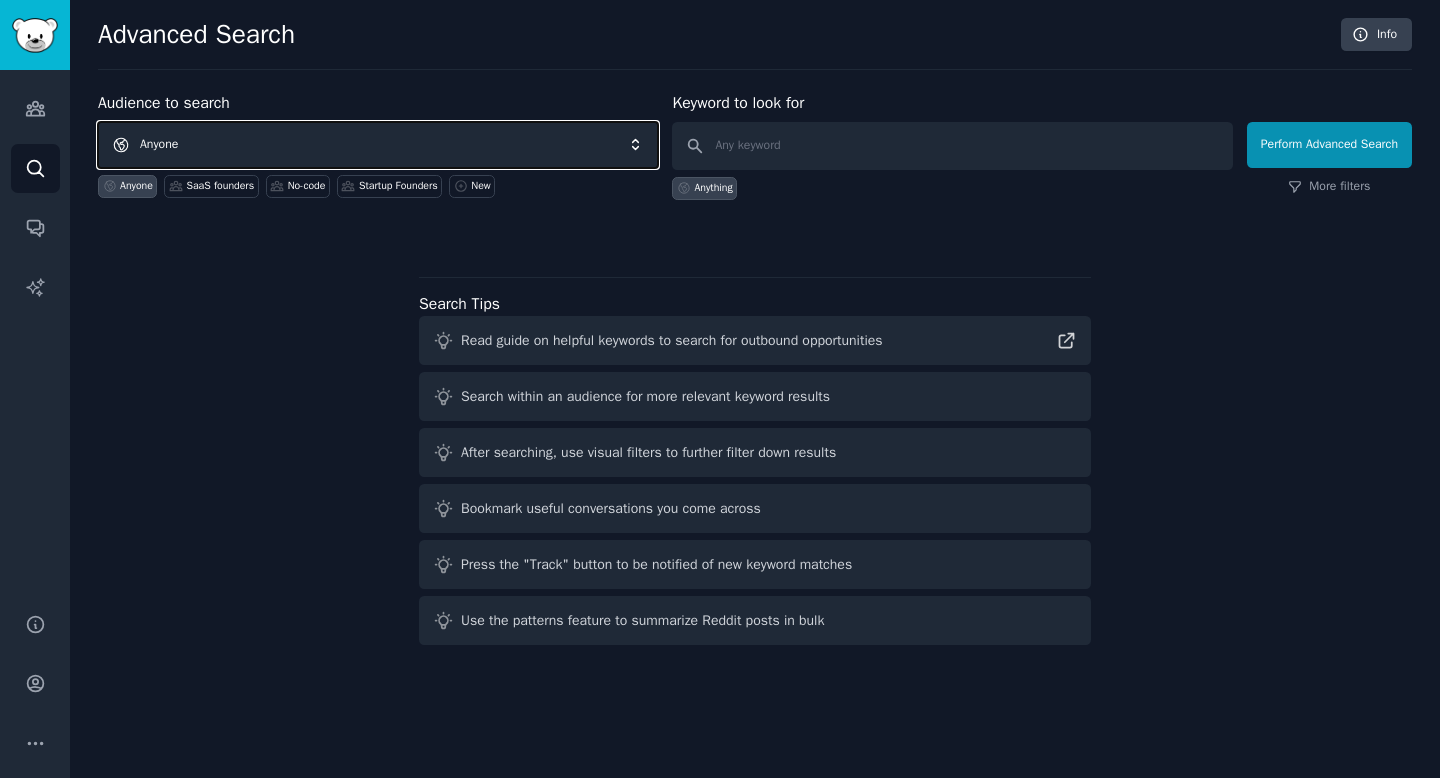 click on "Anyone" at bounding box center (378, 145) 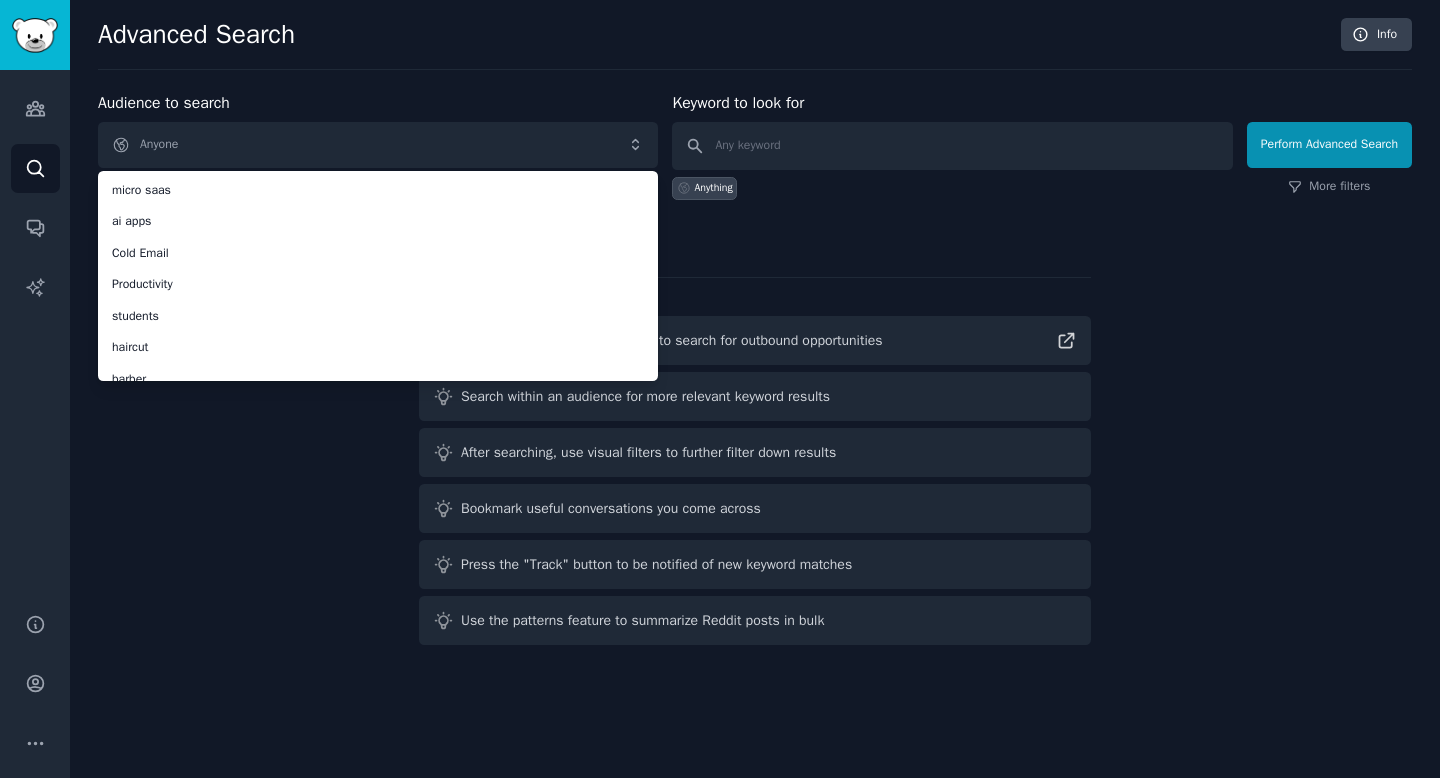 scroll, scrollTop: 143, scrollLeft: 0, axis: vertical 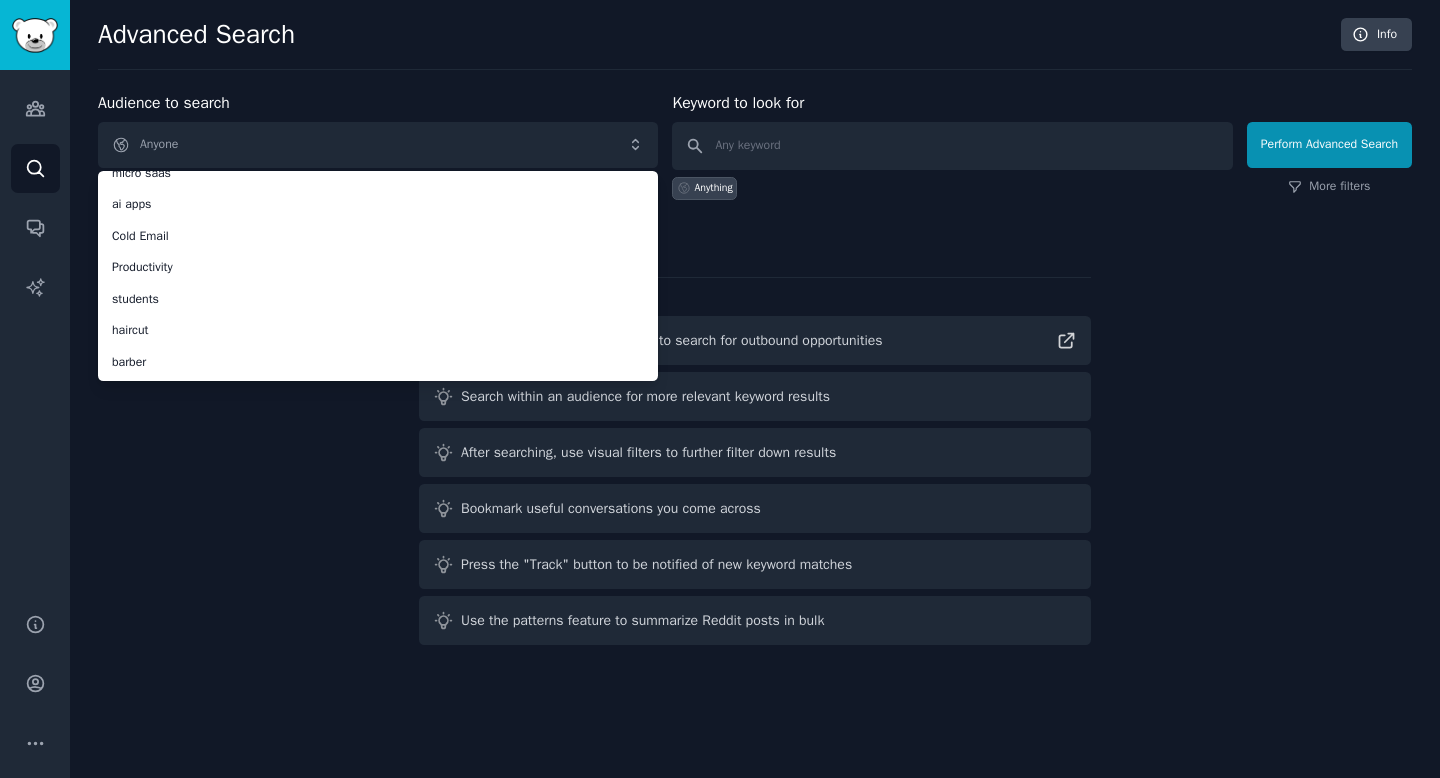 click on "Audience to search Anyone Anyone SaaS founders No-code Startup Founders micro saas ai apps Cold Email Productivity students haircut barber Anyone SaaS founders No-code Startup Founders New Keyword to look for Anything   Perform Advanced Search More filters Search Tips Read guide on helpful keywords to search for outbound opportunities Search within an audience for more relevant keyword results After searching, use visual filters to further filter down results Bookmark useful conversations you come across Press the "Track" button to be notified of new keyword matches Use the patterns feature to summarize Reddit posts in bulk" at bounding box center (755, 372) 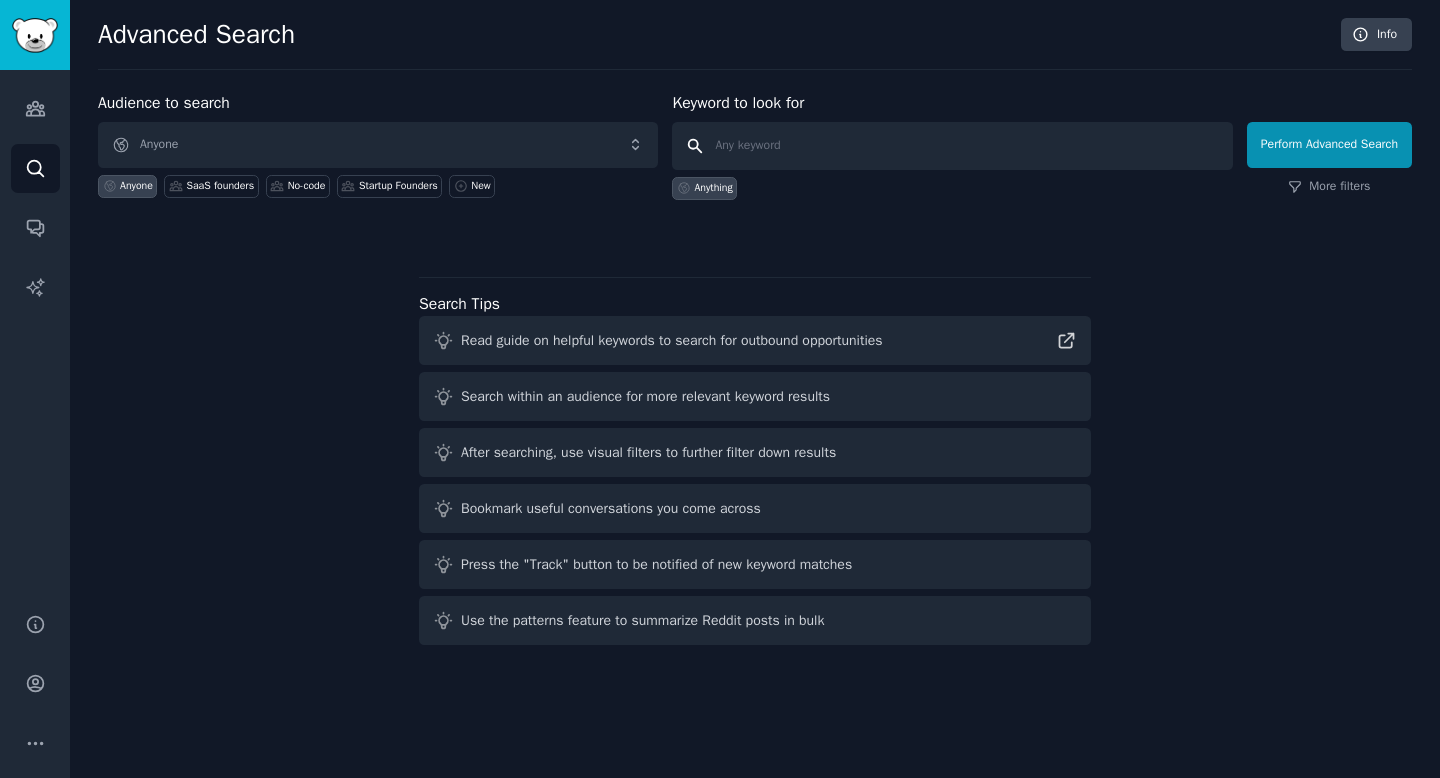 click at bounding box center (952, 146) 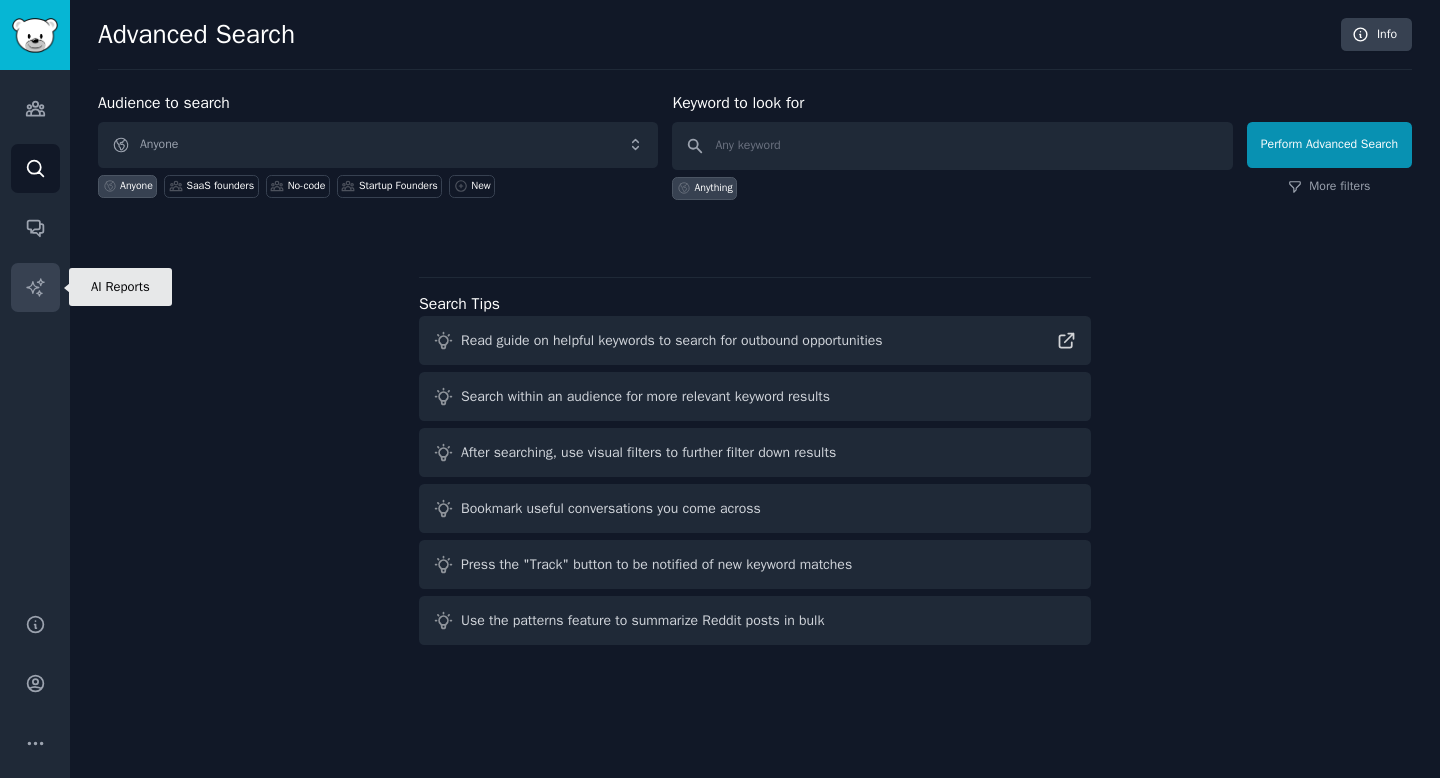 click 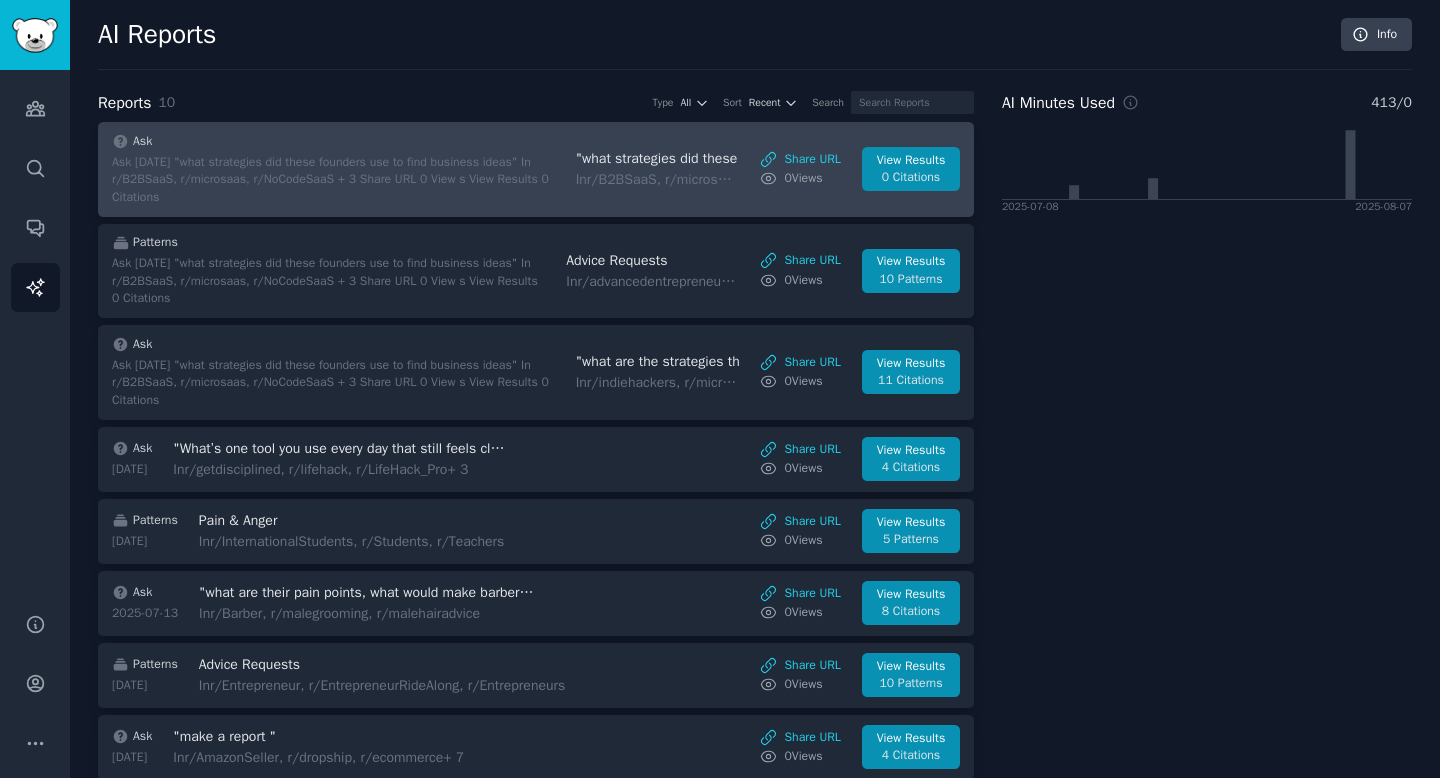 click on ""what strategies did these founders use to find business ideas"" at bounding box center (744, 158) 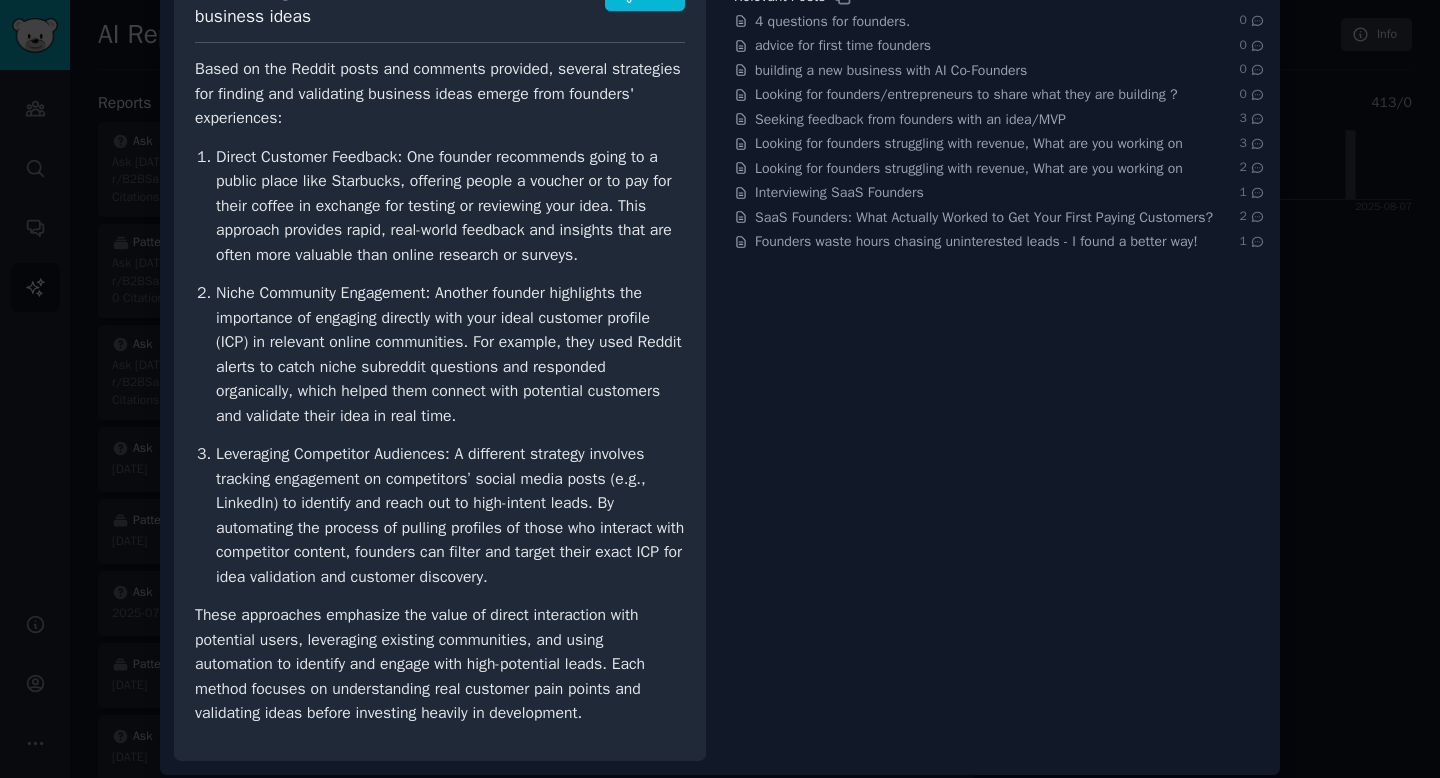scroll, scrollTop: 150, scrollLeft: 0, axis: vertical 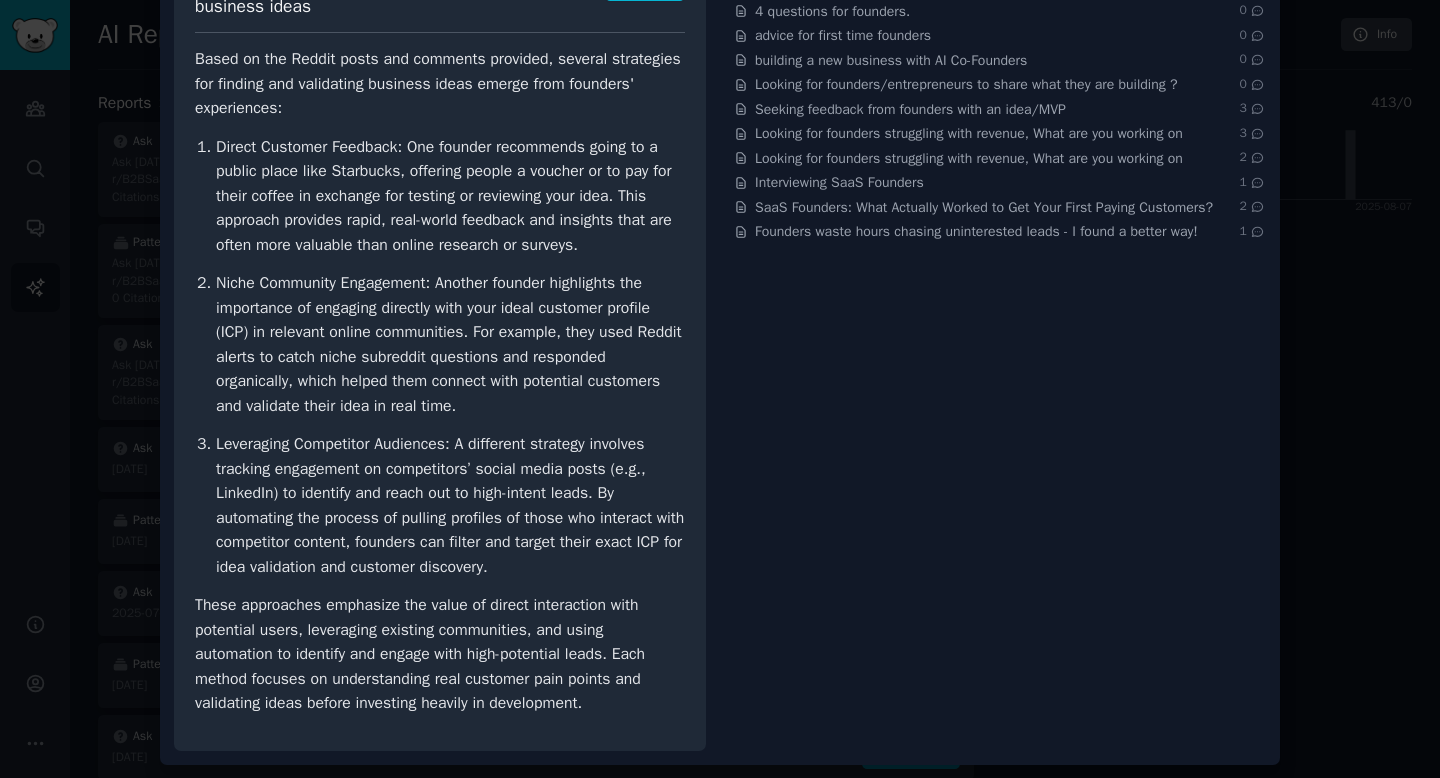 click at bounding box center (720, 389) 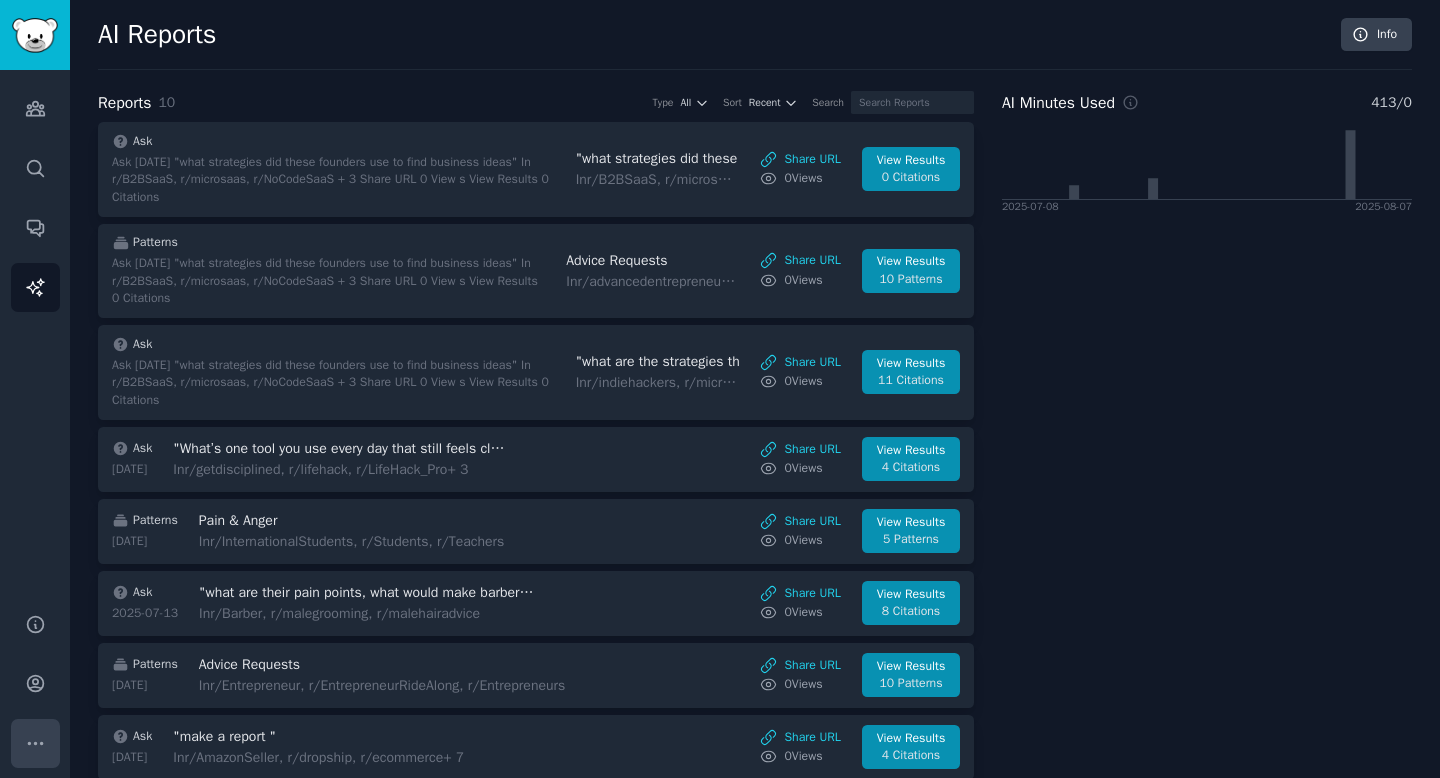 click on "More" at bounding box center [35, 743] 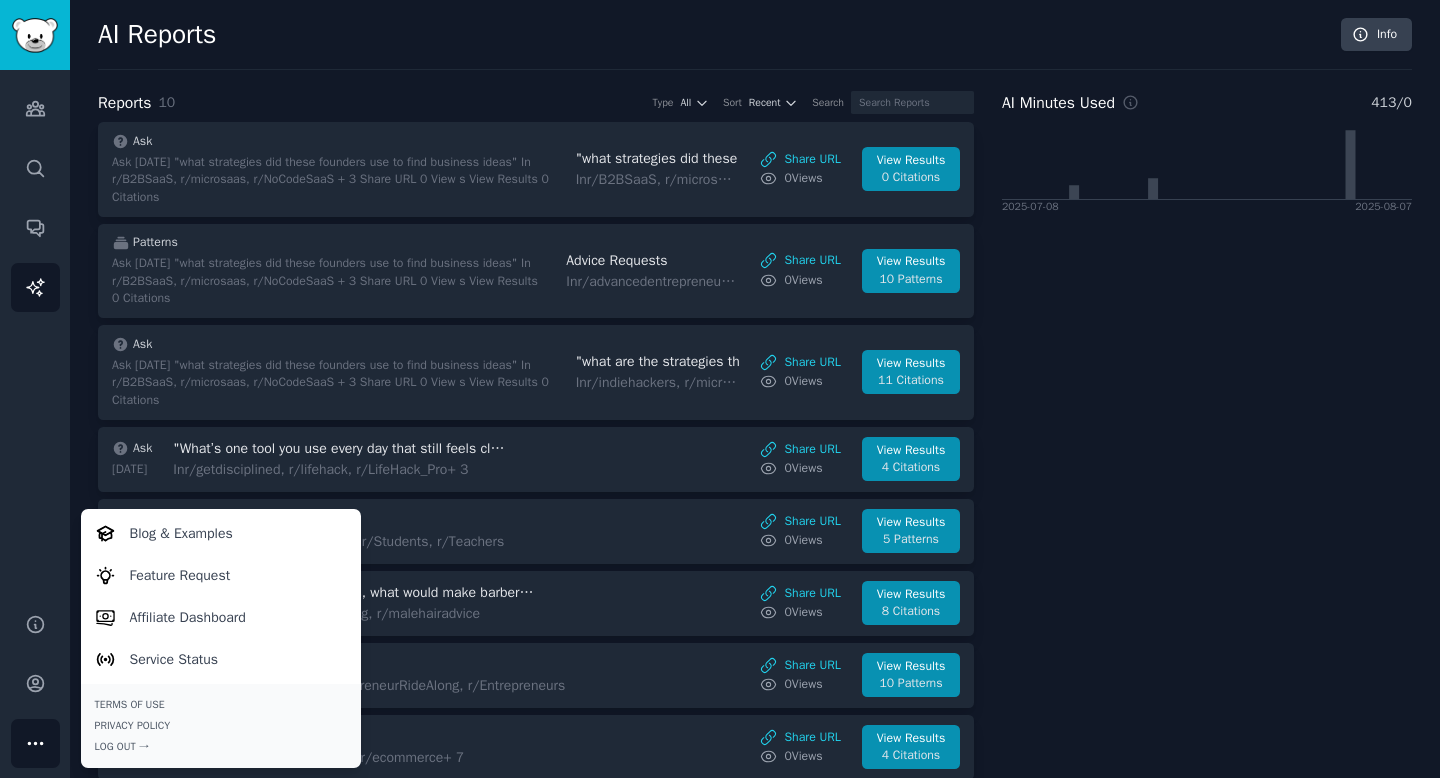 click on "Audiences Search Conversations AI Reports" at bounding box center (35, 329) 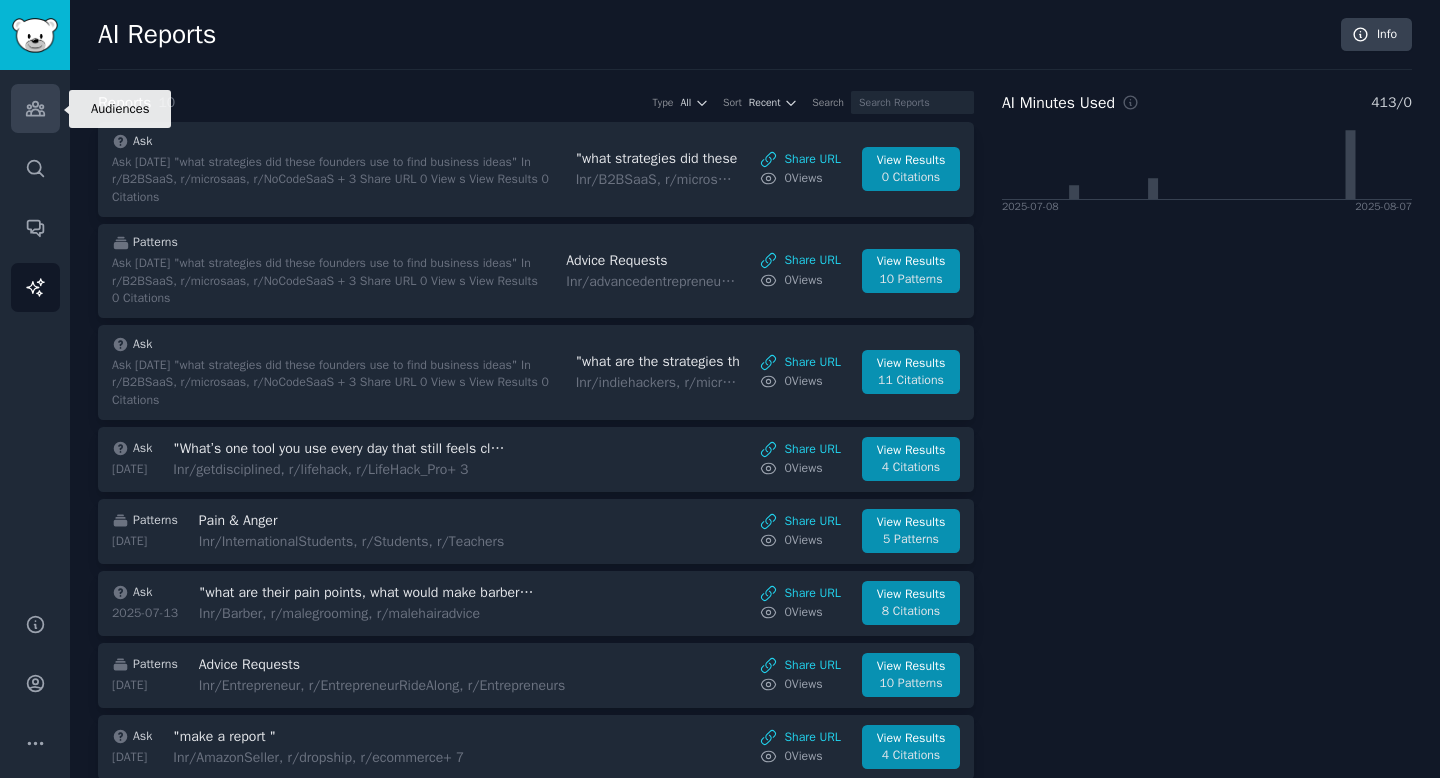 click on "Audiences" at bounding box center [35, 108] 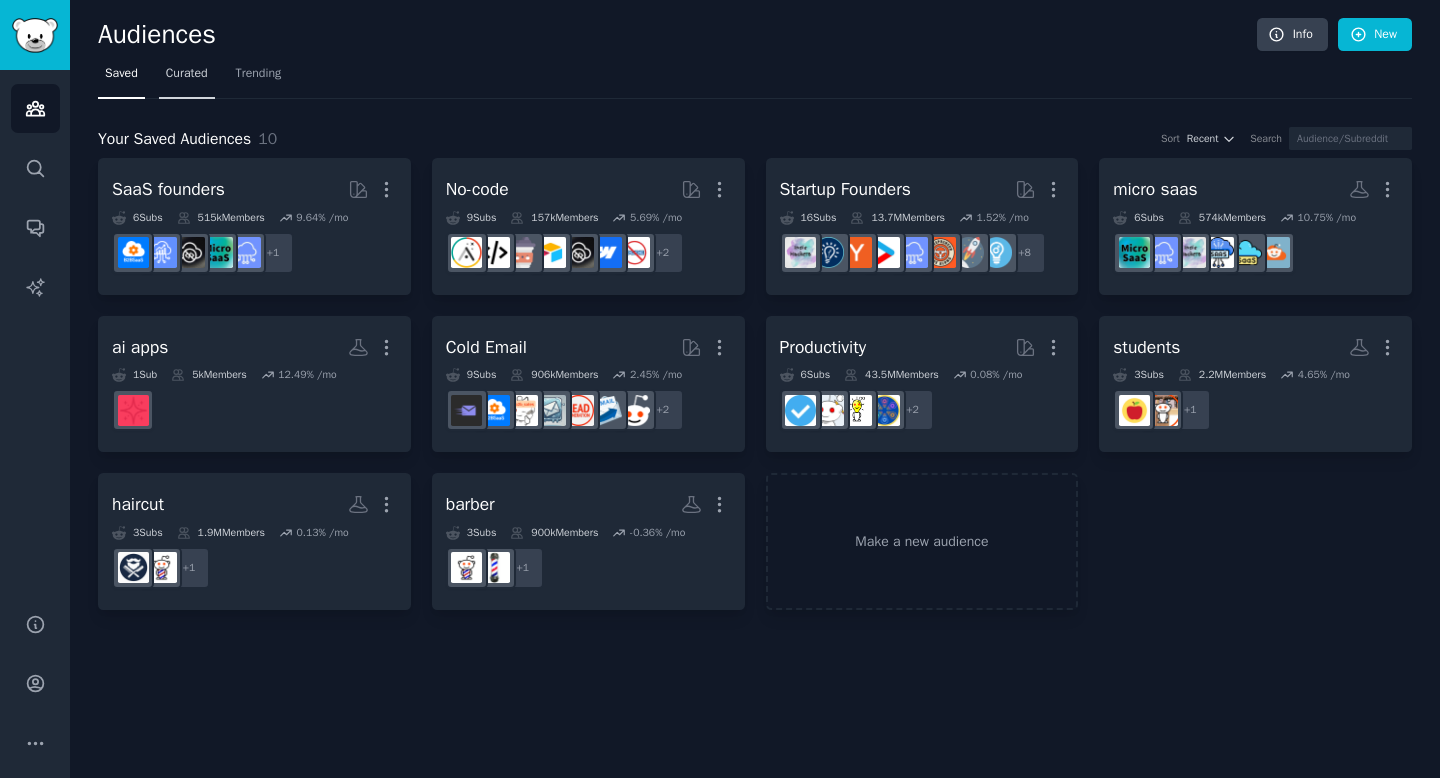 click on "Curated" at bounding box center (187, 78) 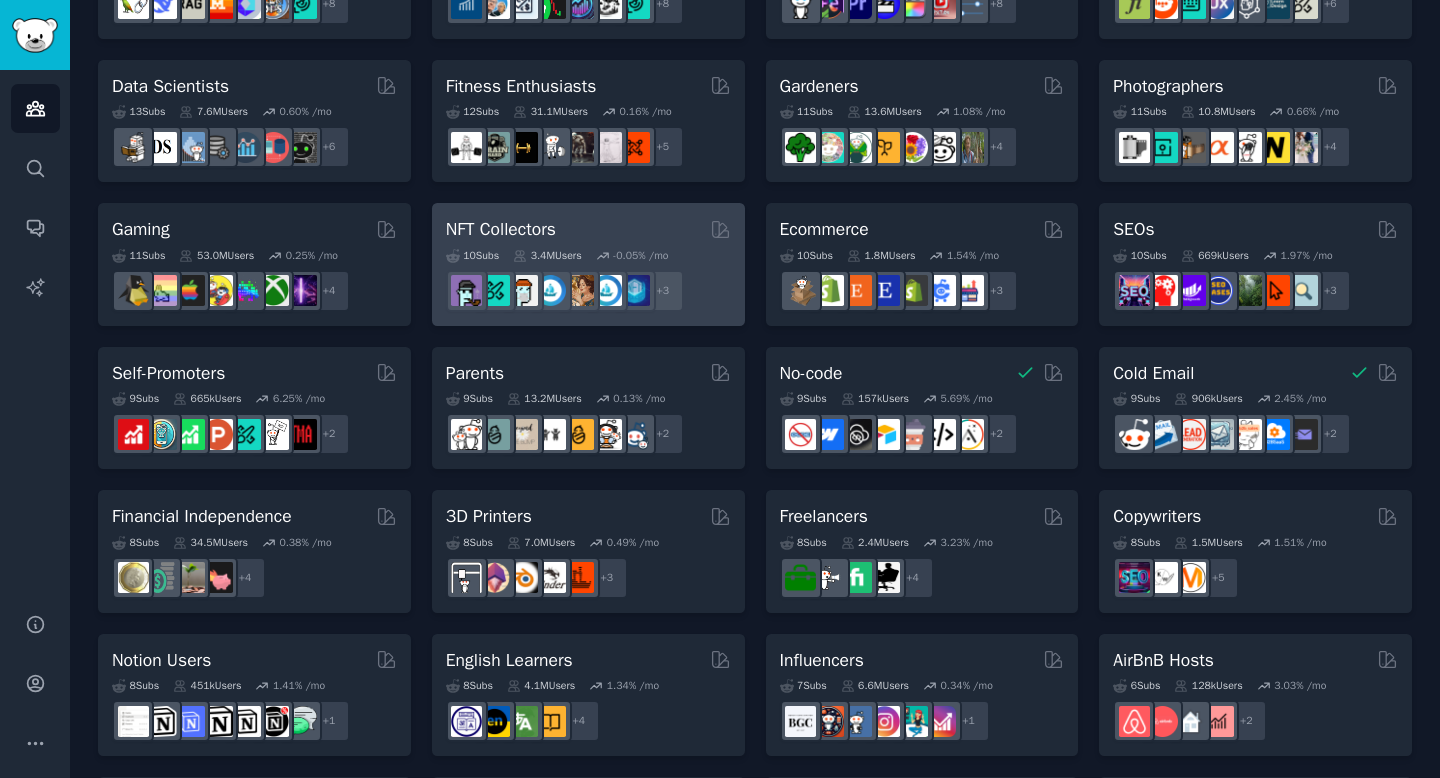 scroll, scrollTop: 543, scrollLeft: 0, axis: vertical 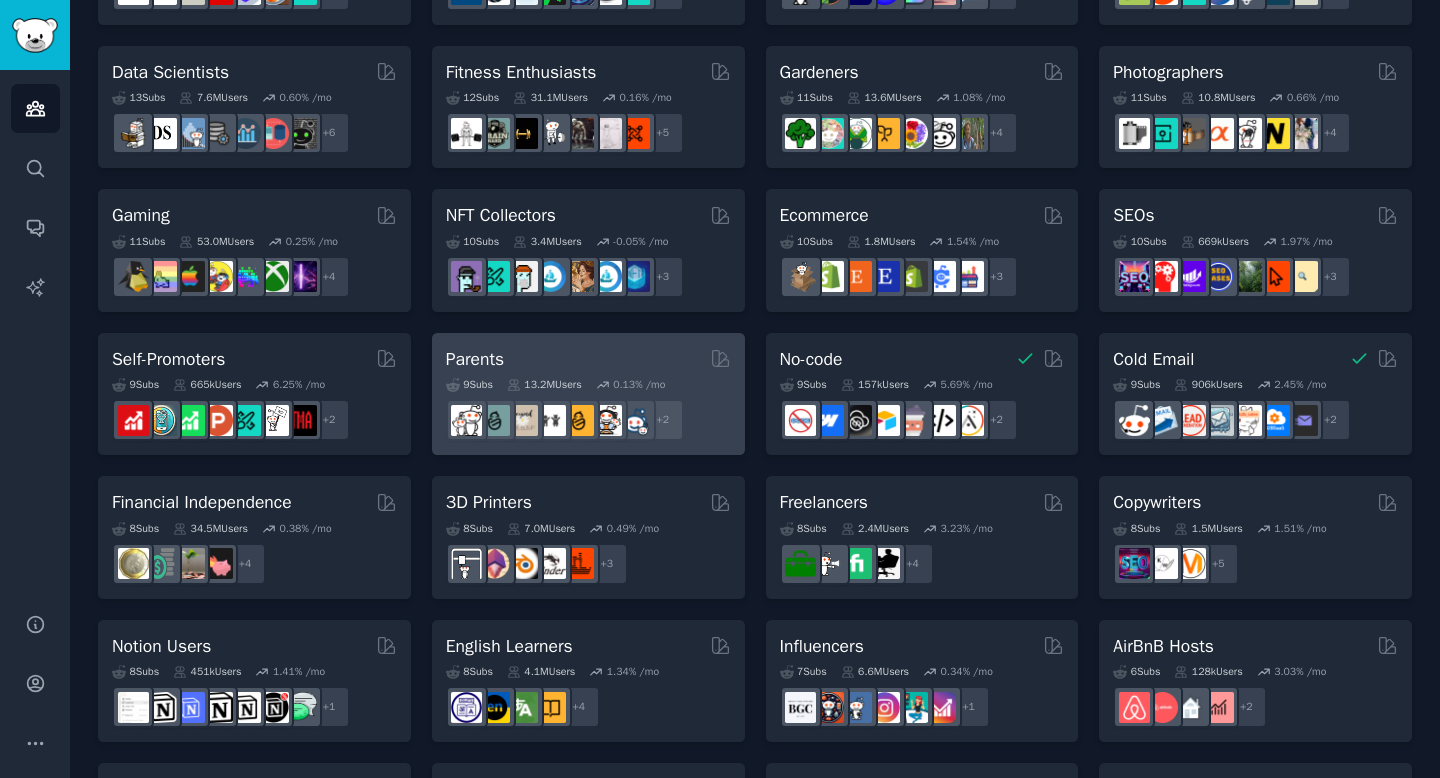 click on "3 Sub s 13.2M  Users 0.13 % /mo + 2" at bounding box center (588, 406) 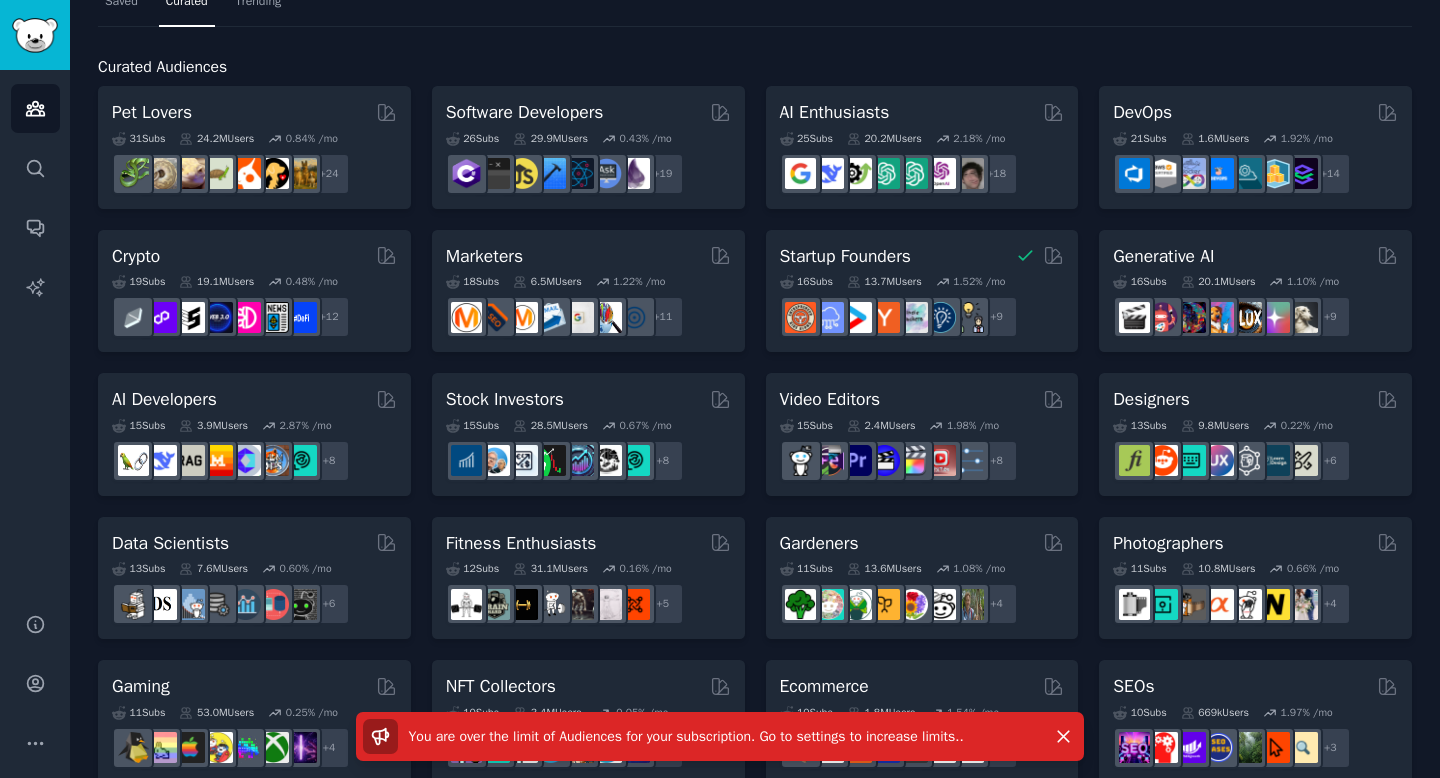scroll, scrollTop: 0, scrollLeft: 0, axis: both 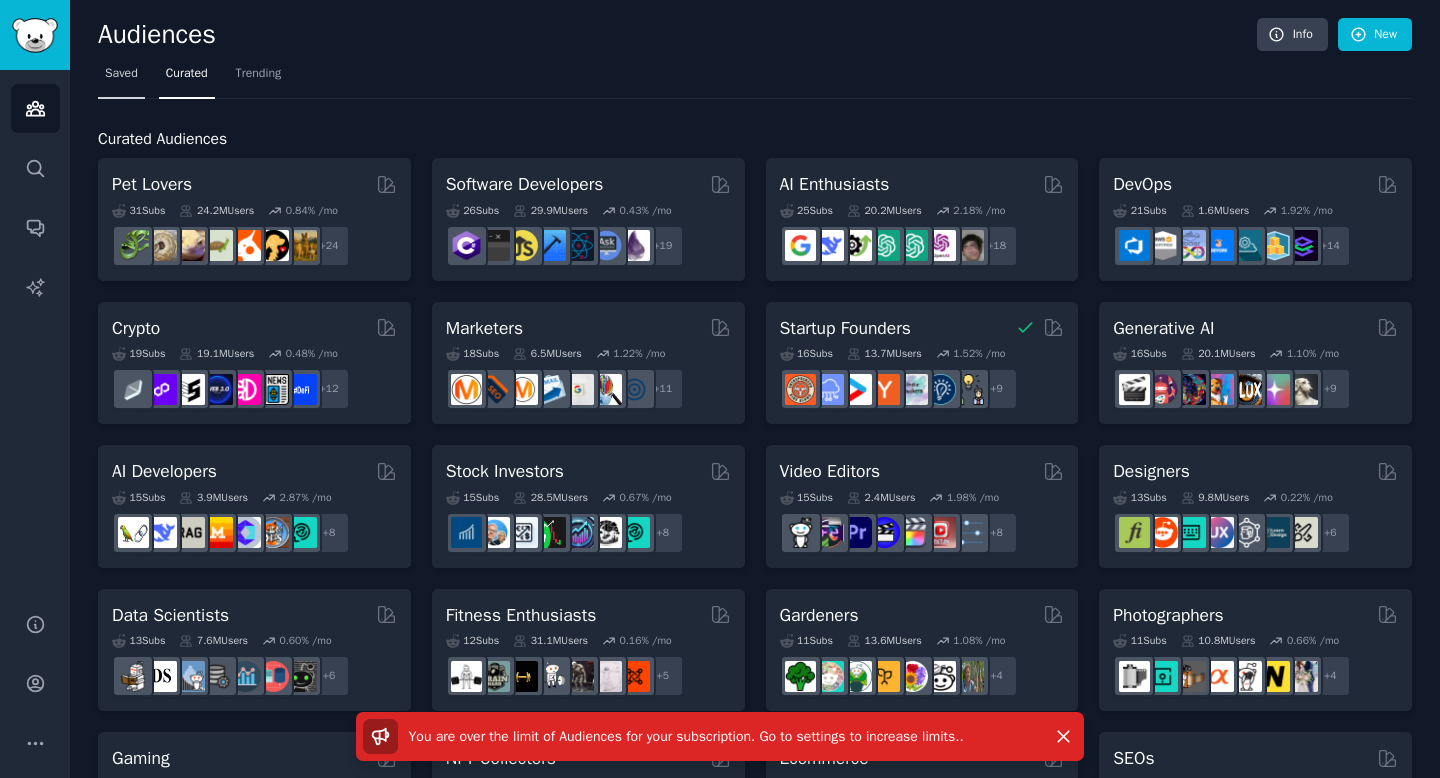 click on "Saved" at bounding box center (121, 74) 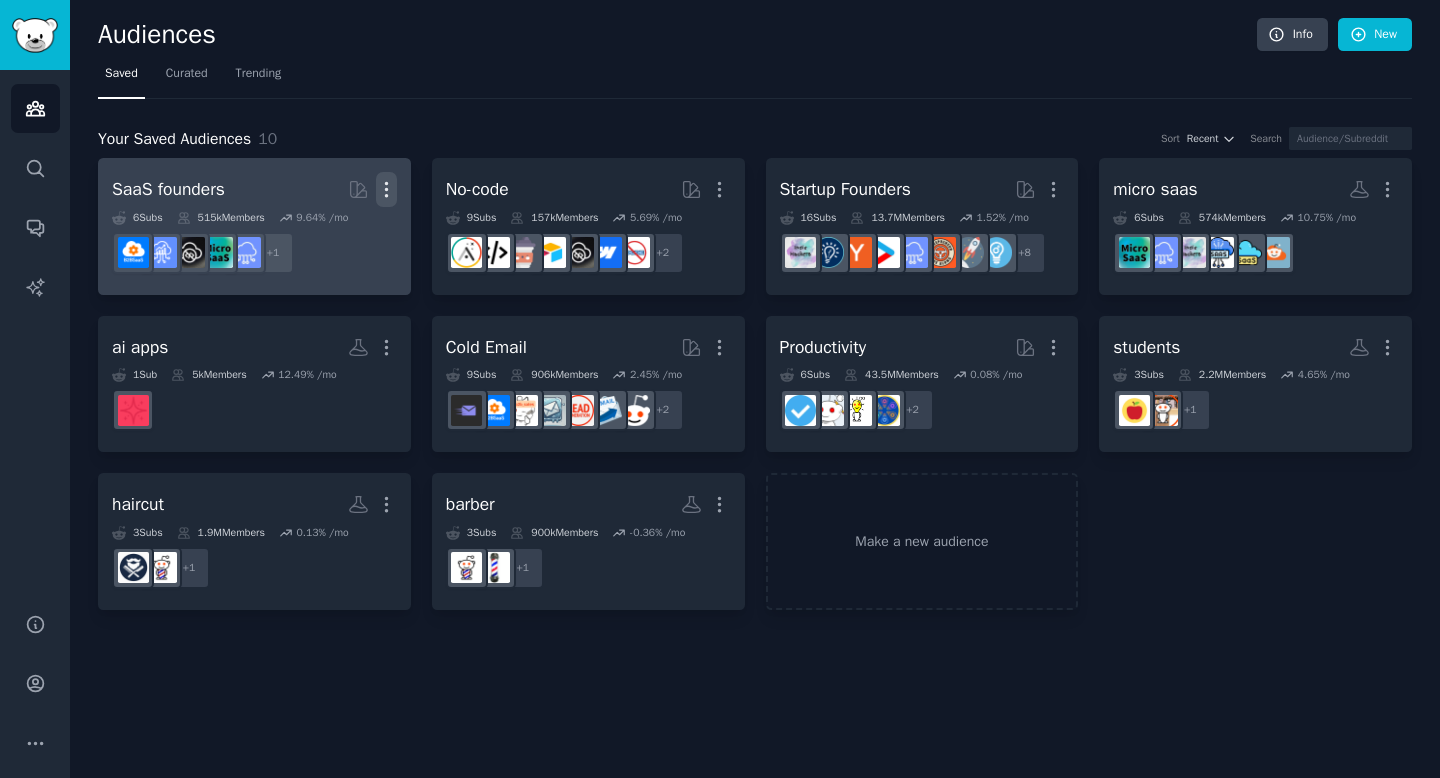 click 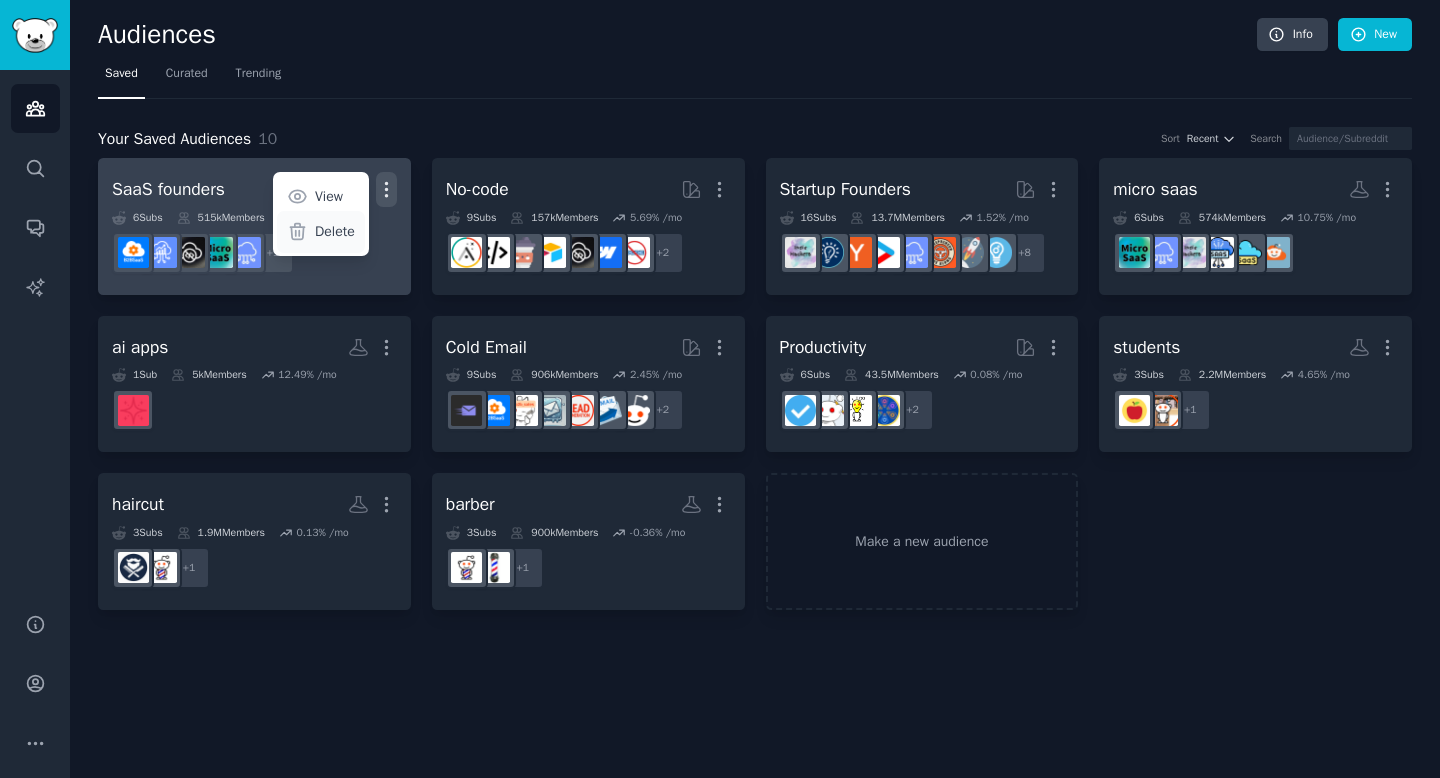 click on "Delete" at bounding box center (335, 231) 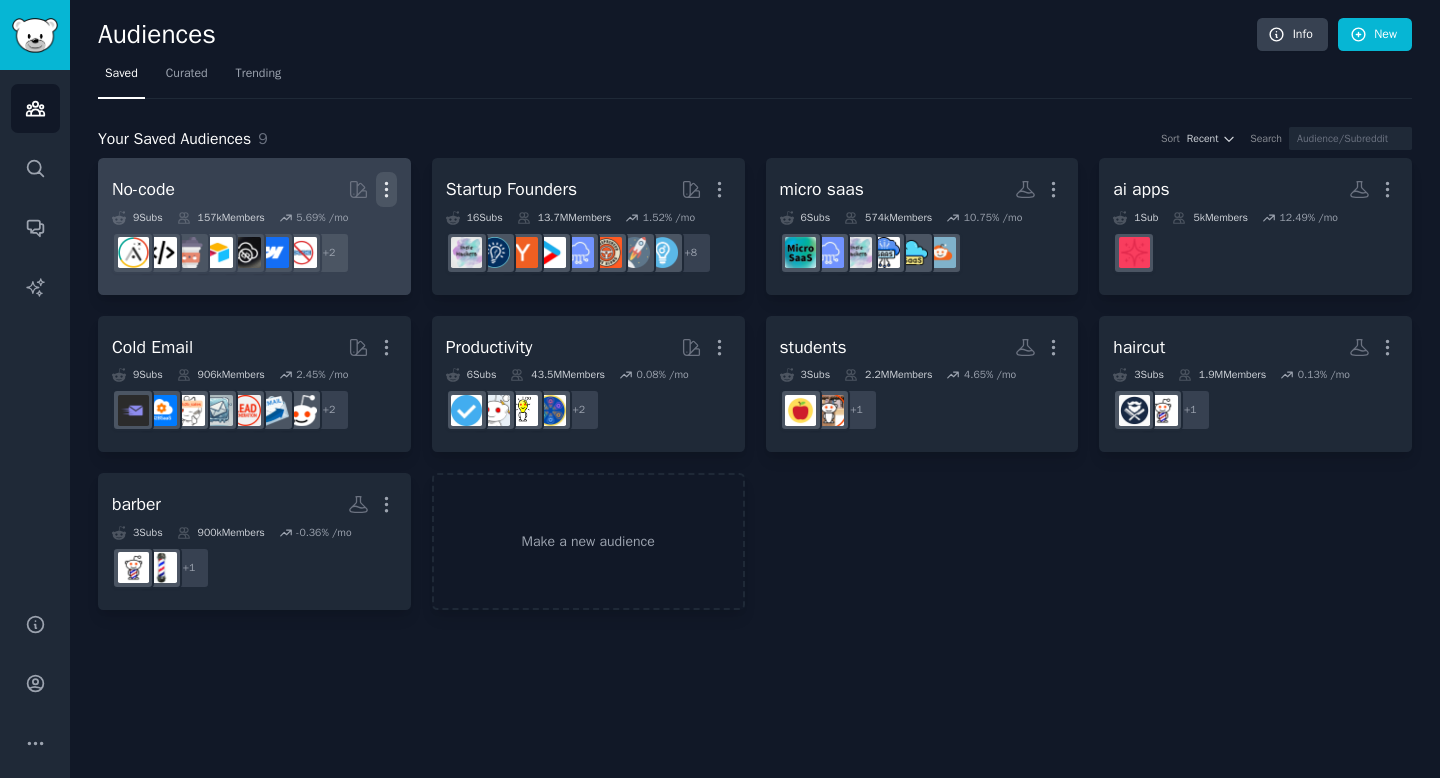 click 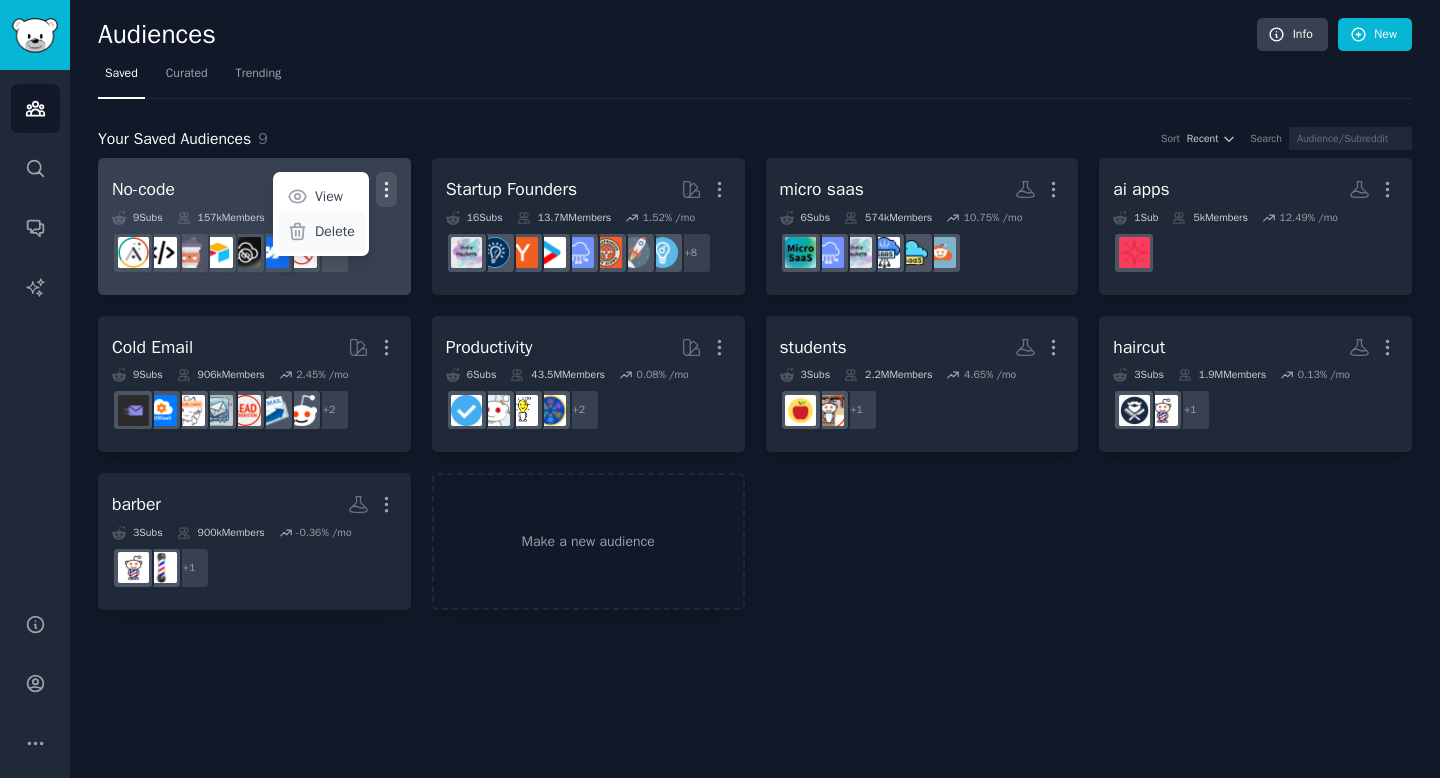 click on "Delete" at bounding box center [335, 231] 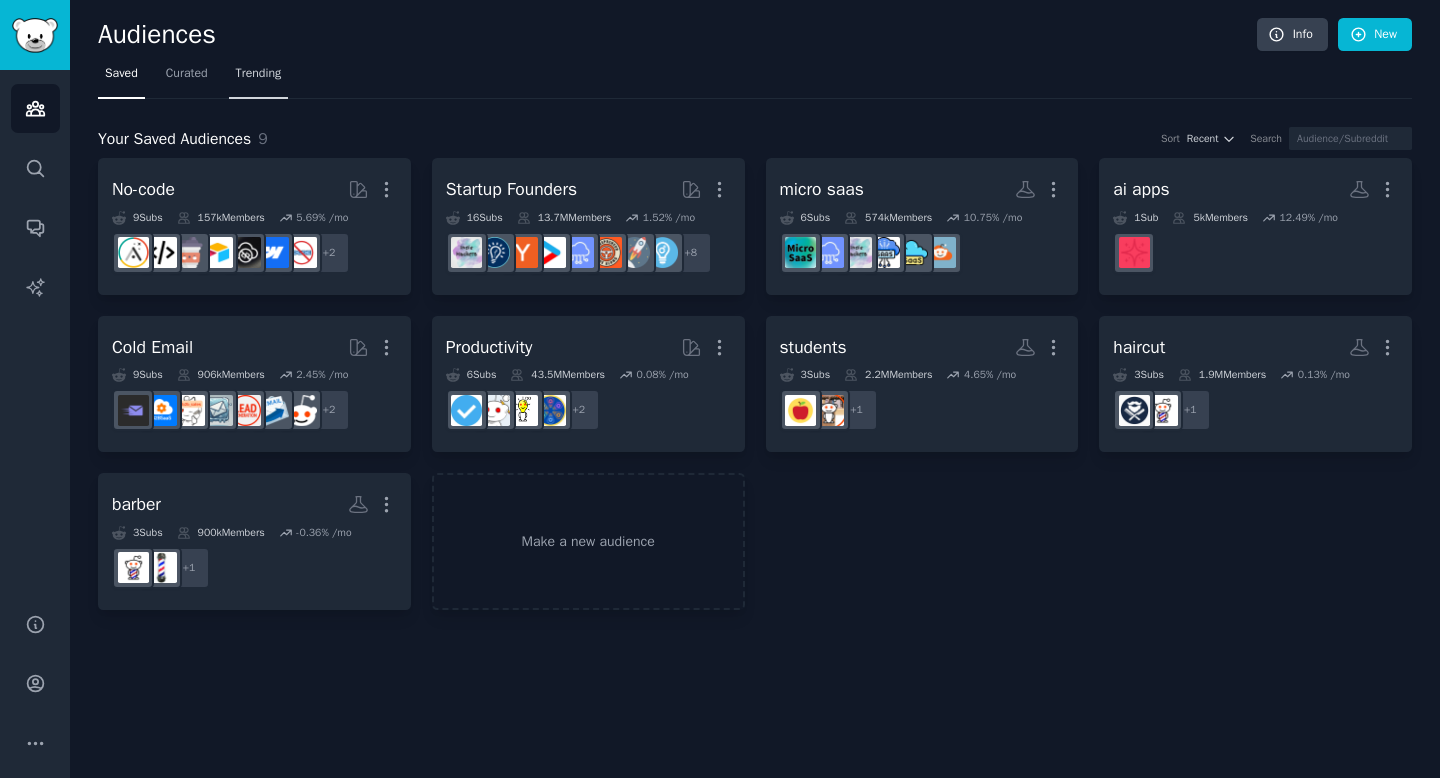 click on "Trending" at bounding box center (259, 78) 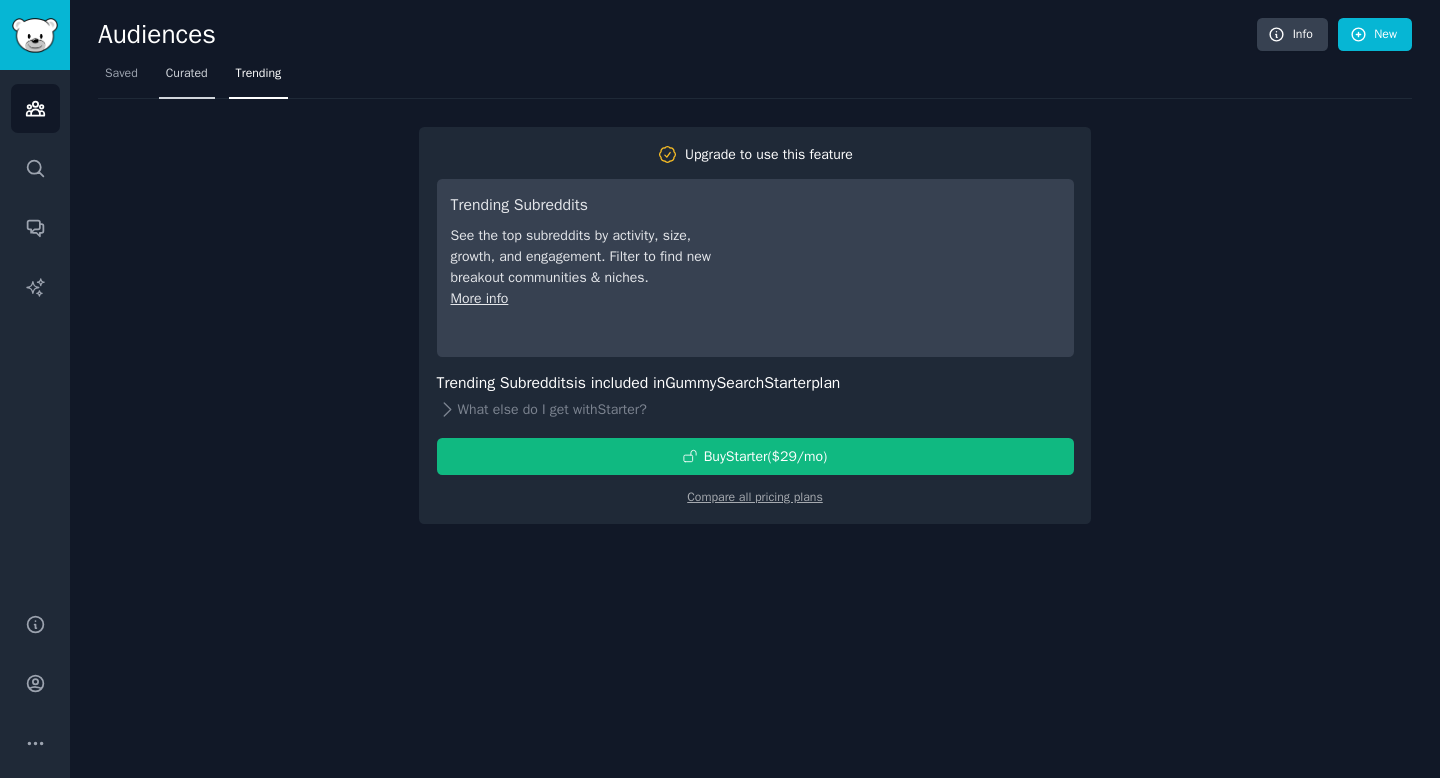 click on "Curated" at bounding box center (187, 74) 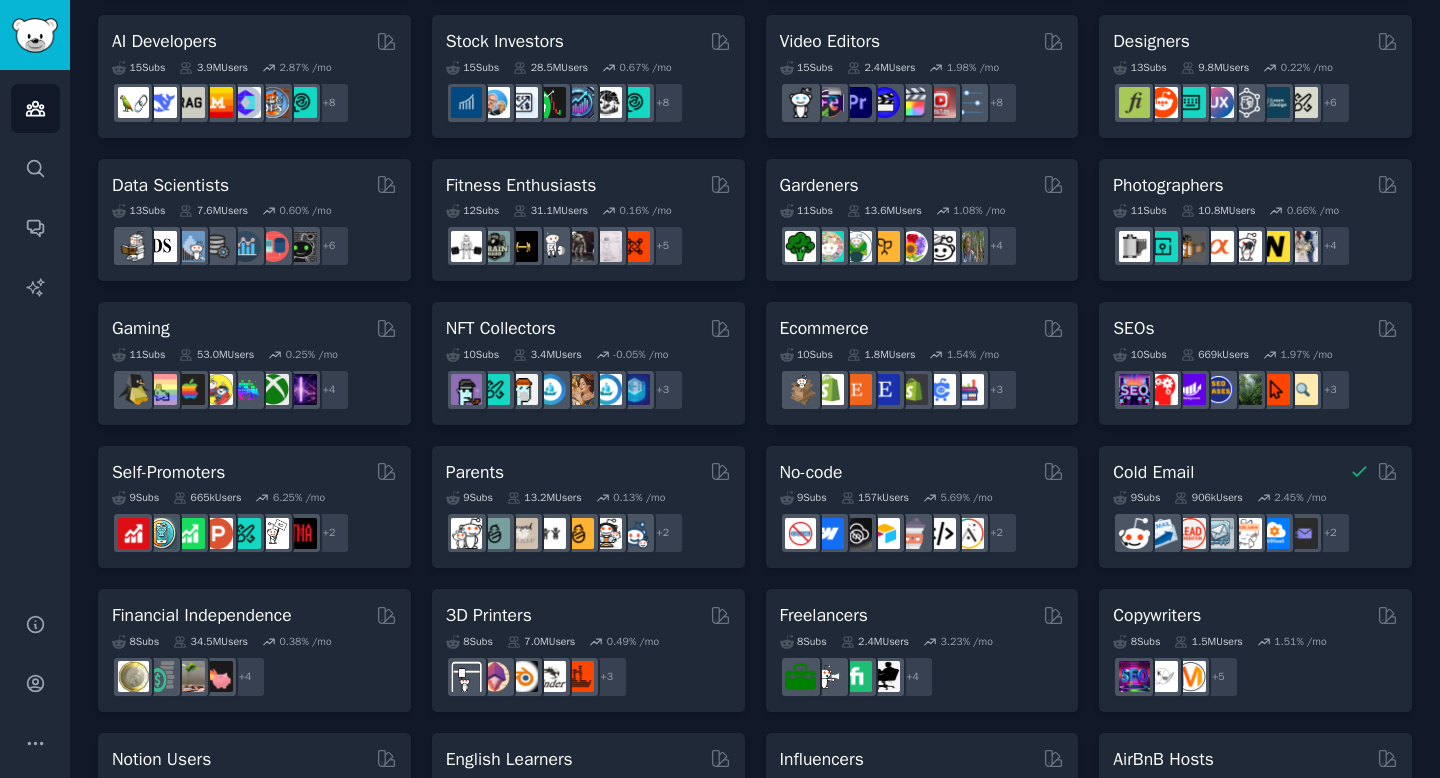 scroll, scrollTop: 670, scrollLeft: 0, axis: vertical 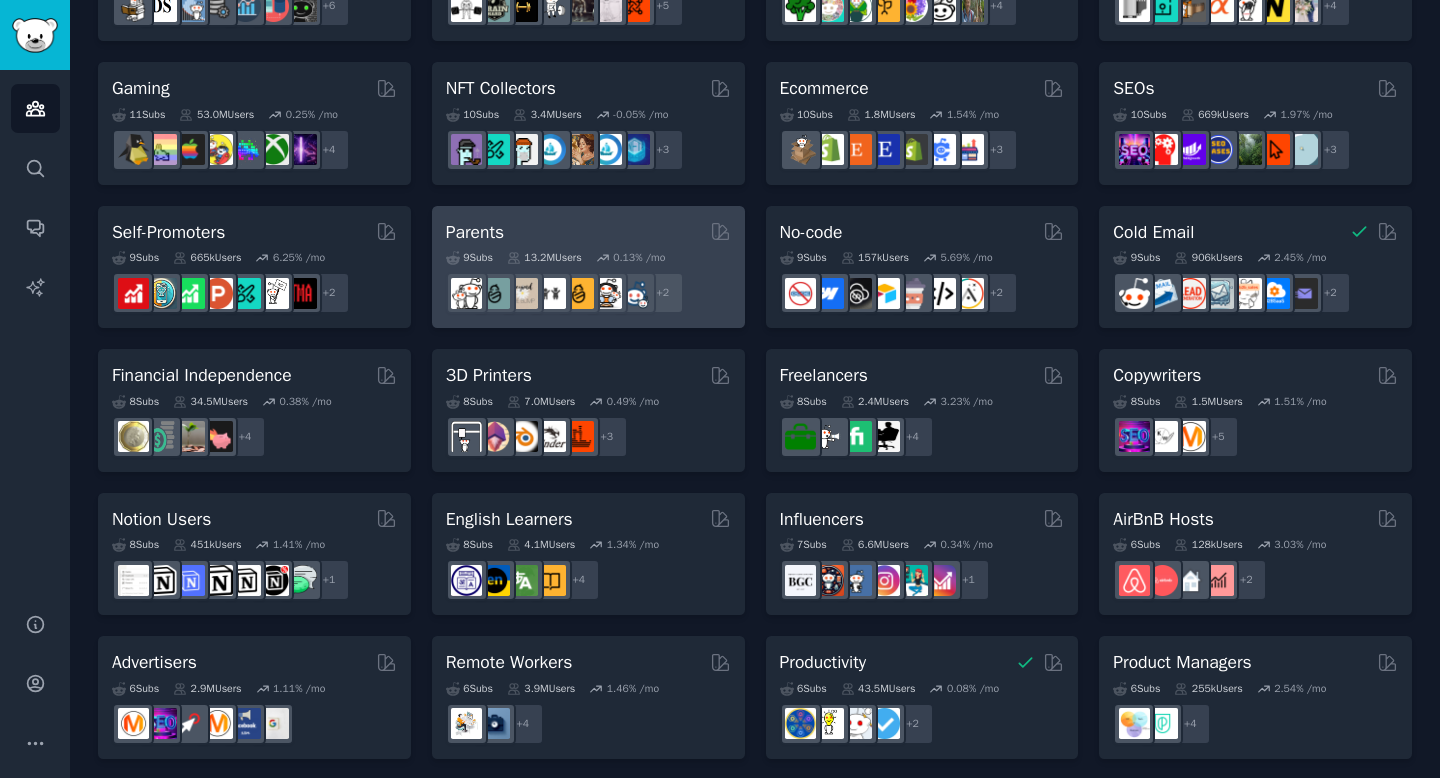 click on "Parents" at bounding box center [588, 232] 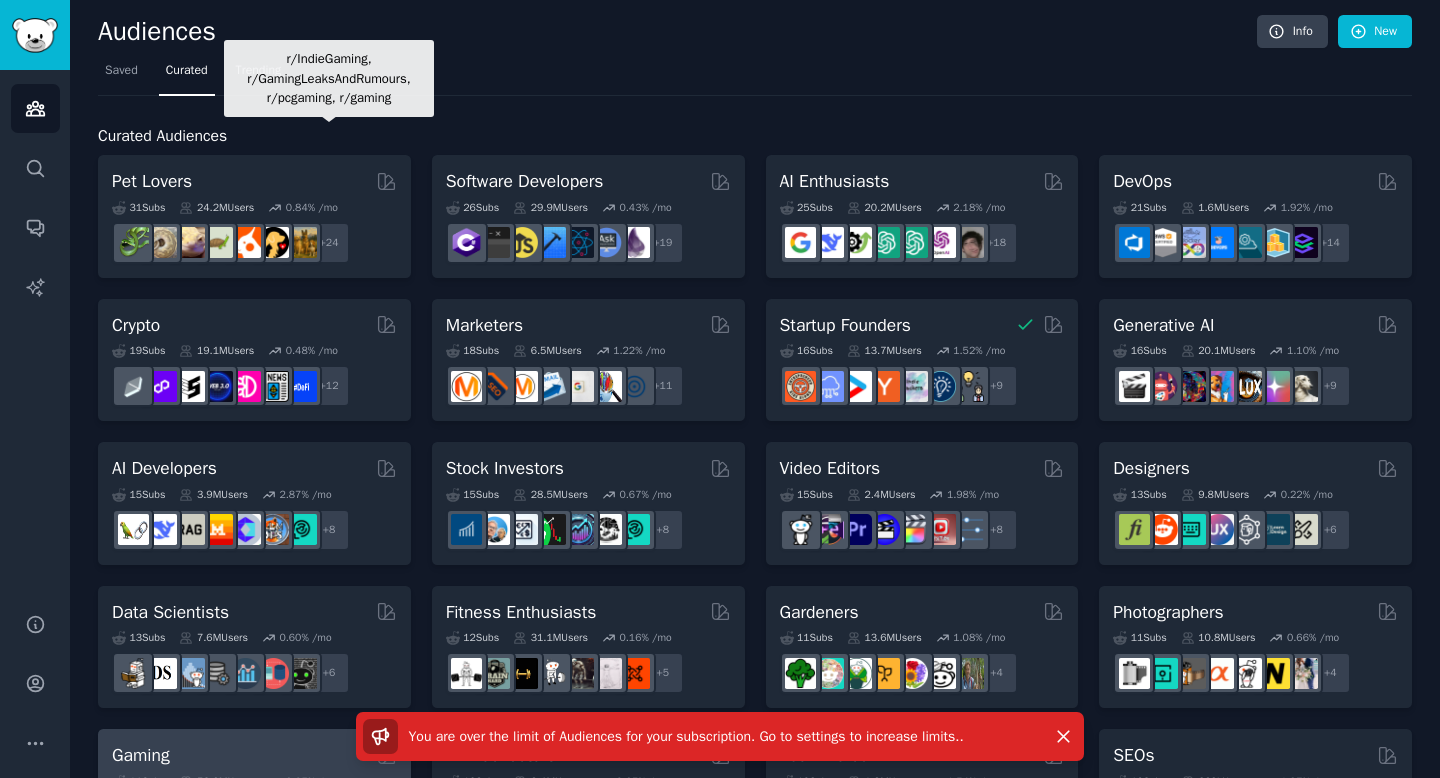 scroll, scrollTop: 0, scrollLeft: 0, axis: both 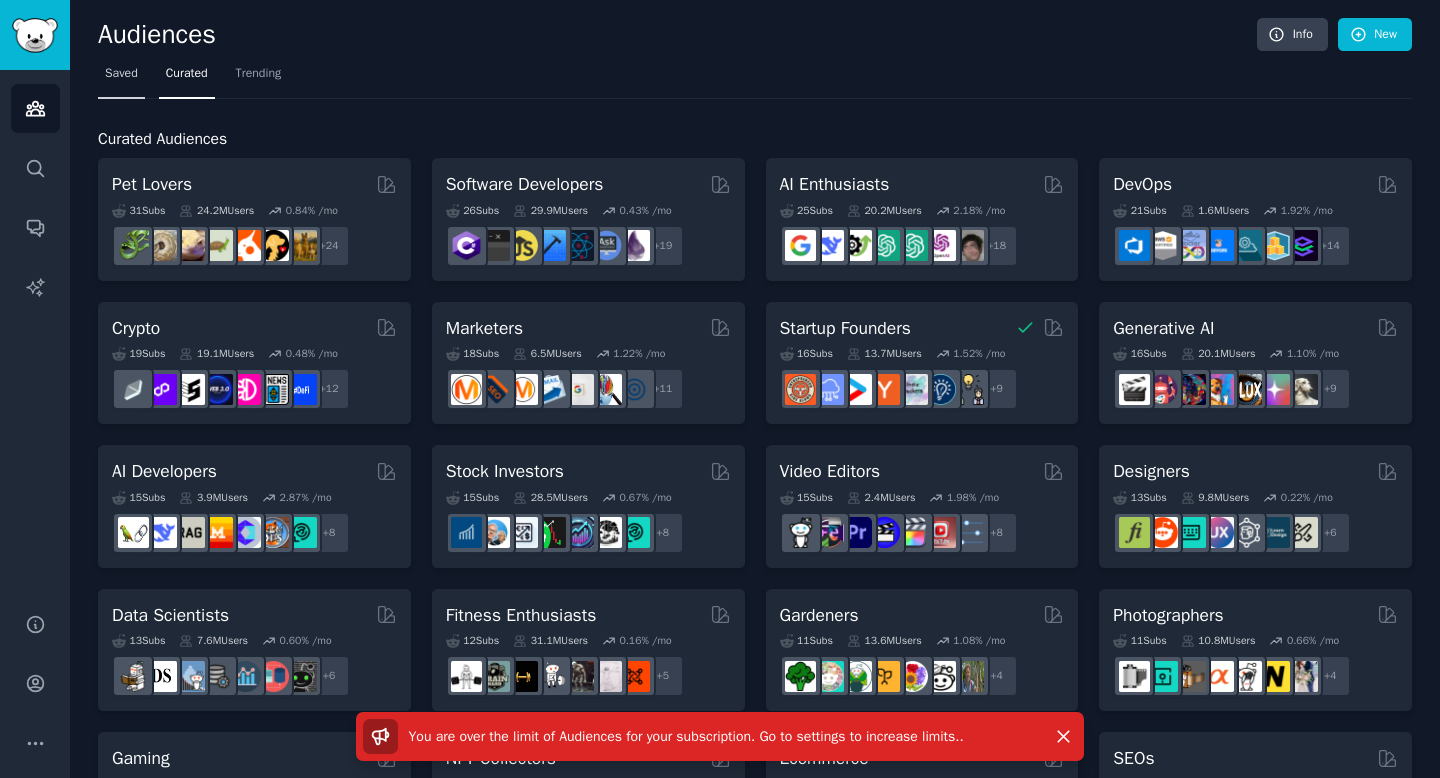 click on "Saved" at bounding box center [121, 78] 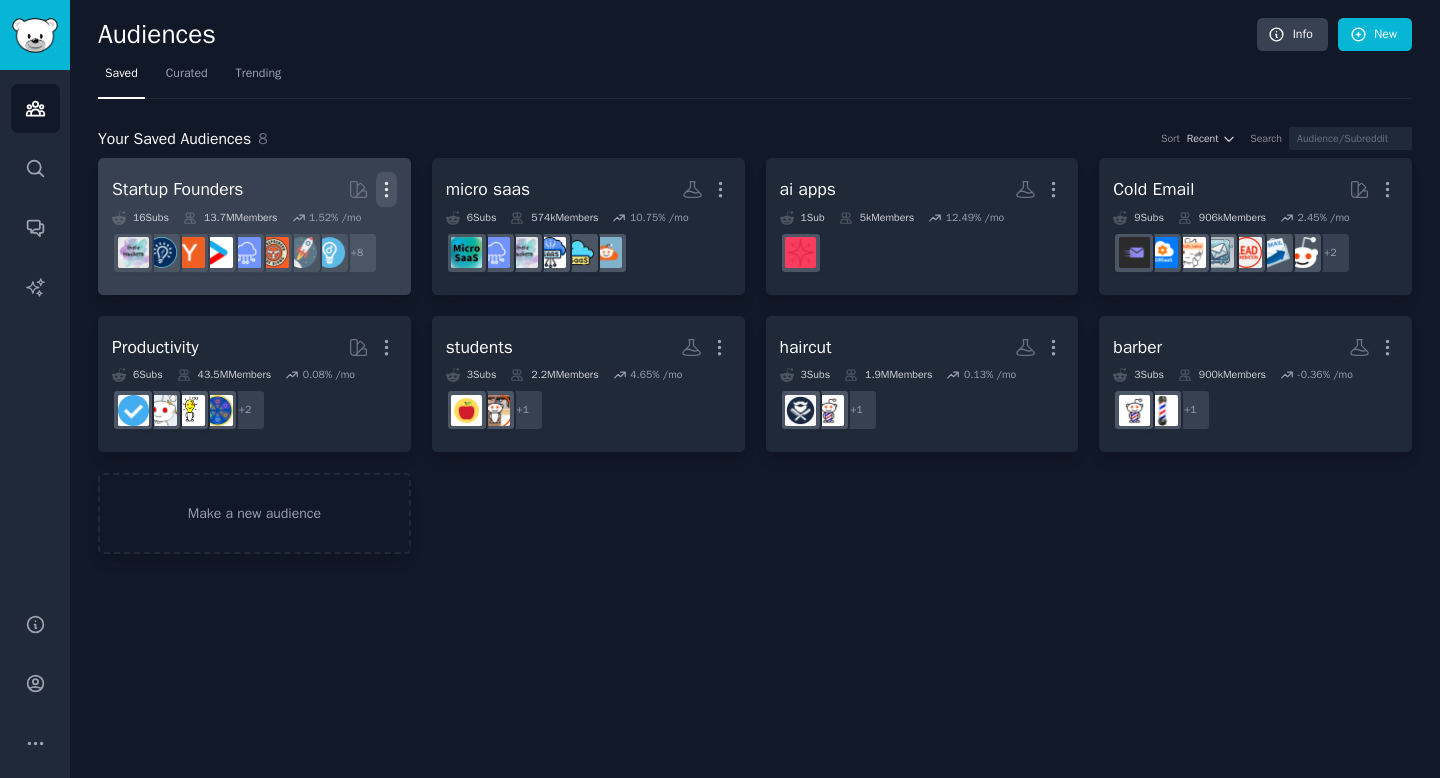 click 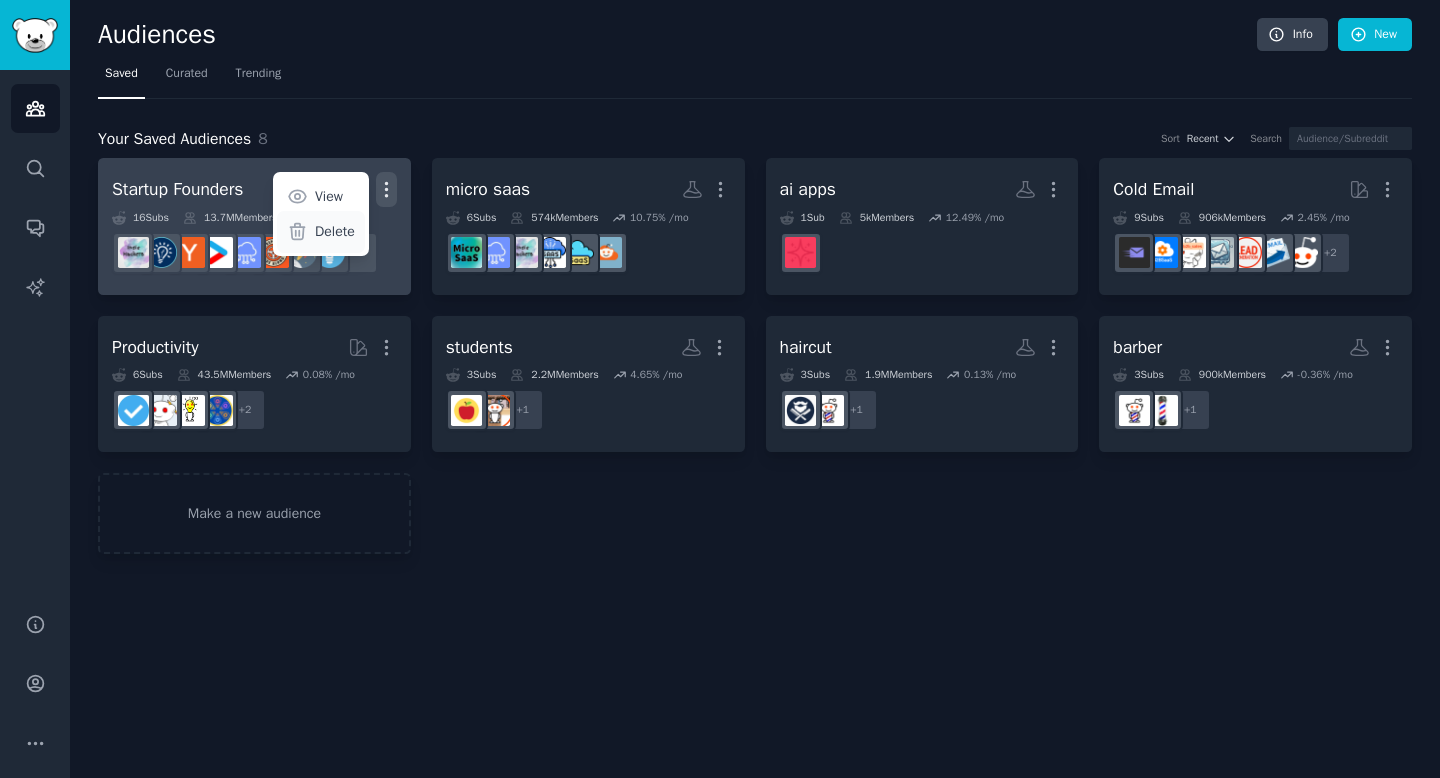 click on "Delete" at bounding box center (335, 231) 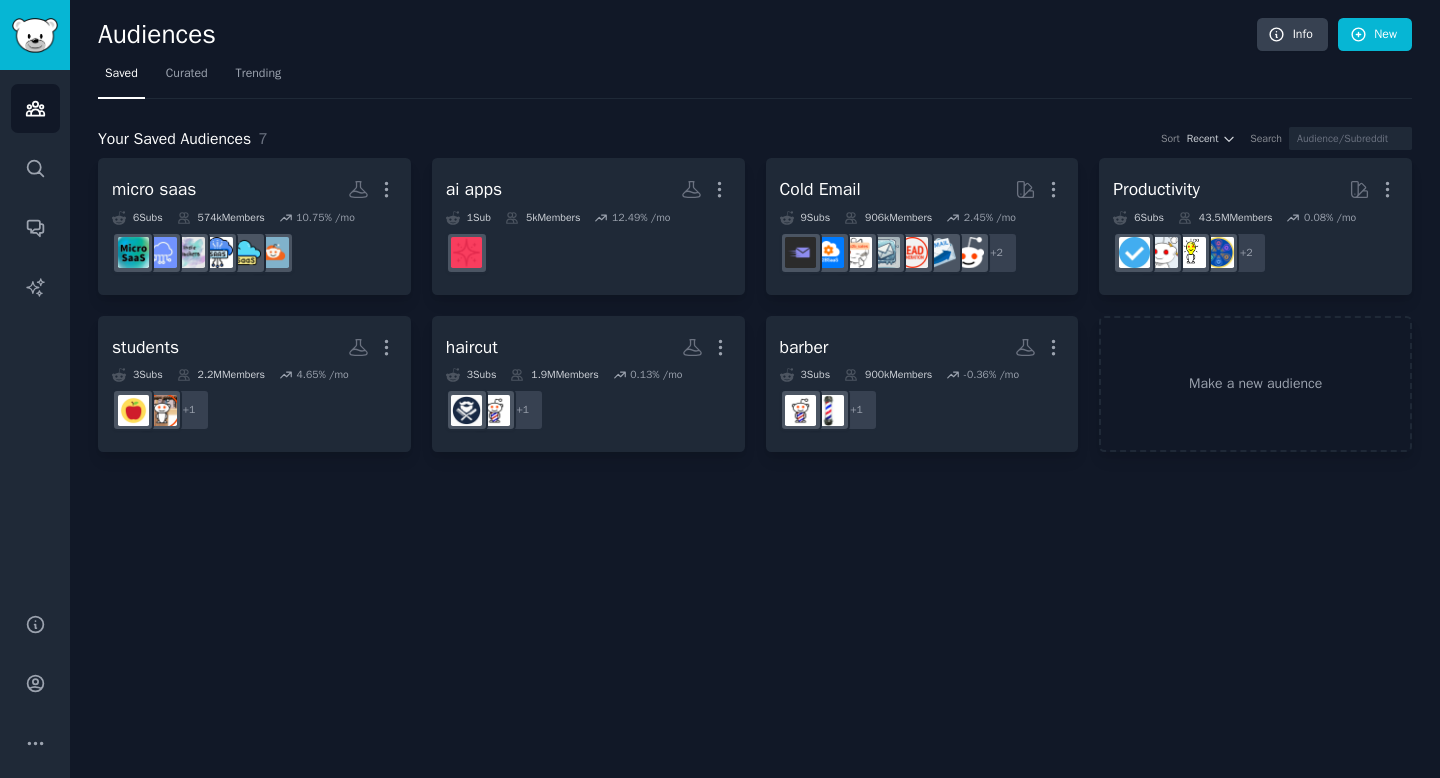 click 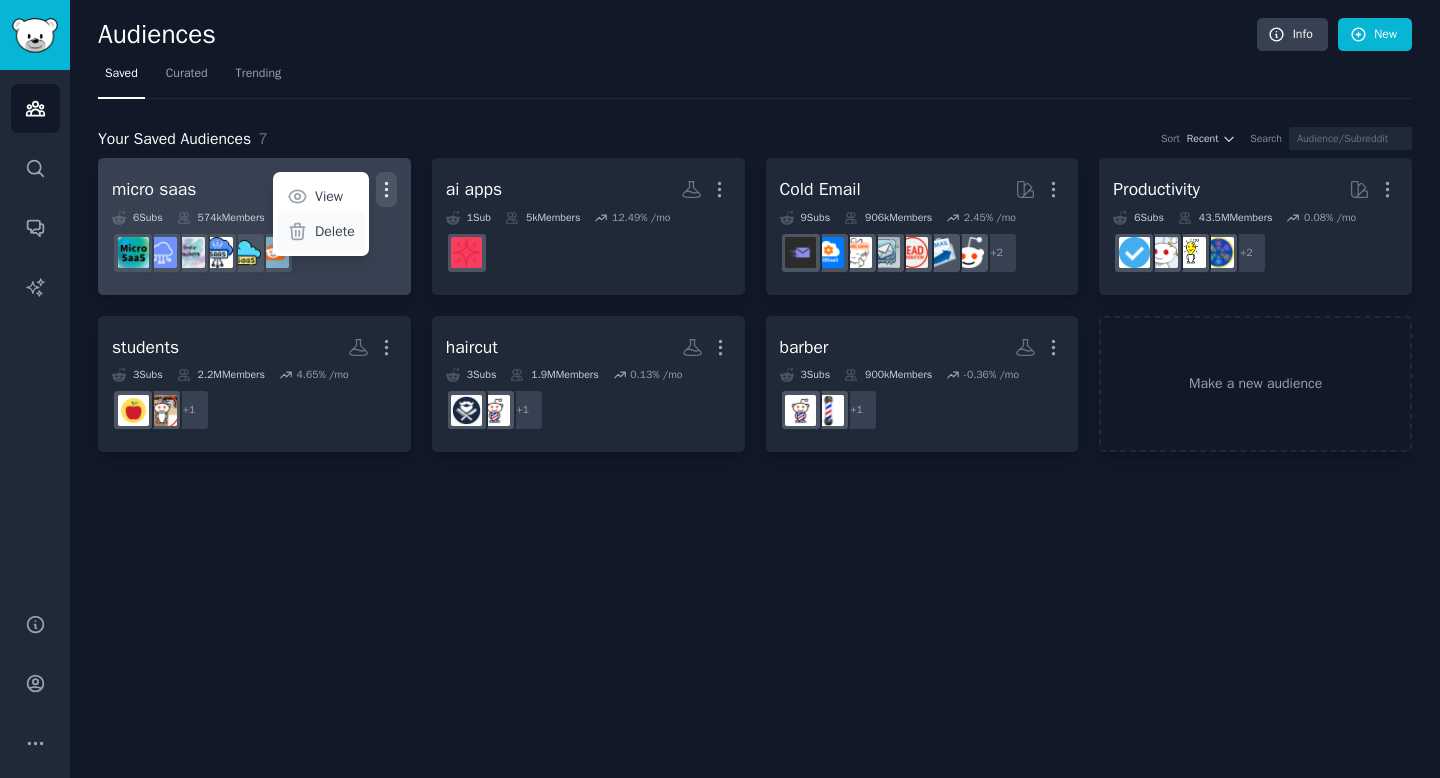 click on "Delete" at bounding box center [335, 231] 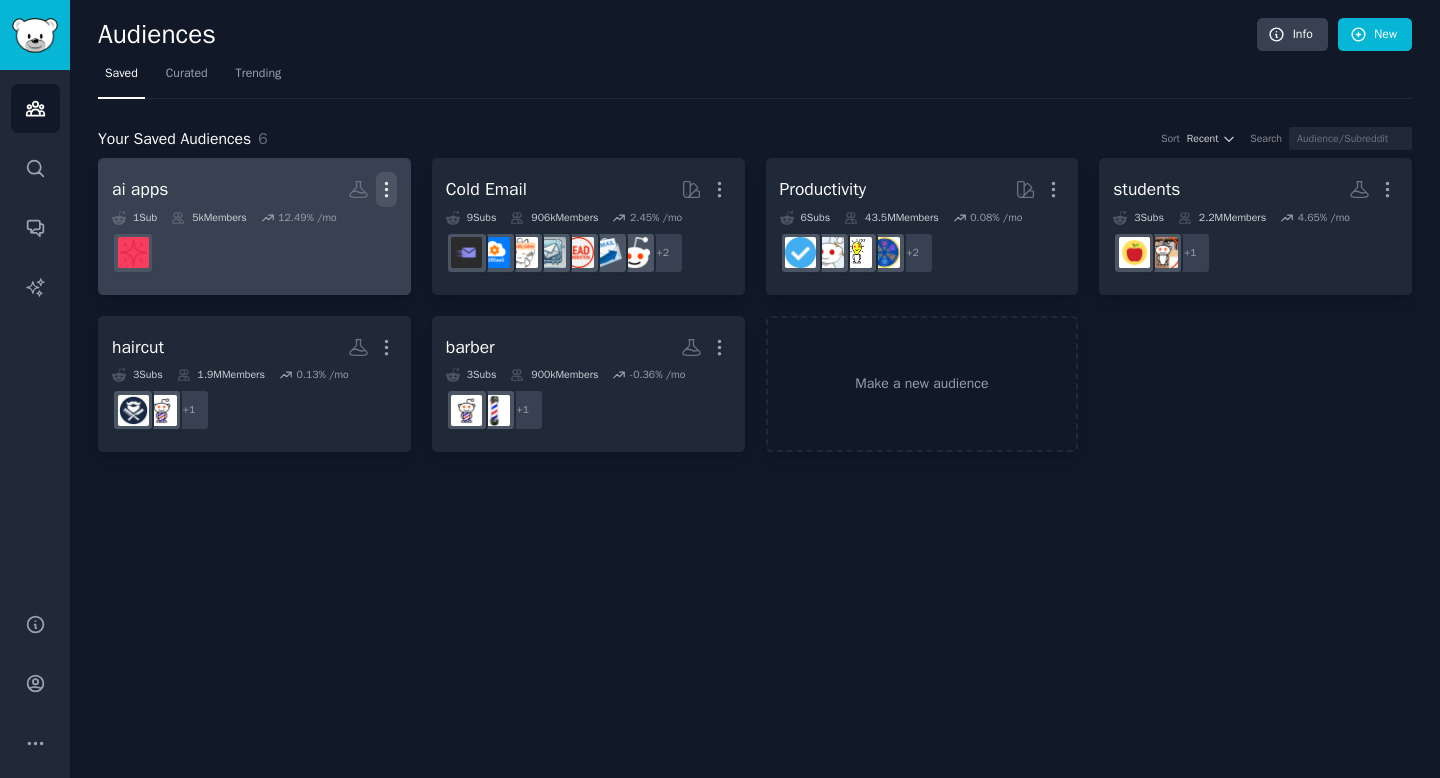 click 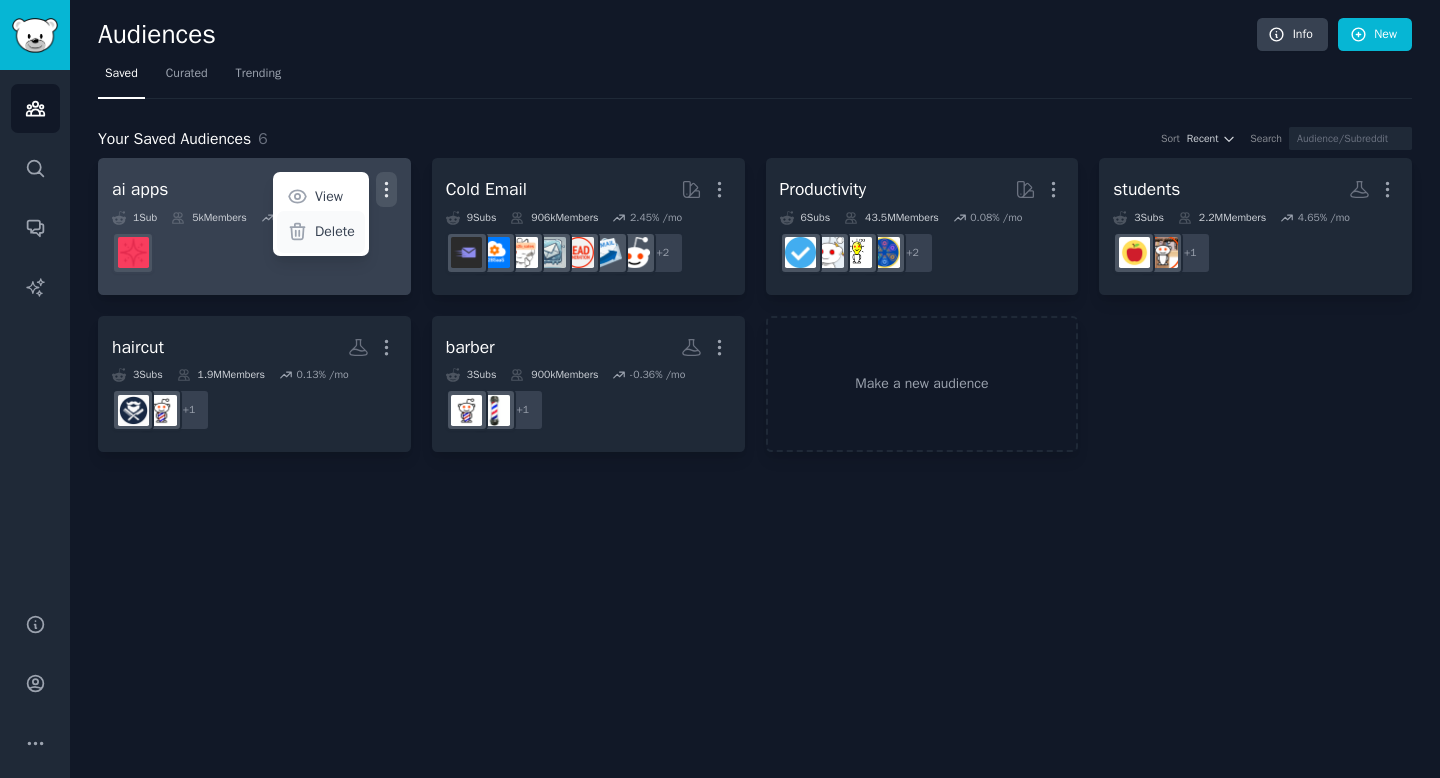 click on "Delete" at bounding box center (335, 231) 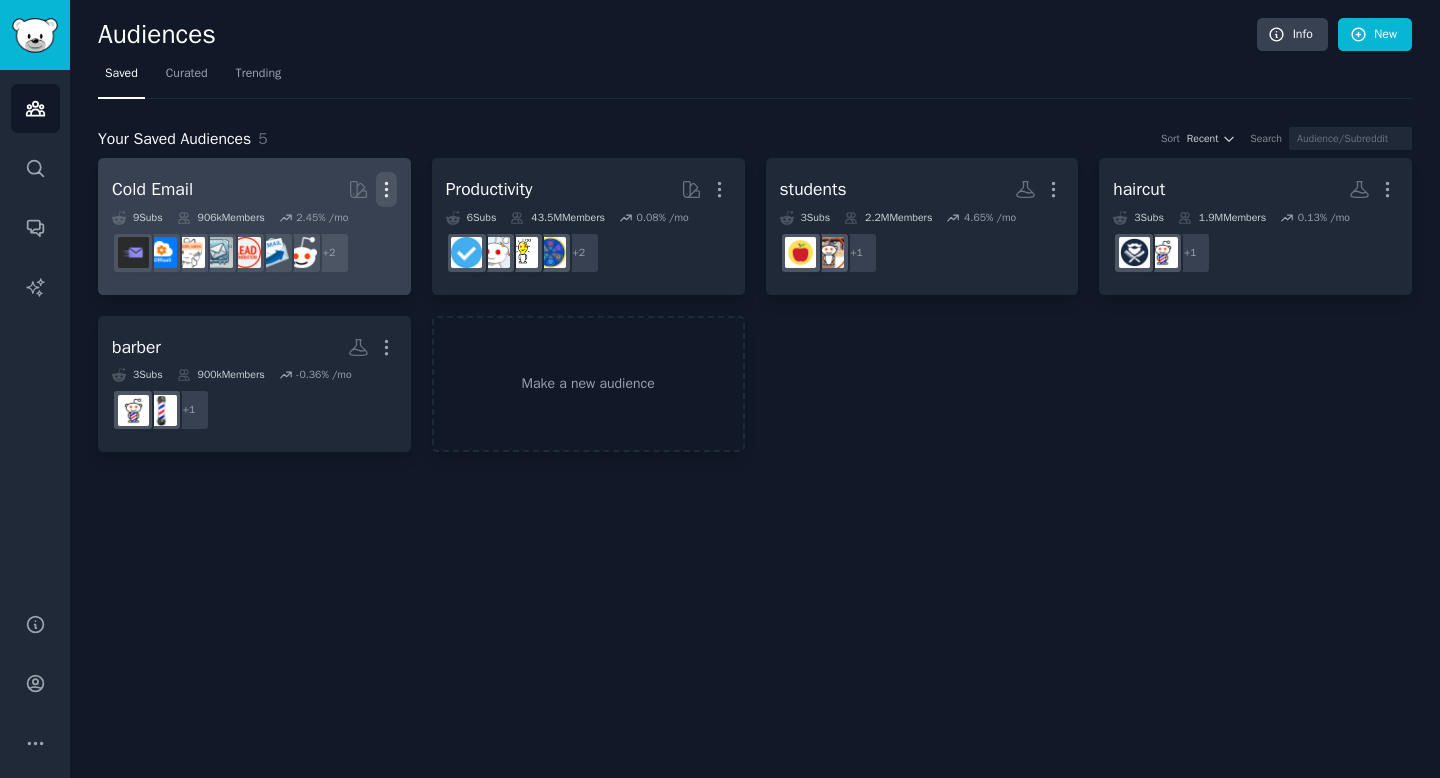 click 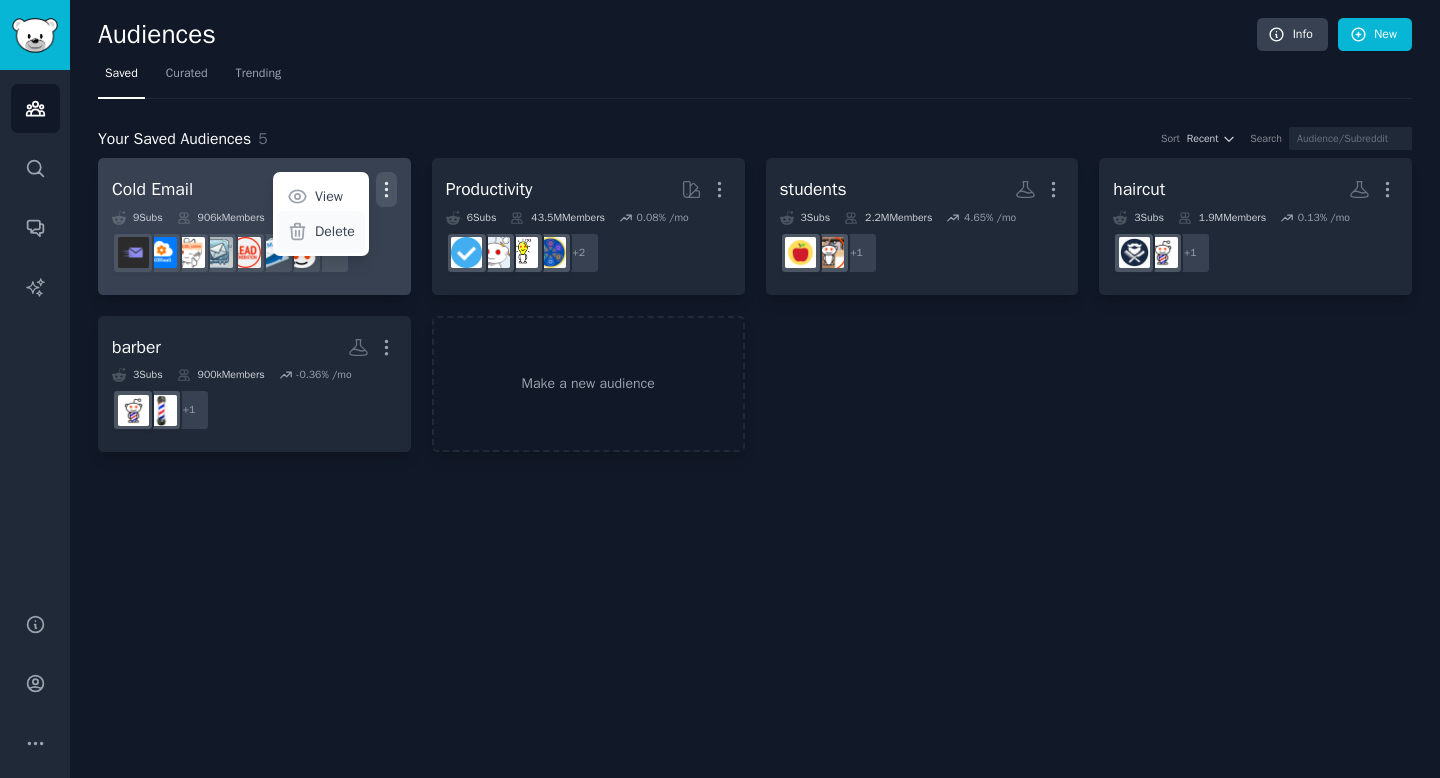 click on "Delete" at bounding box center (335, 231) 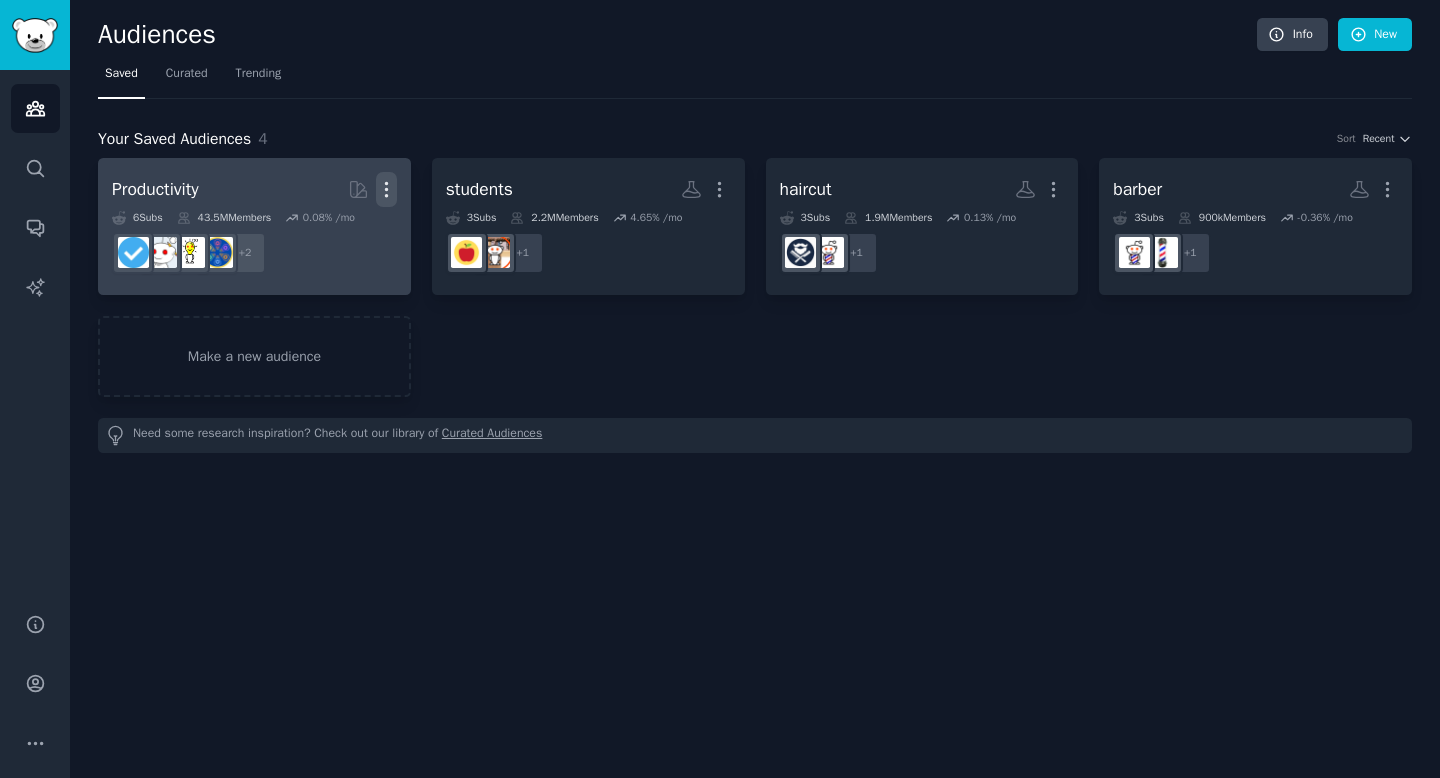 click 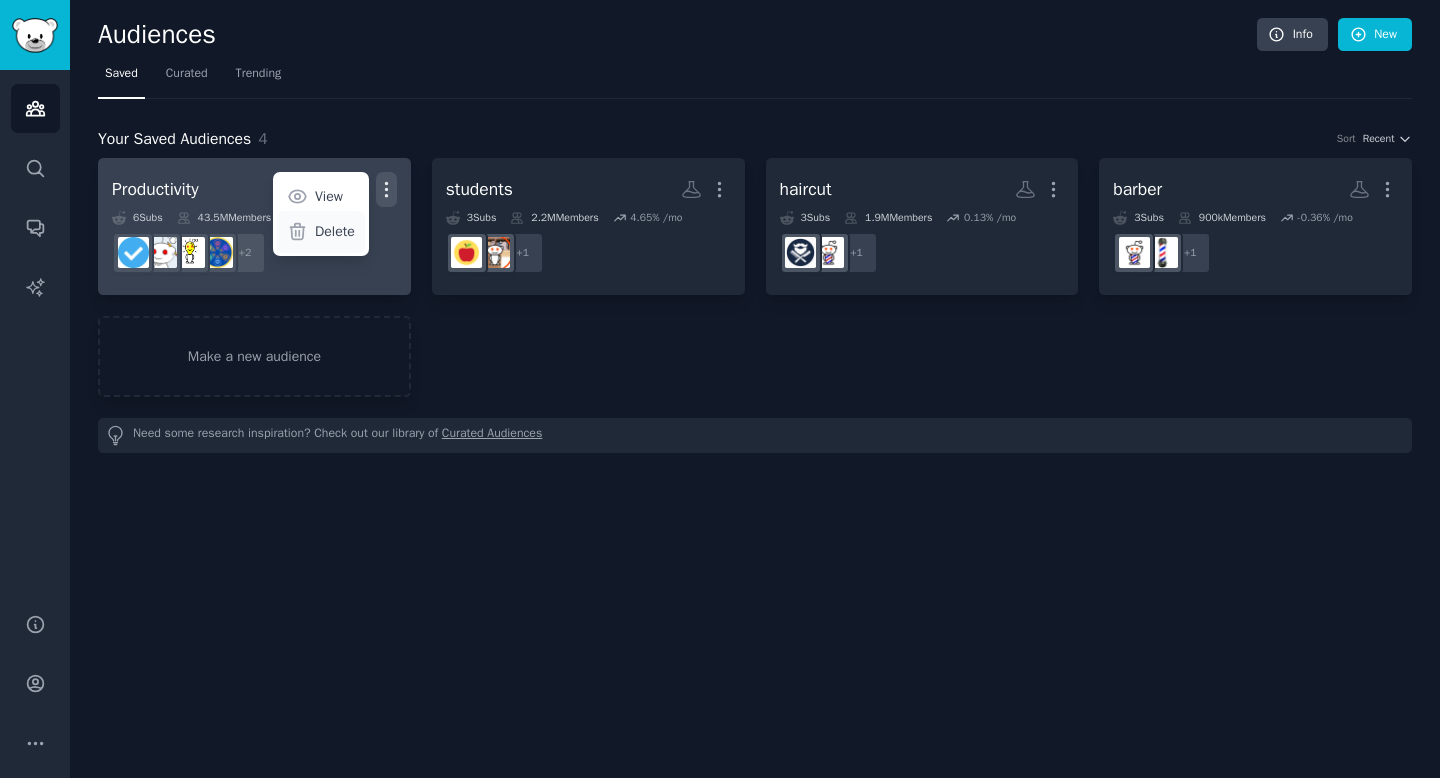 click on "Delete" at bounding box center [321, 232] 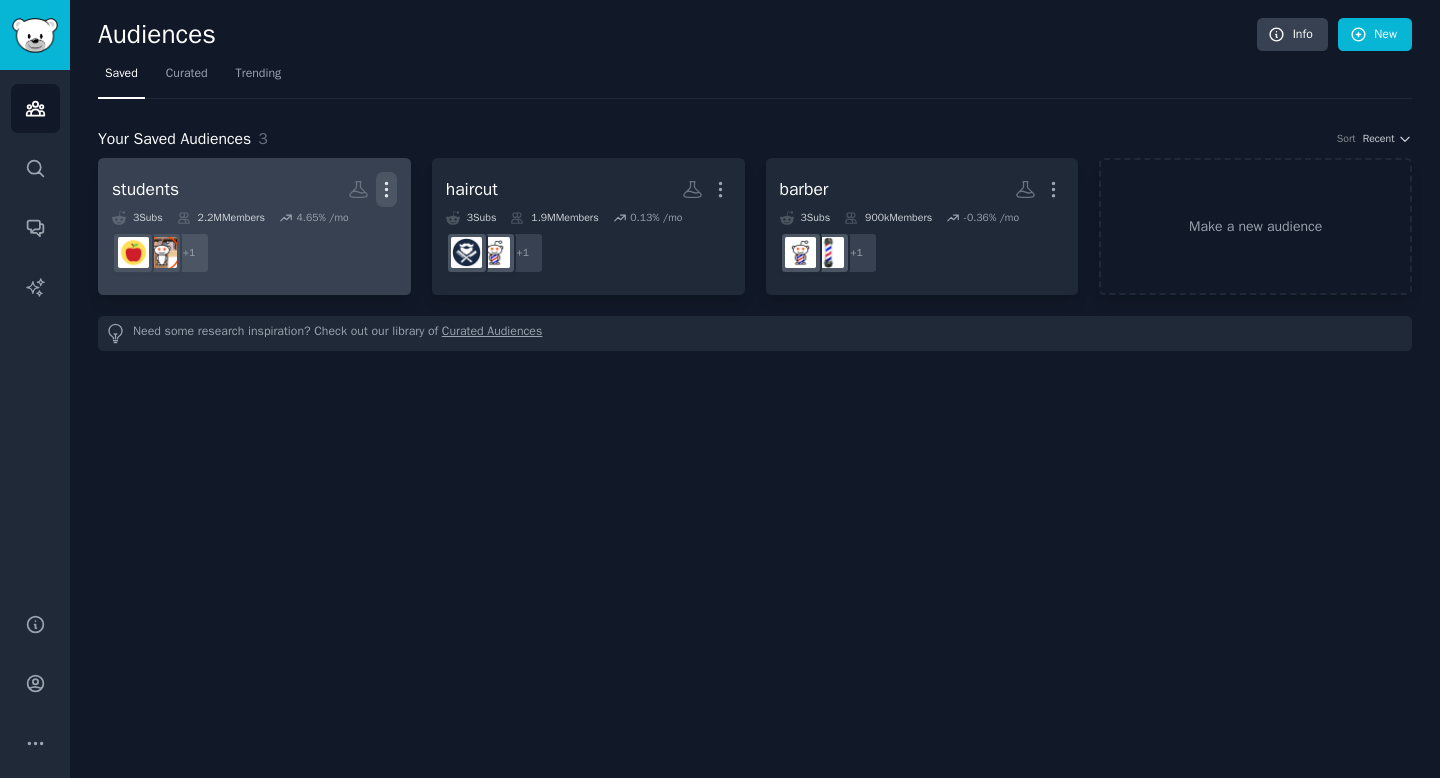 click 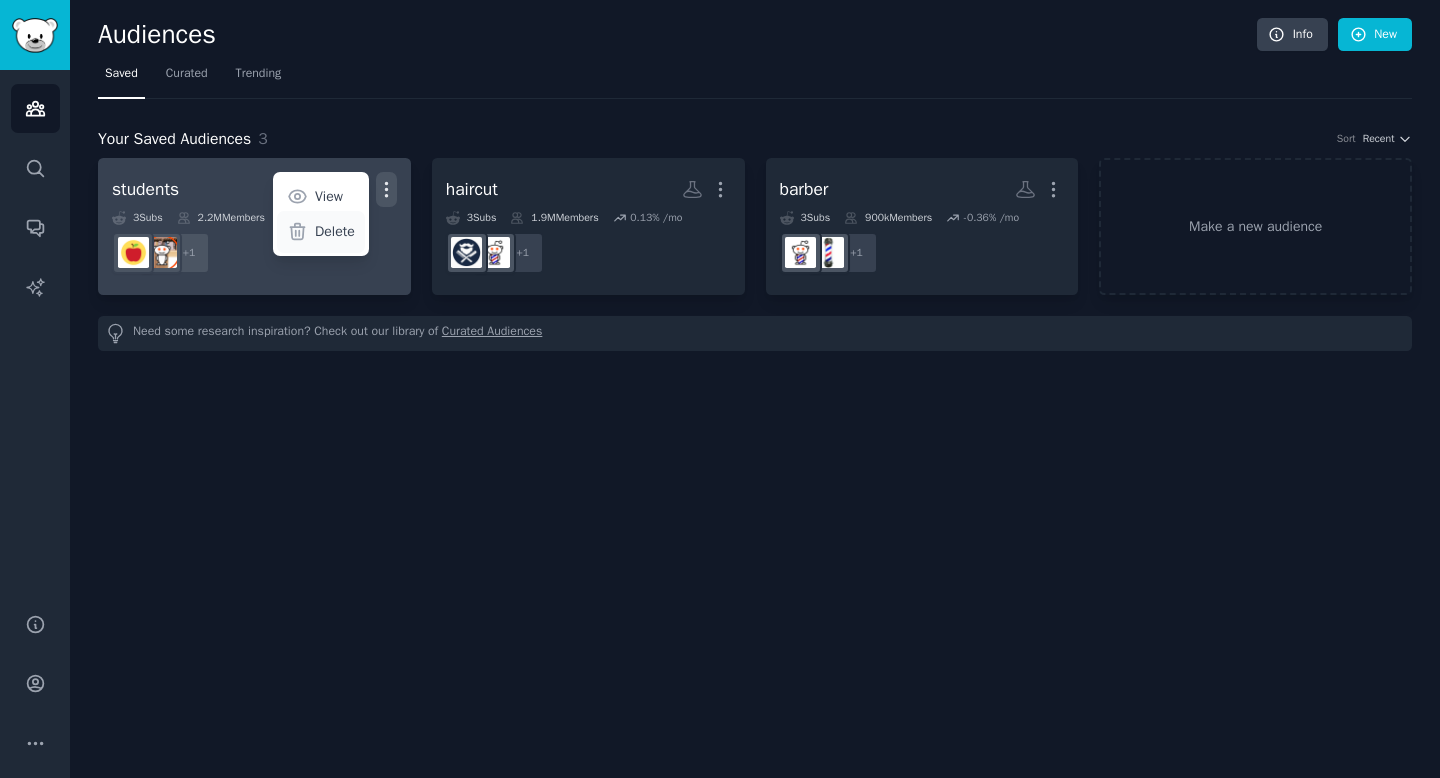 click on "Delete" at bounding box center [335, 231] 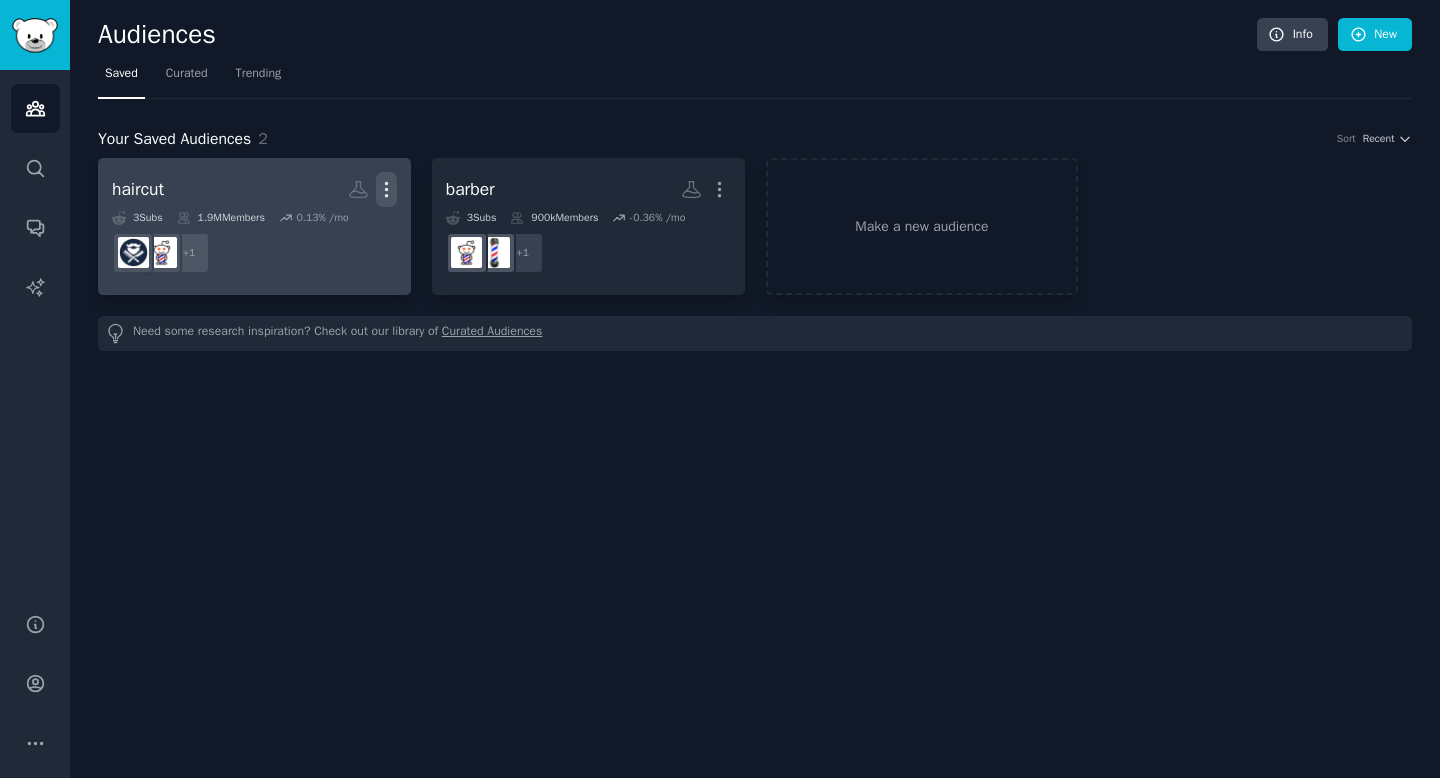 click 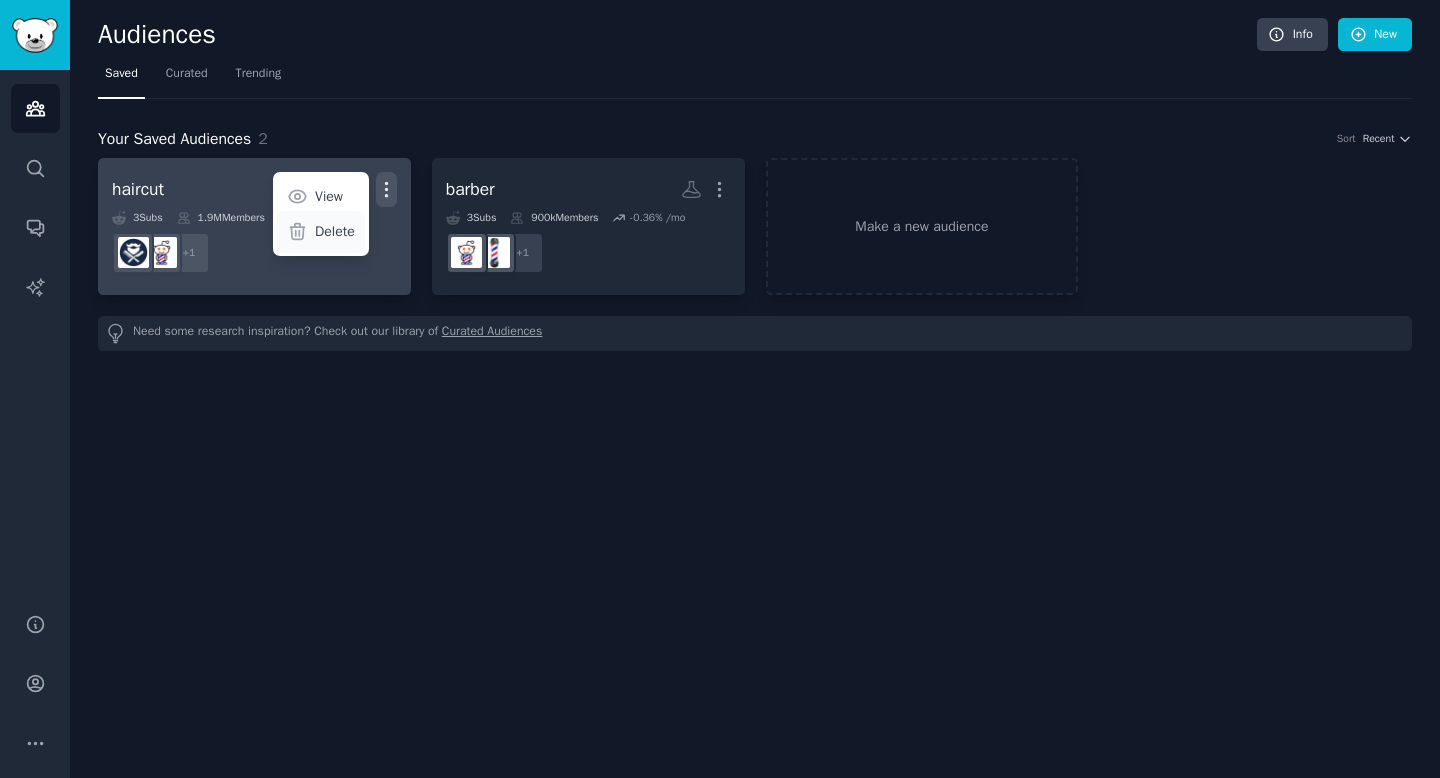 click on "Delete" at bounding box center (335, 231) 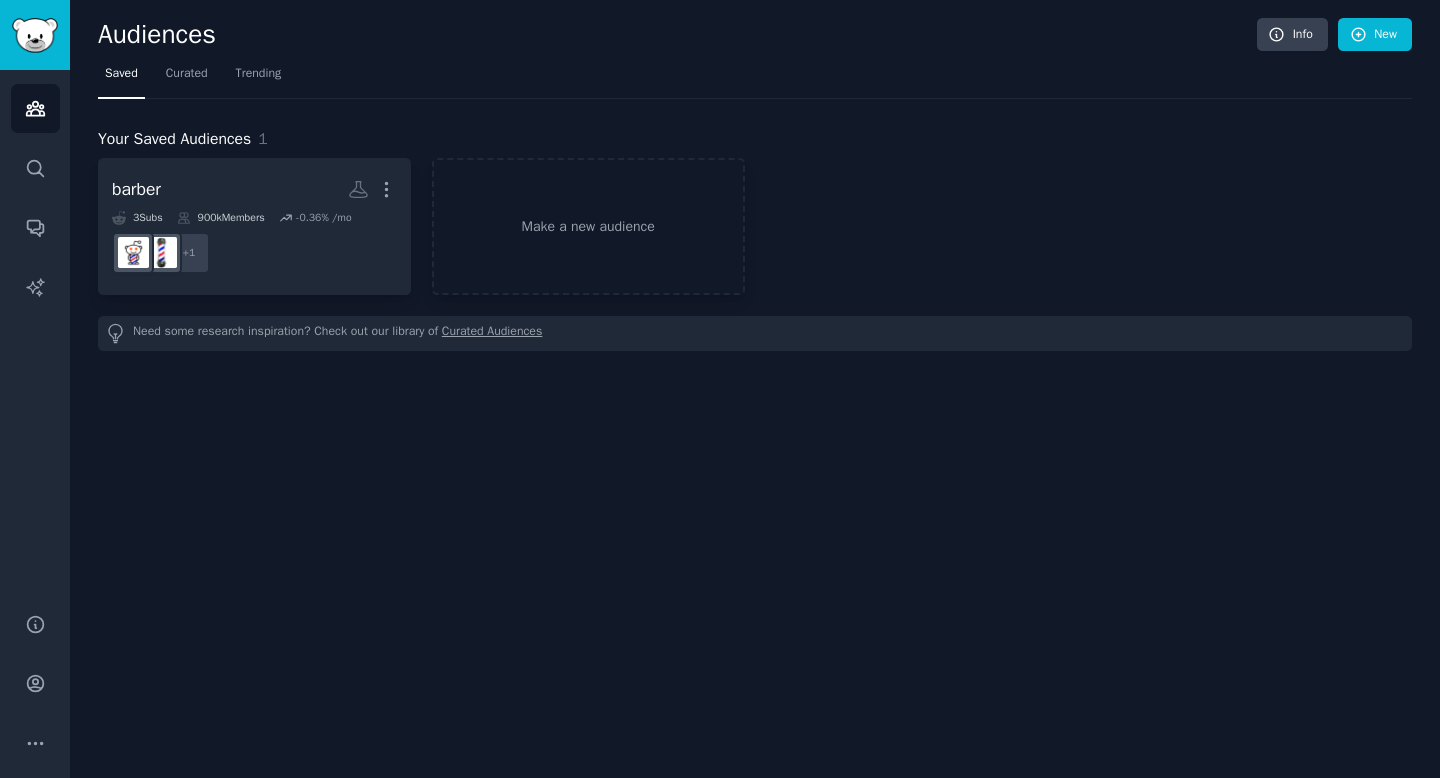 click 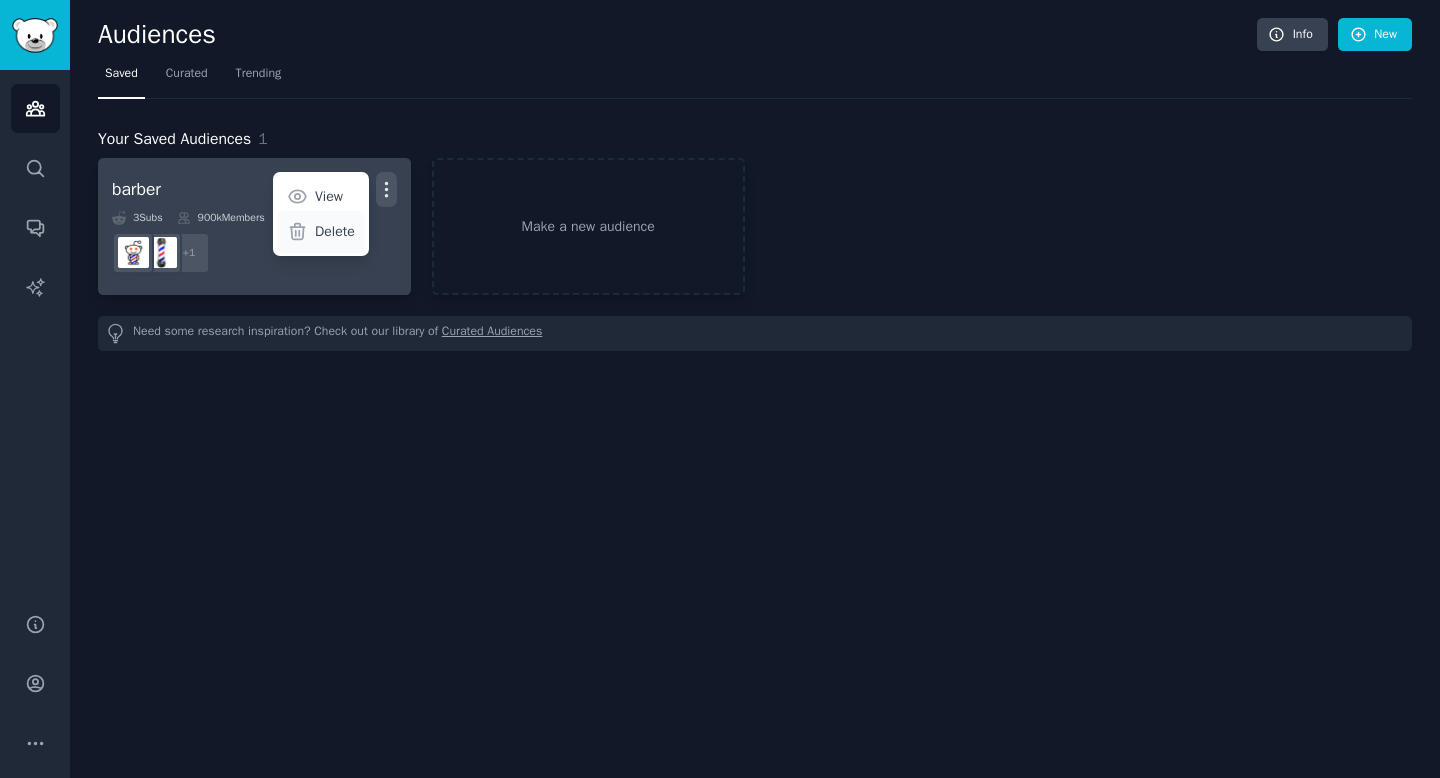 click on "Delete" at bounding box center (335, 231) 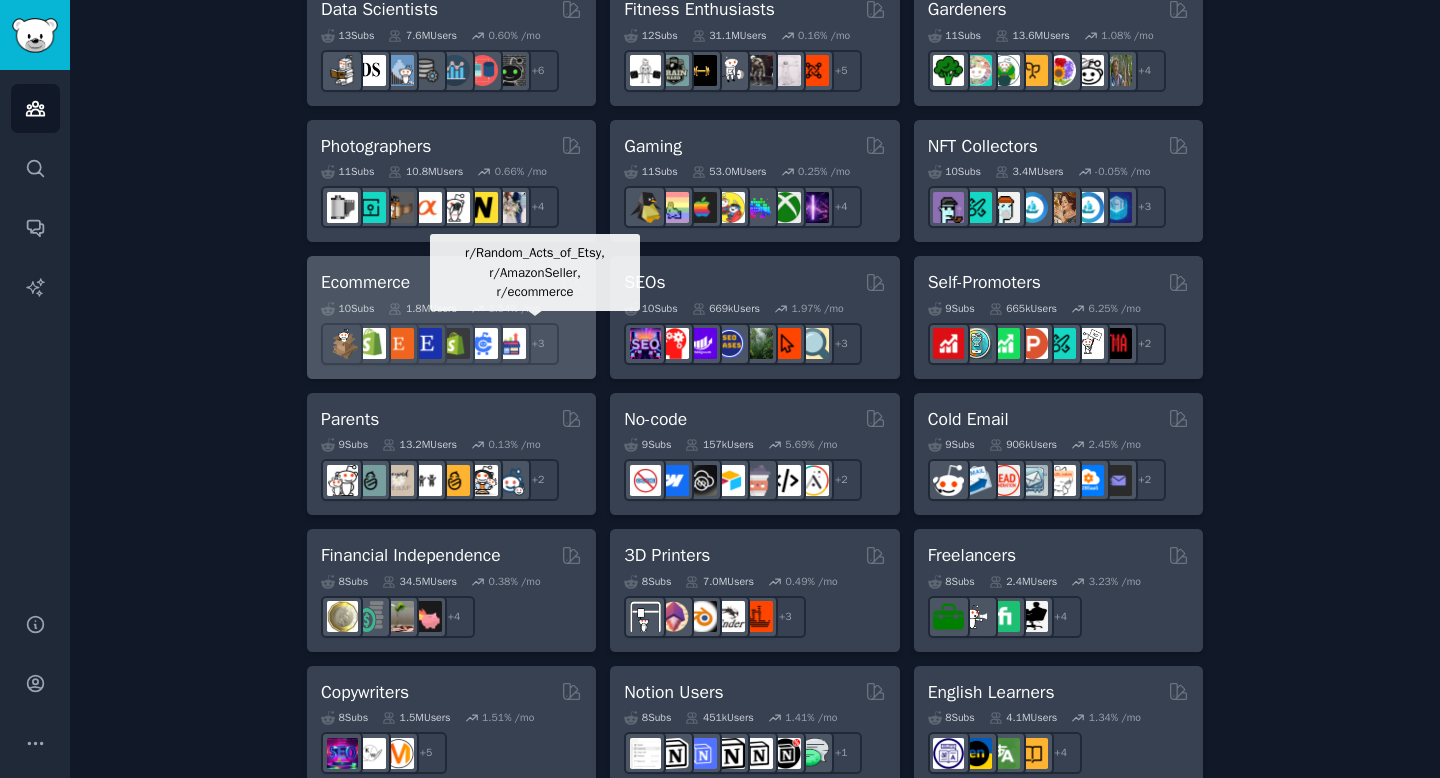 scroll, scrollTop: 995, scrollLeft: 0, axis: vertical 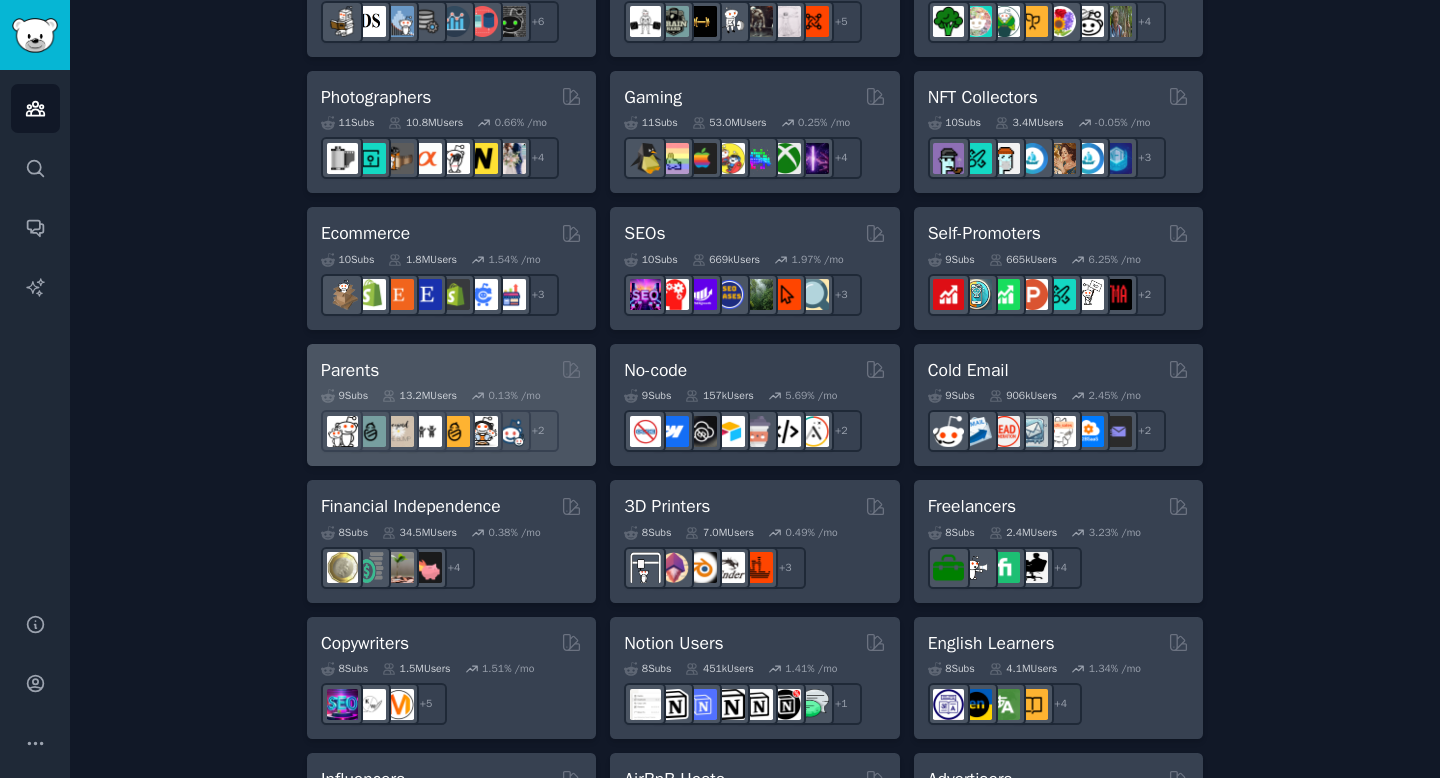 click on "3 Sub s 13.2M  Users 0.13 % /mo + 2" at bounding box center (451, 417) 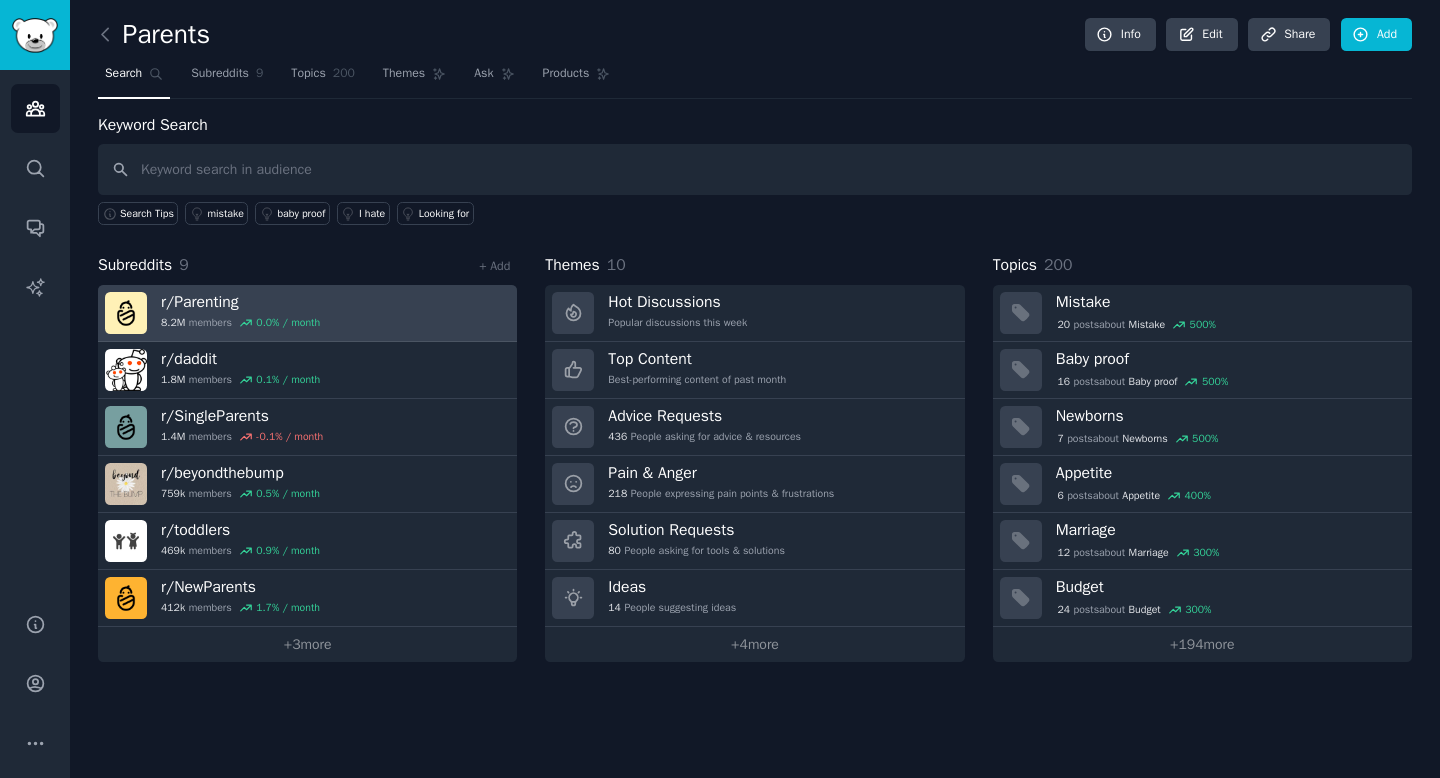 click on "r/ Parenting 8.2M  members 0.0 % / month" at bounding box center (307, 313) 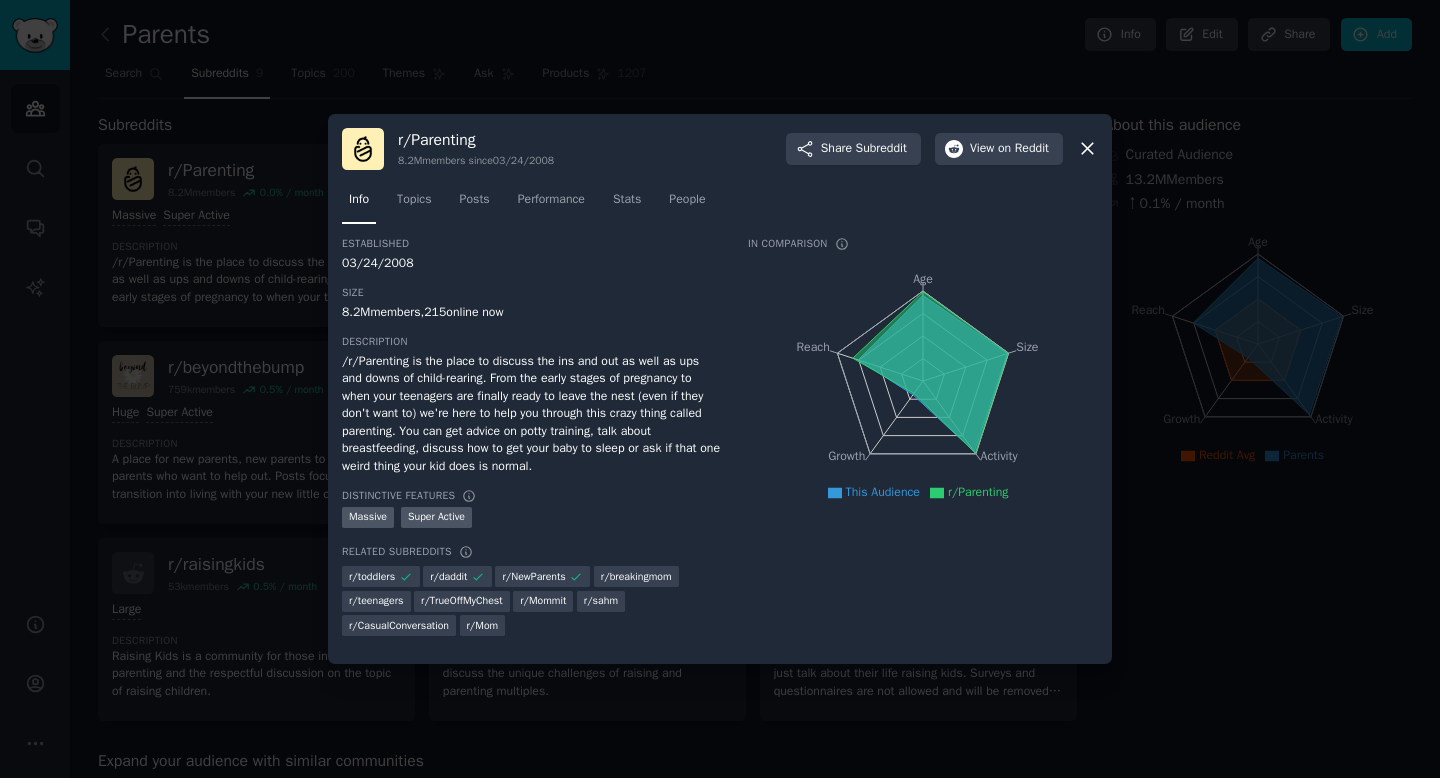 click at bounding box center (720, 389) 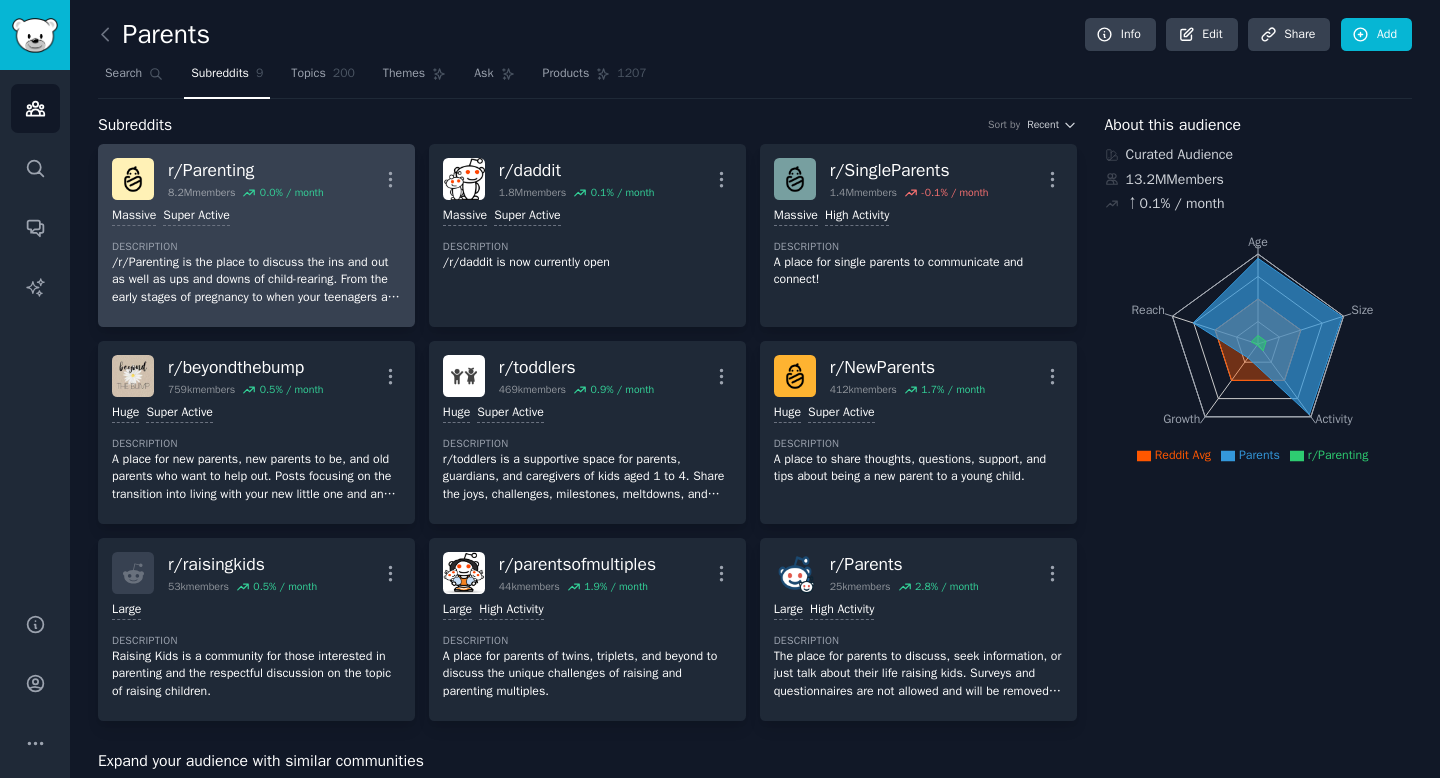 click on "Description" at bounding box center (256, 247) 